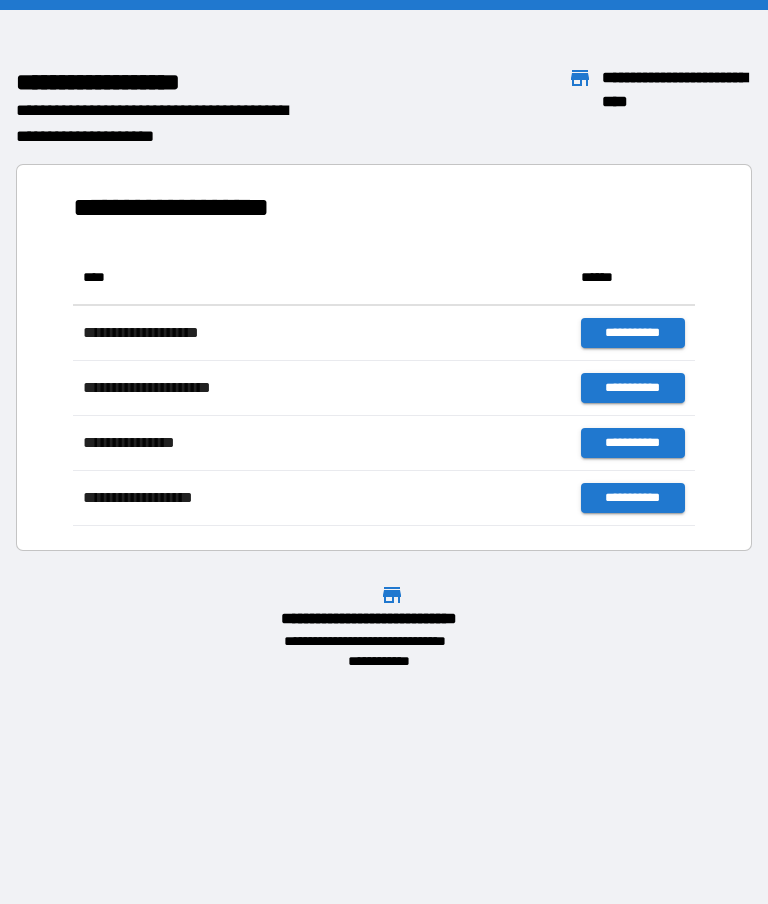 scroll, scrollTop: 0, scrollLeft: 0, axis: both 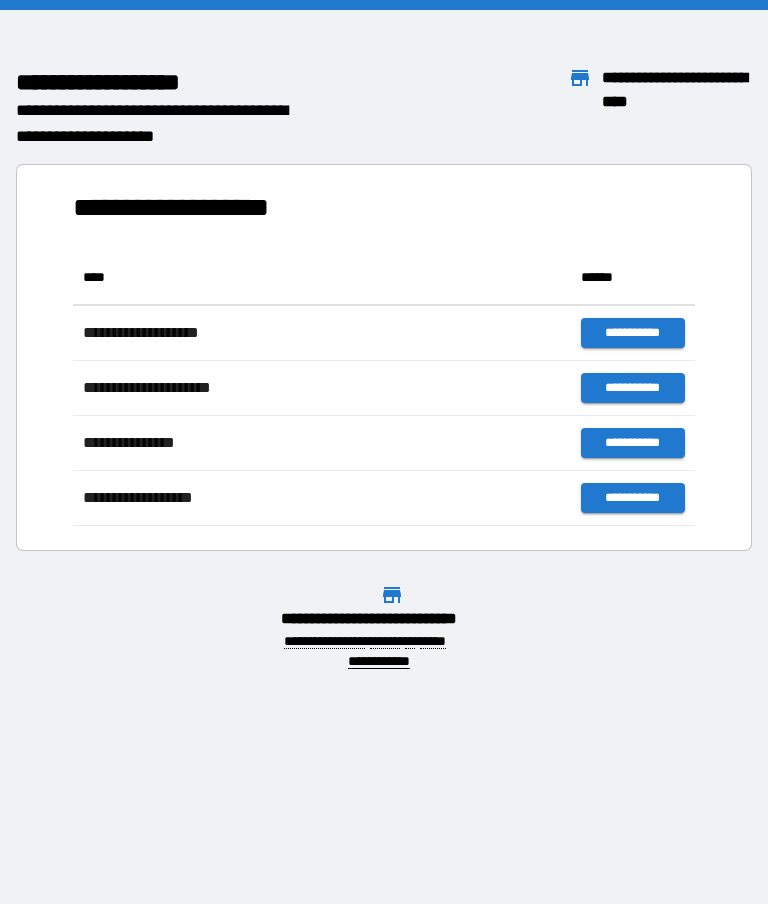 click on "[FIRST] [LAST] [STREET] [CITY] [STATE] [POSTAL_CODE] [COUNTRY] [PHONE] [EMAIL] [SSN] [CREDIT_CARD] [DRIVER_LICENSE] [PASSPORT_NUMBER] [BIRTH_DATE] [AGE] [ADDRESS]" at bounding box center (384, 452) 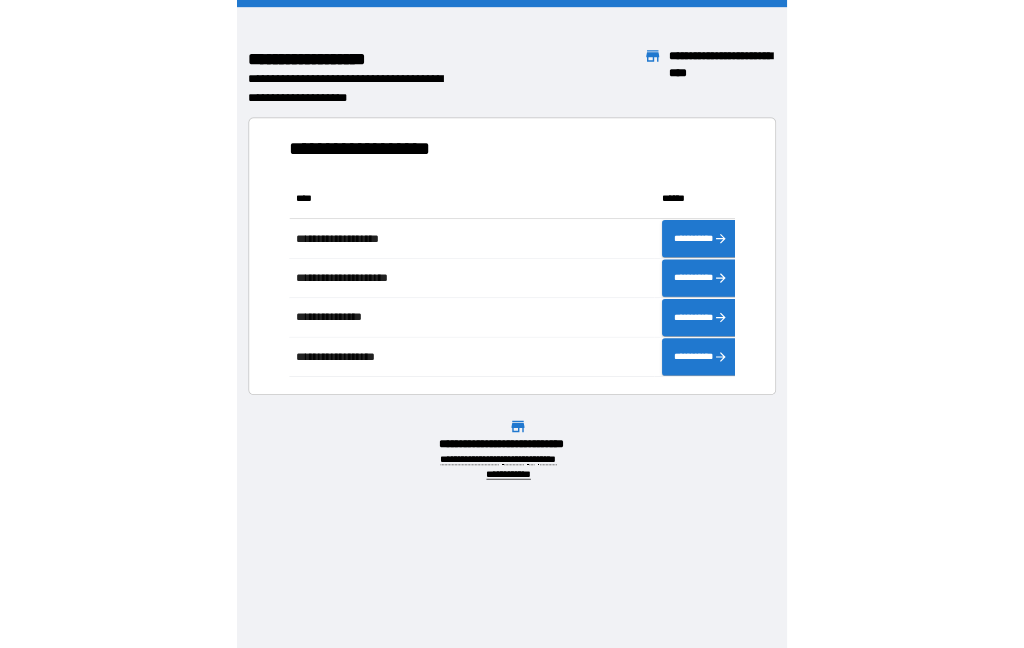 scroll, scrollTop: 1, scrollLeft: 1, axis: both 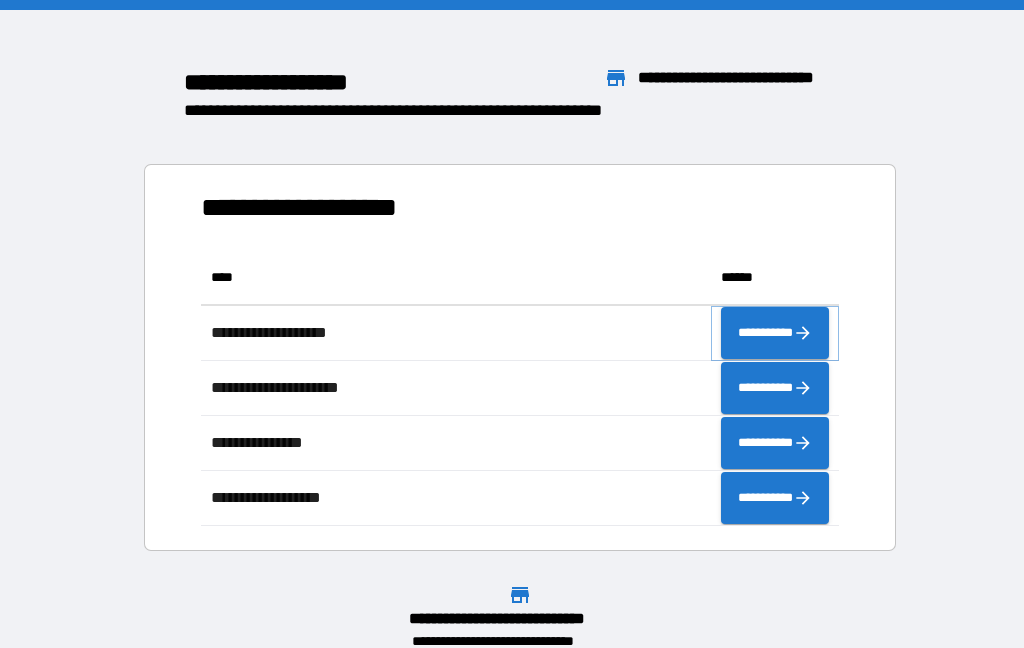click on "**********" at bounding box center (775, 333) 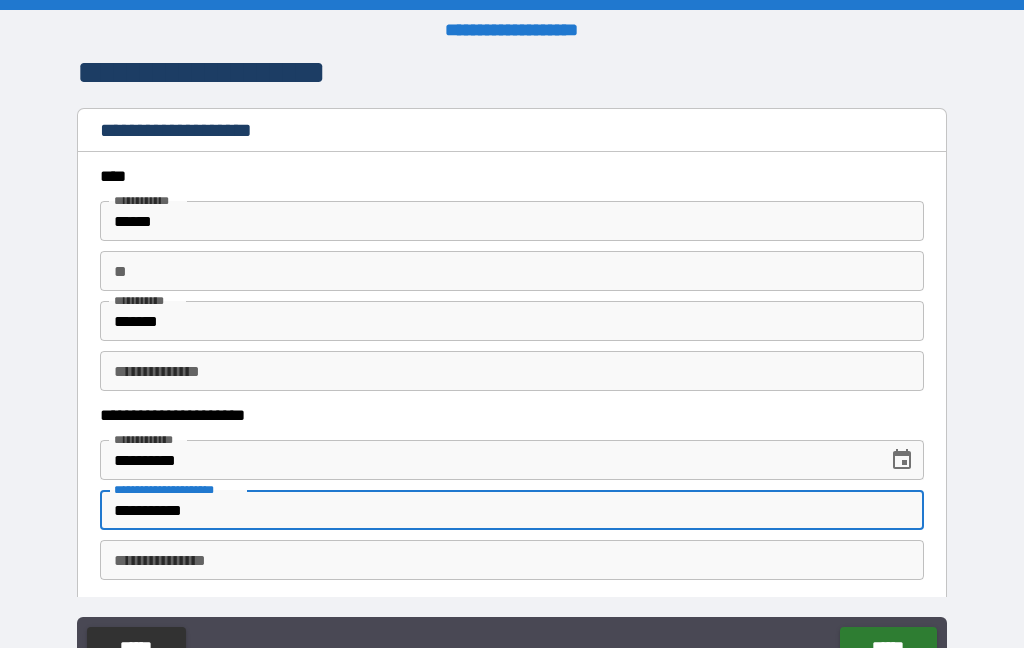 type on "**********" 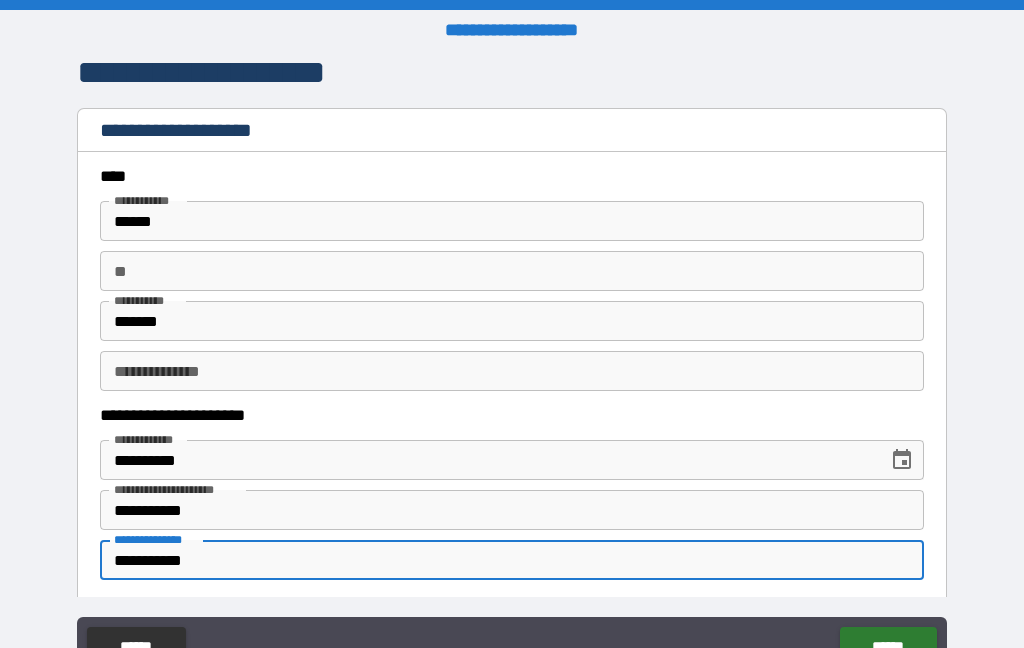 type on "**********" 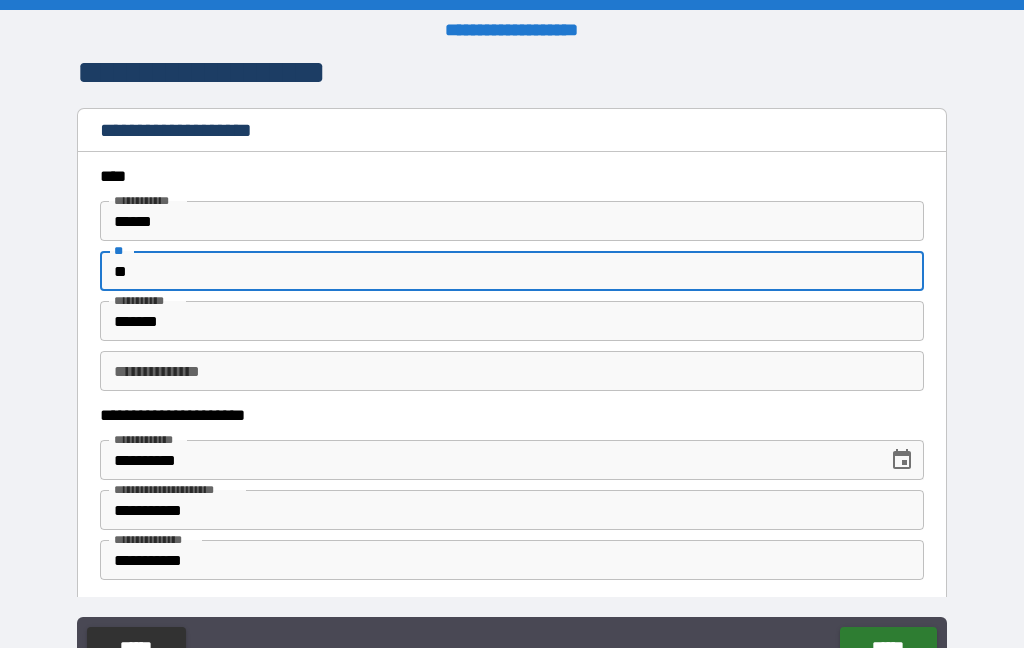 click on "**" at bounding box center (512, 271) 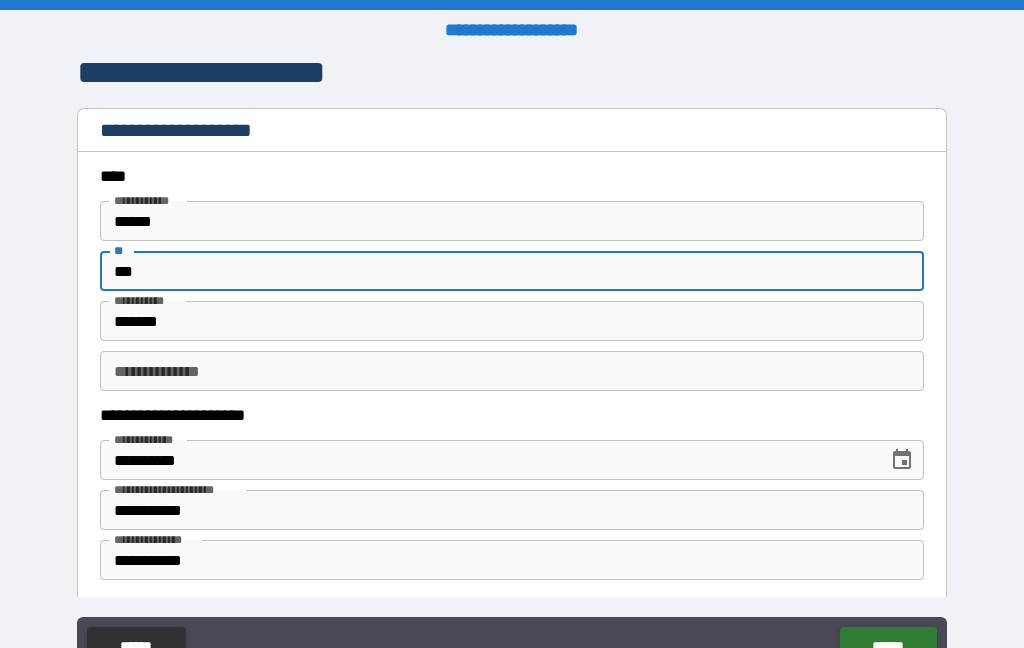 type on "****" 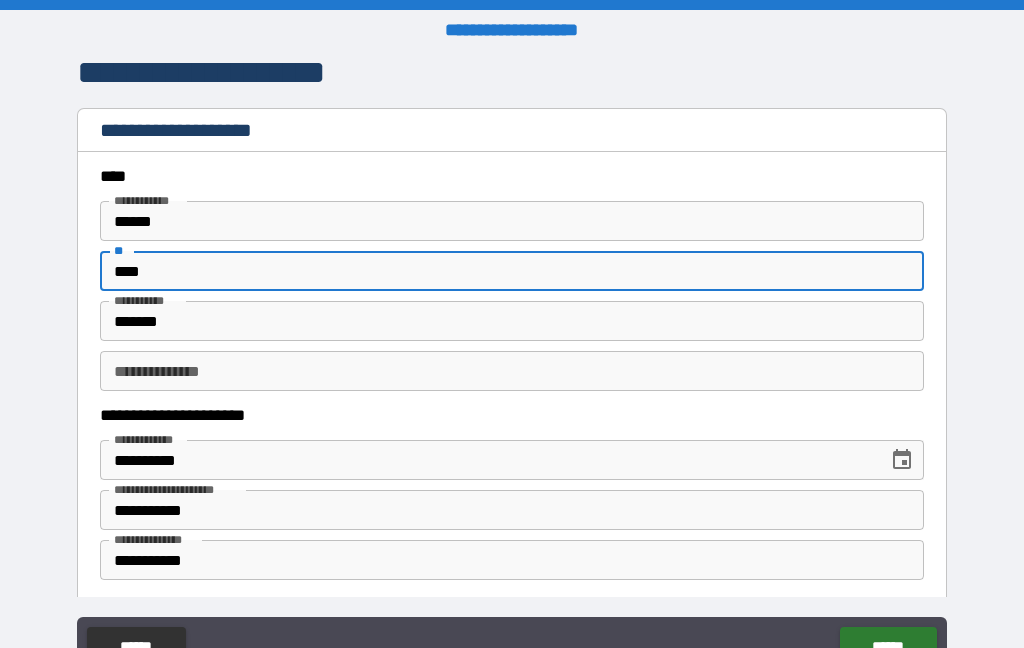 click on "****" at bounding box center (512, 271) 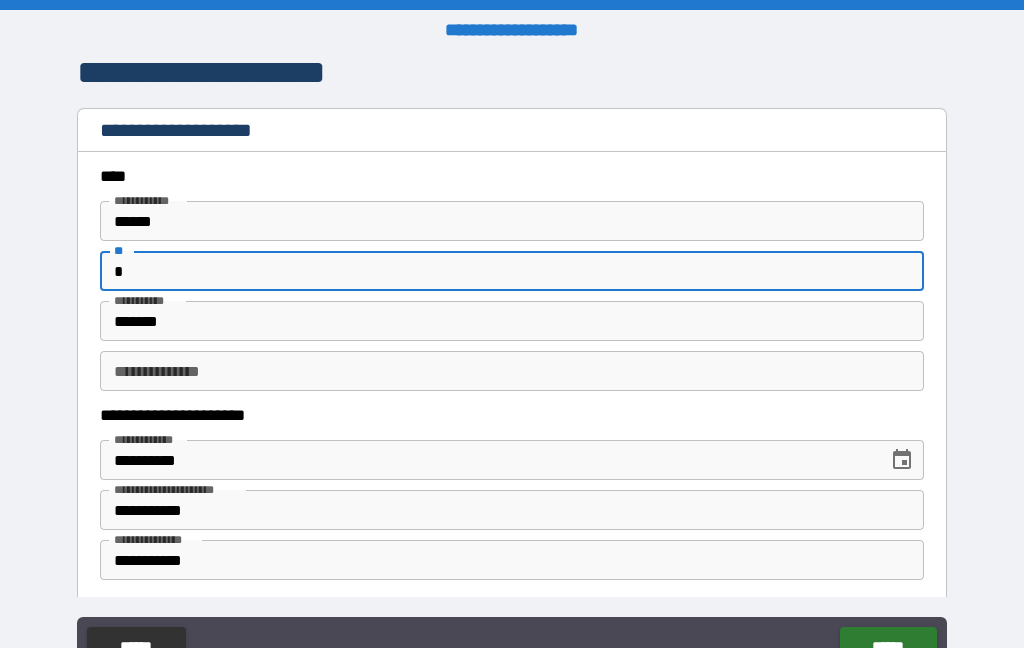 type on "*" 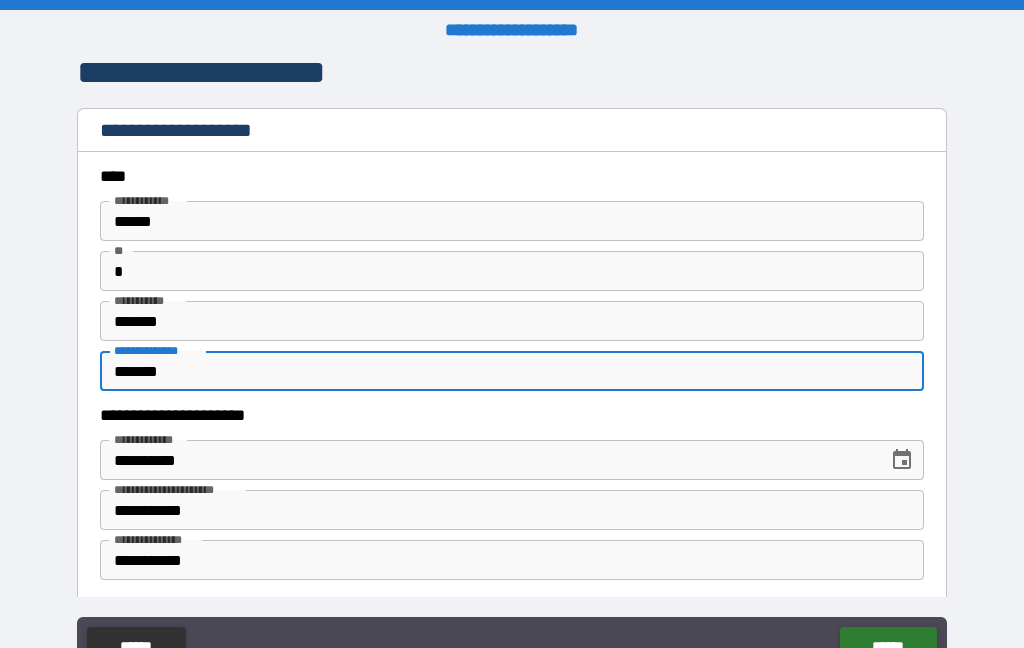 click on "*******" at bounding box center (512, 371) 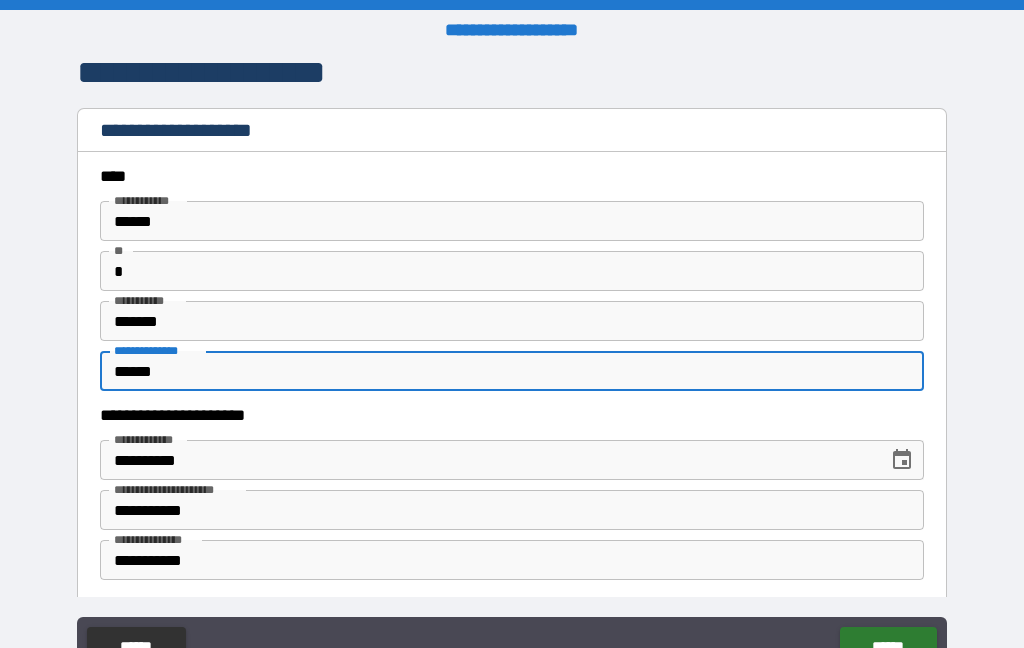 type on "******" 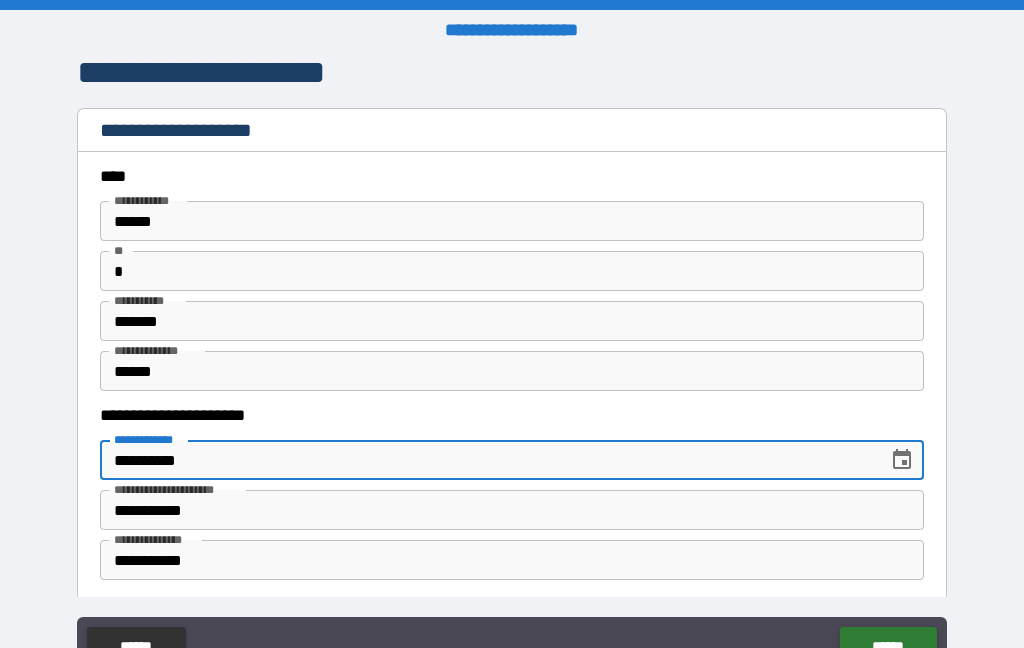 click on "**********" at bounding box center [512, 510] 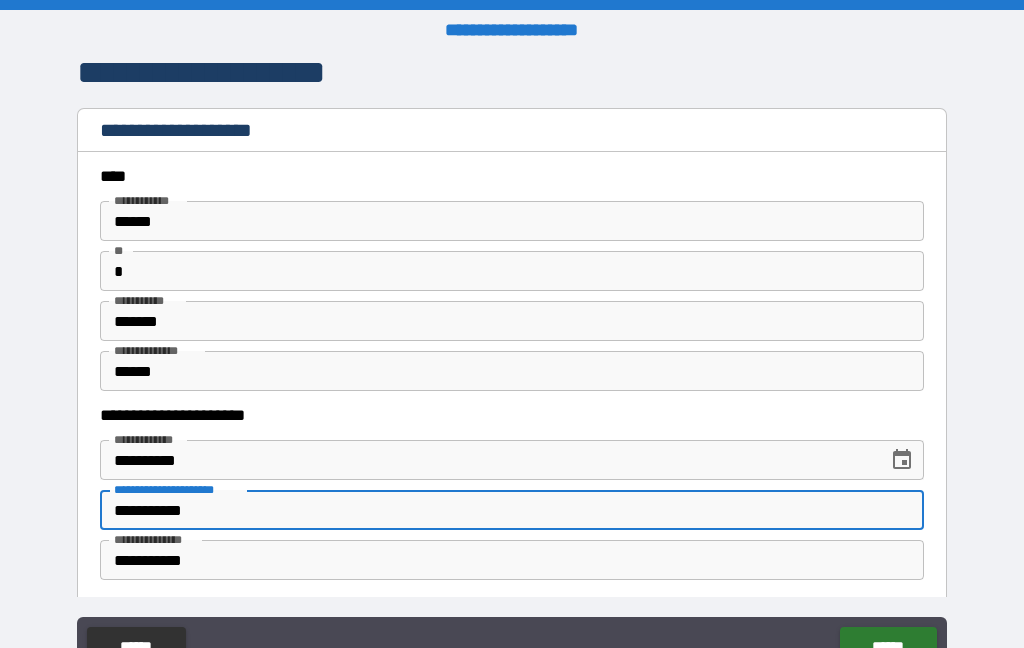 click on "**********" at bounding box center (512, 560) 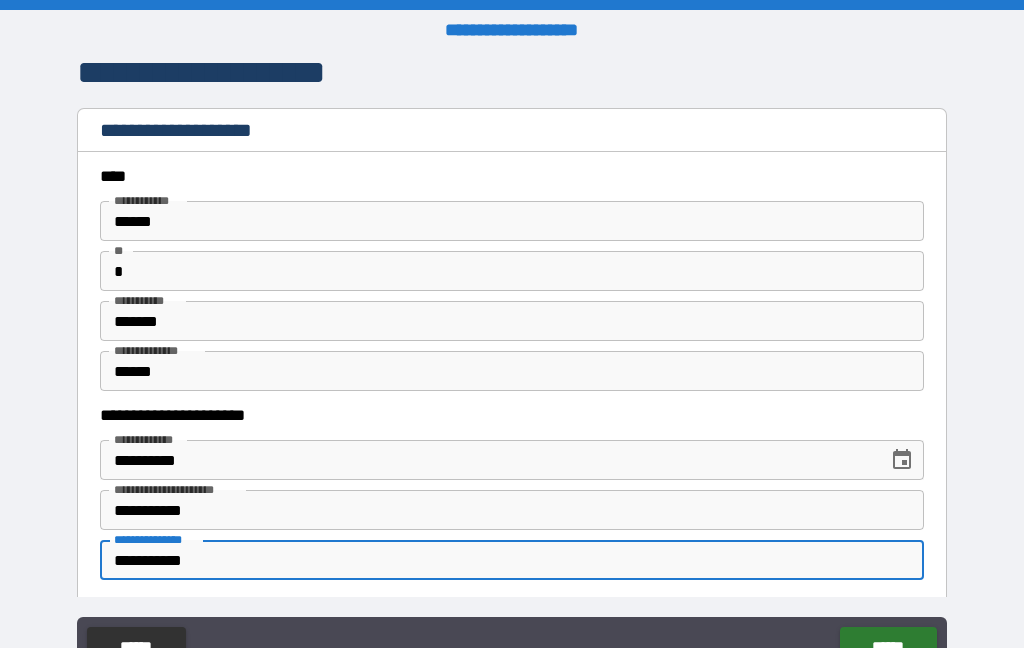 click on "**********" at bounding box center (512, 560) 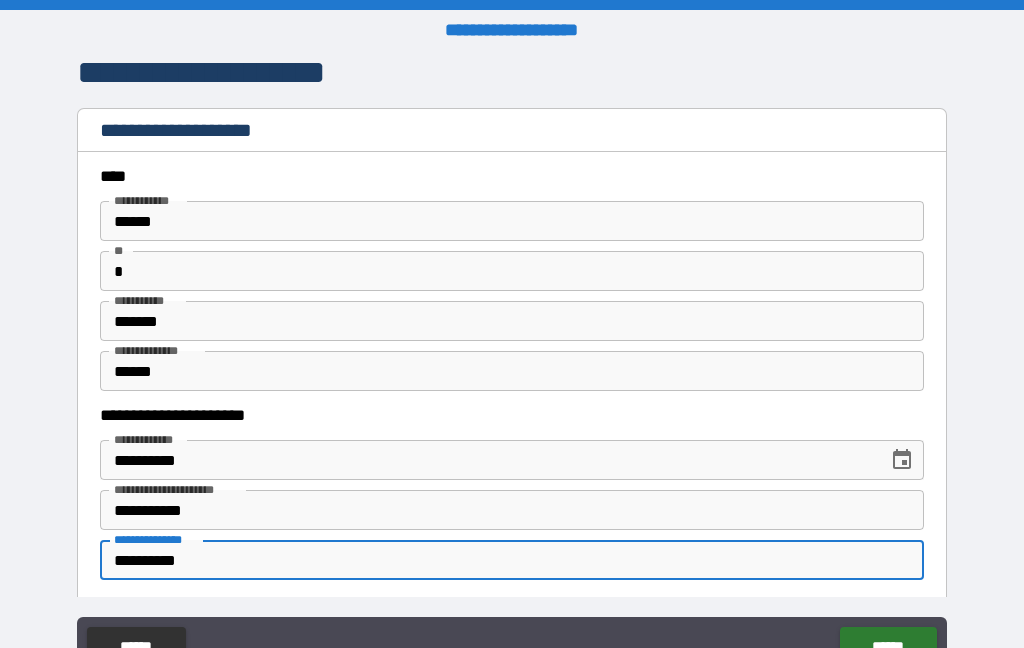 type on "**********" 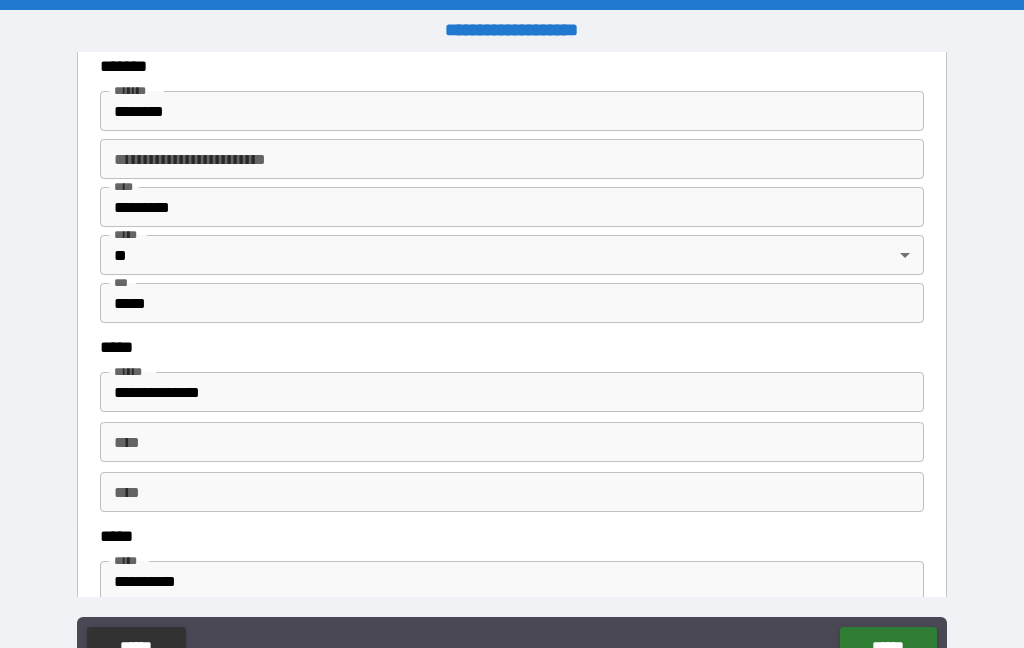 scroll, scrollTop: 785, scrollLeft: 0, axis: vertical 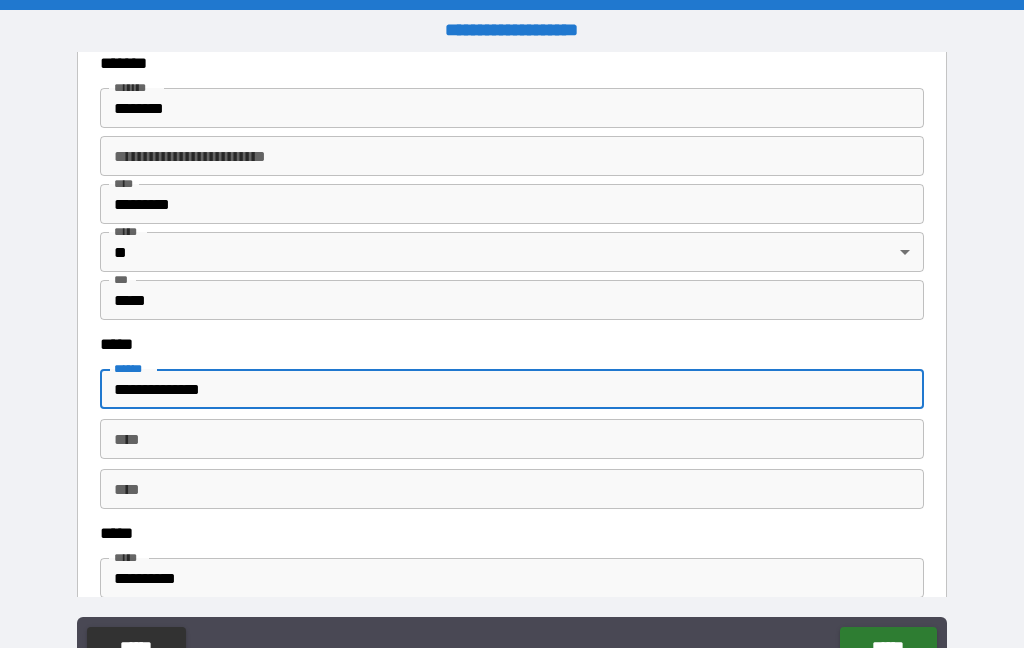 type on "**********" 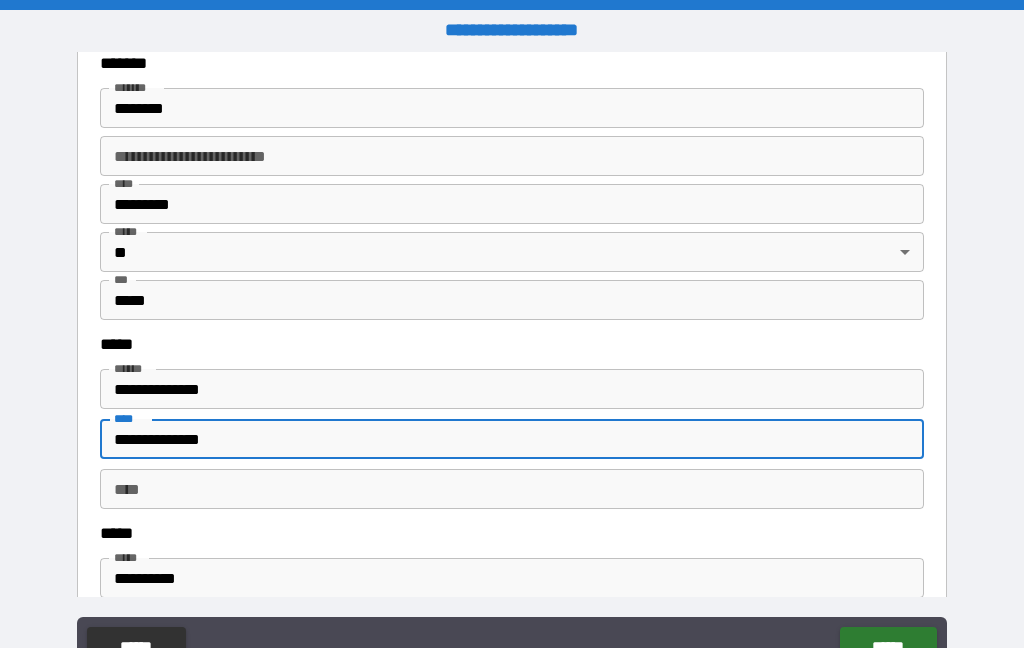 type on "**********" 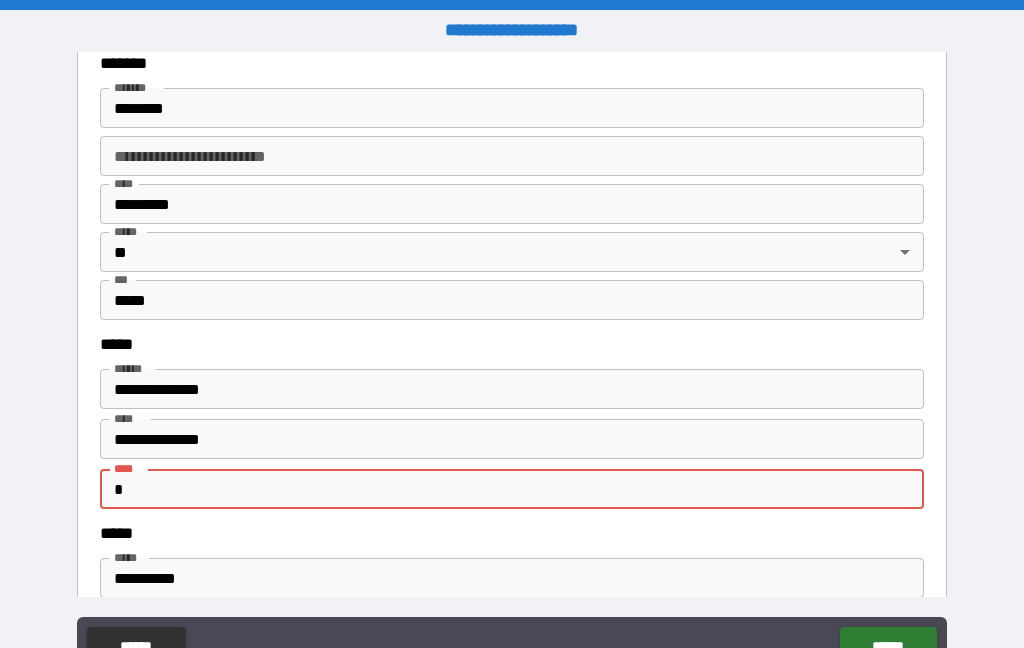 type on "*" 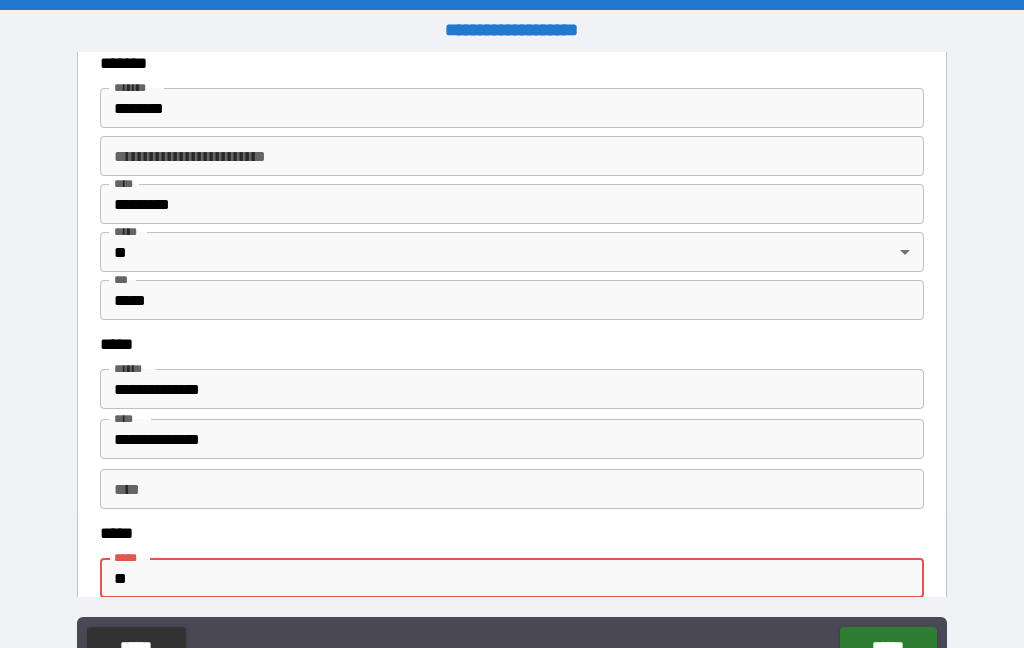 type on "*" 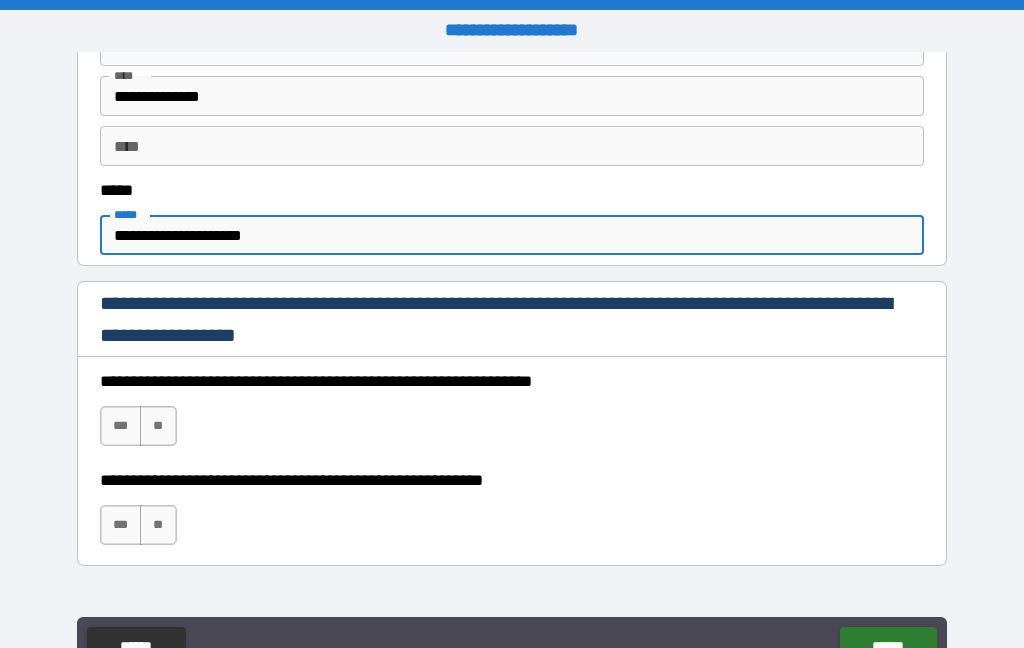 scroll, scrollTop: 1129, scrollLeft: 0, axis: vertical 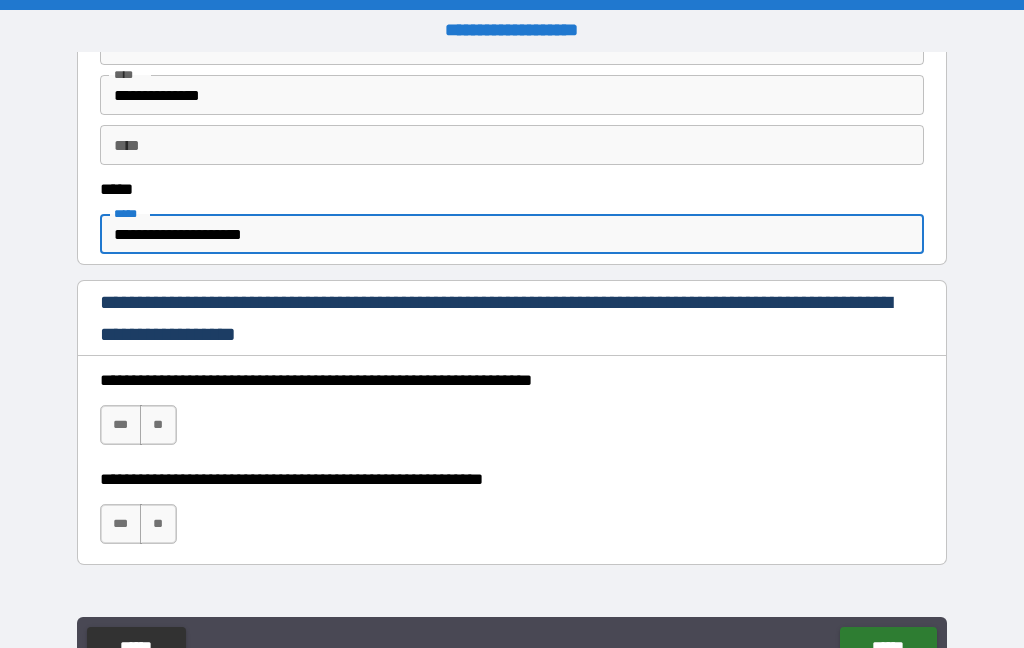 type on "**********" 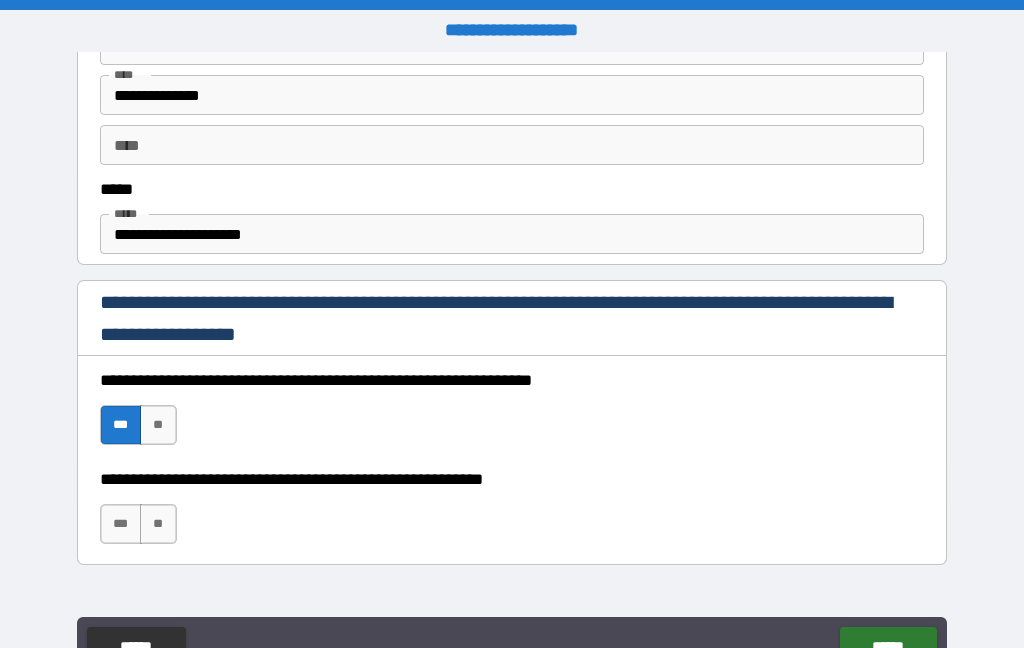 click on "***" at bounding box center [121, 524] 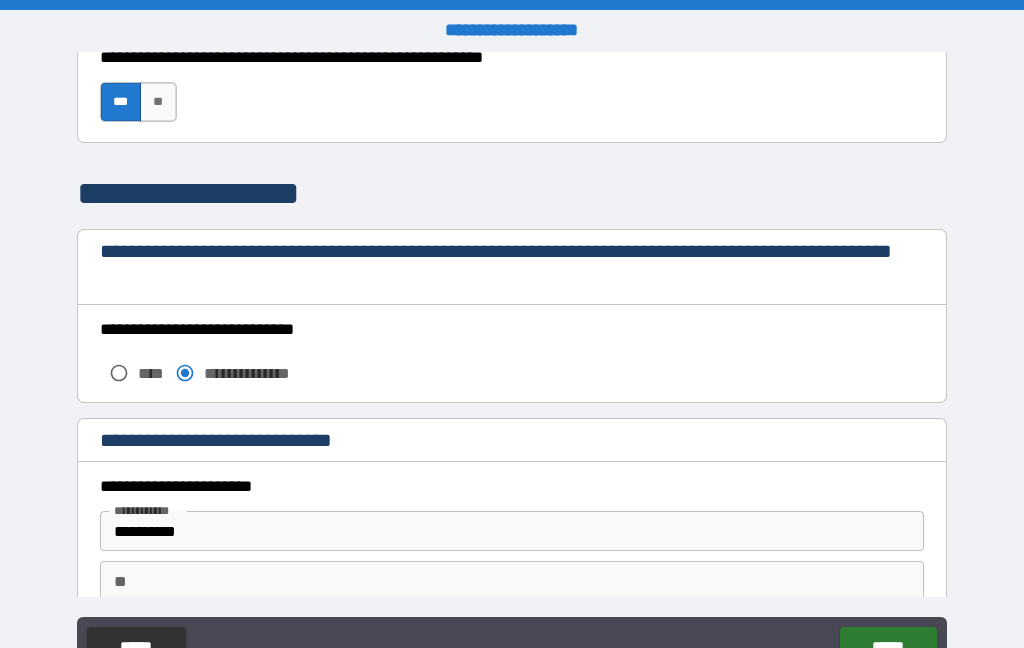 scroll, scrollTop: 1559, scrollLeft: 0, axis: vertical 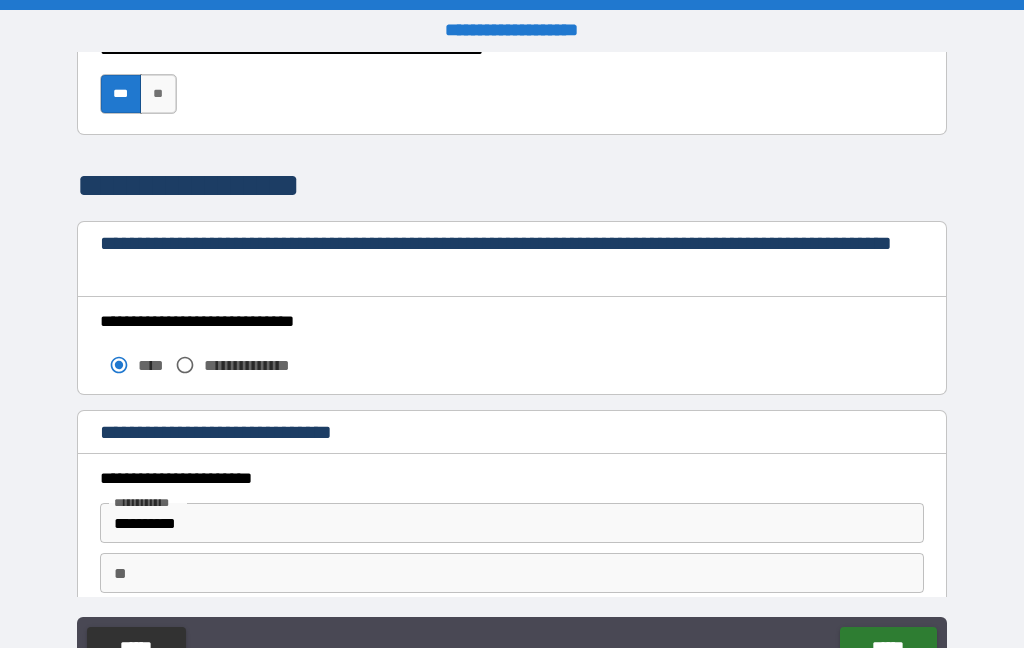 click on "**********" at bounding box center (512, 523) 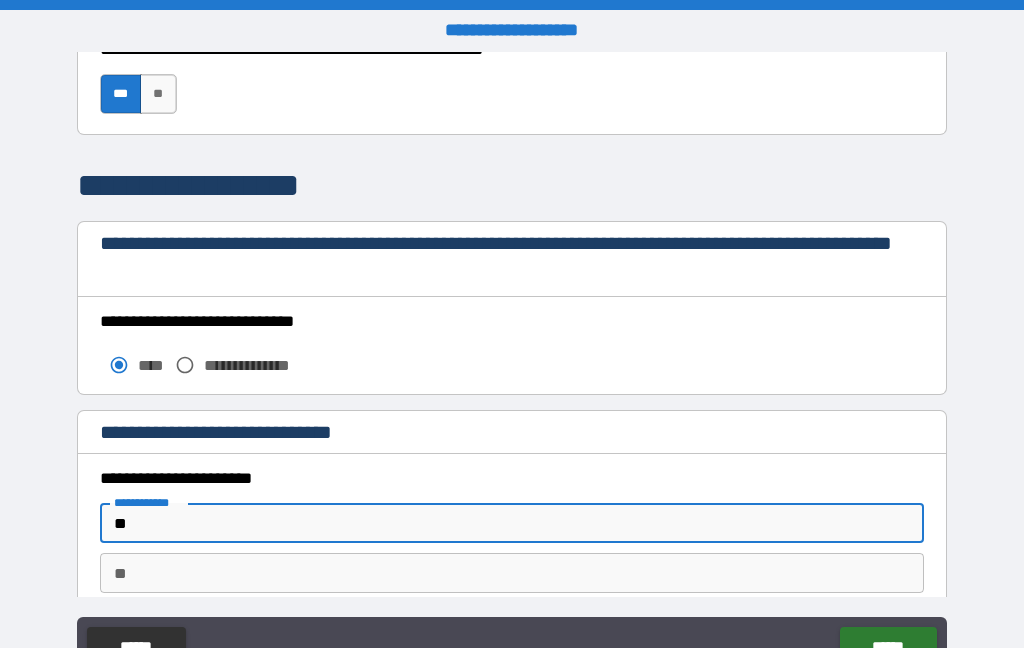 type on "*" 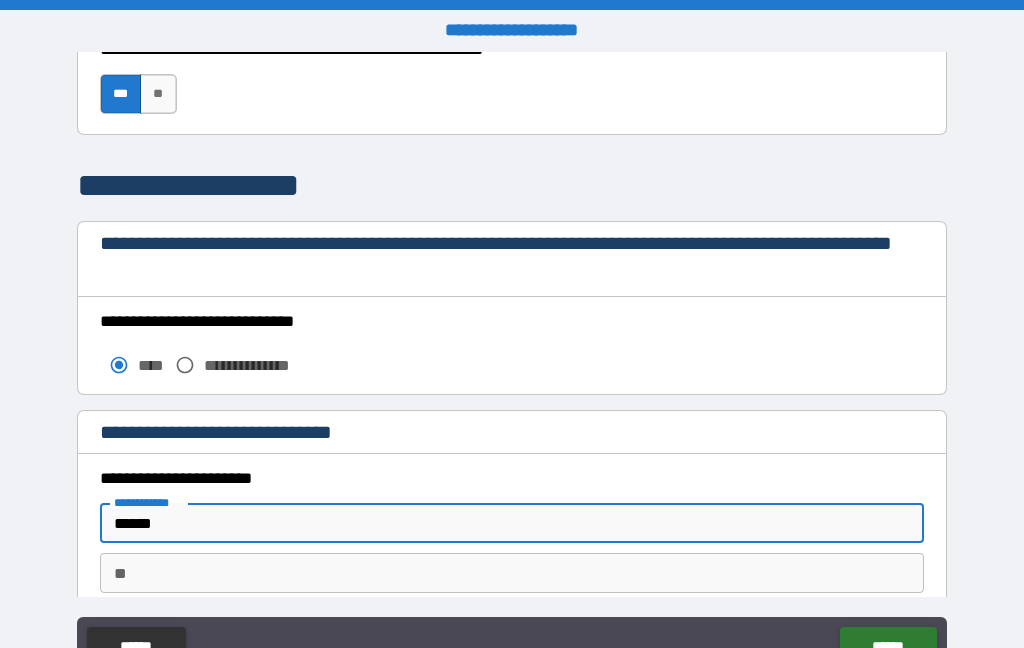 type on "******" 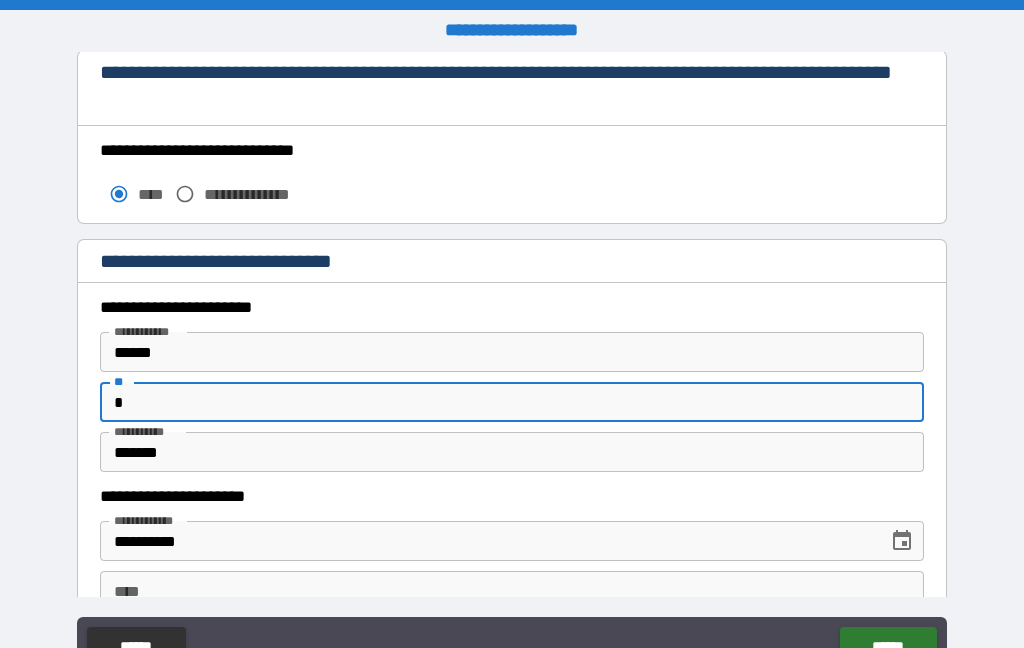 scroll, scrollTop: 1751, scrollLeft: 0, axis: vertical 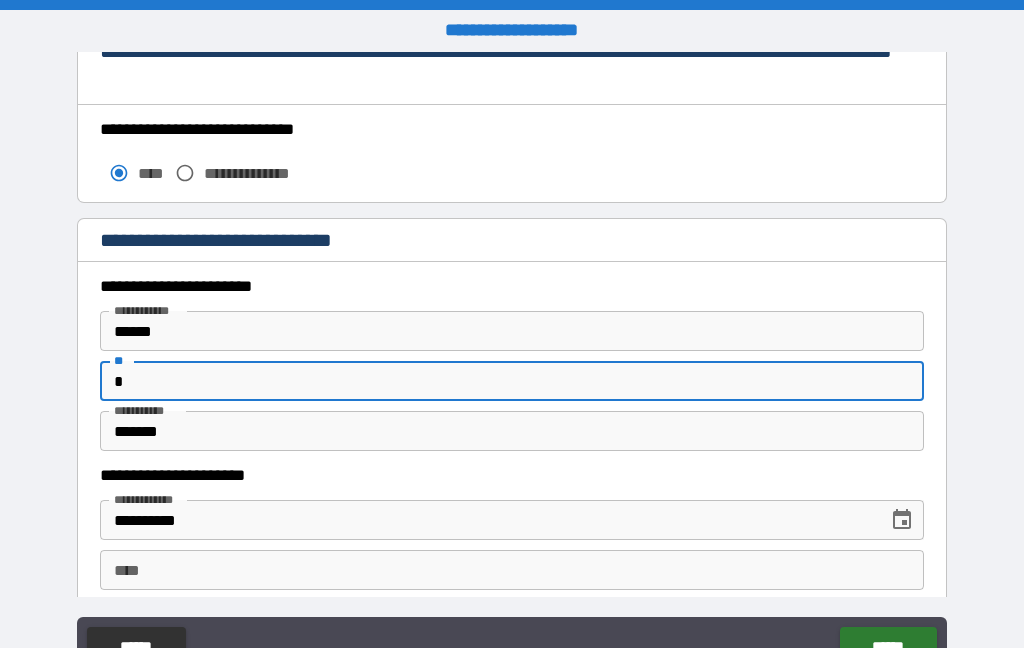 type on "*" 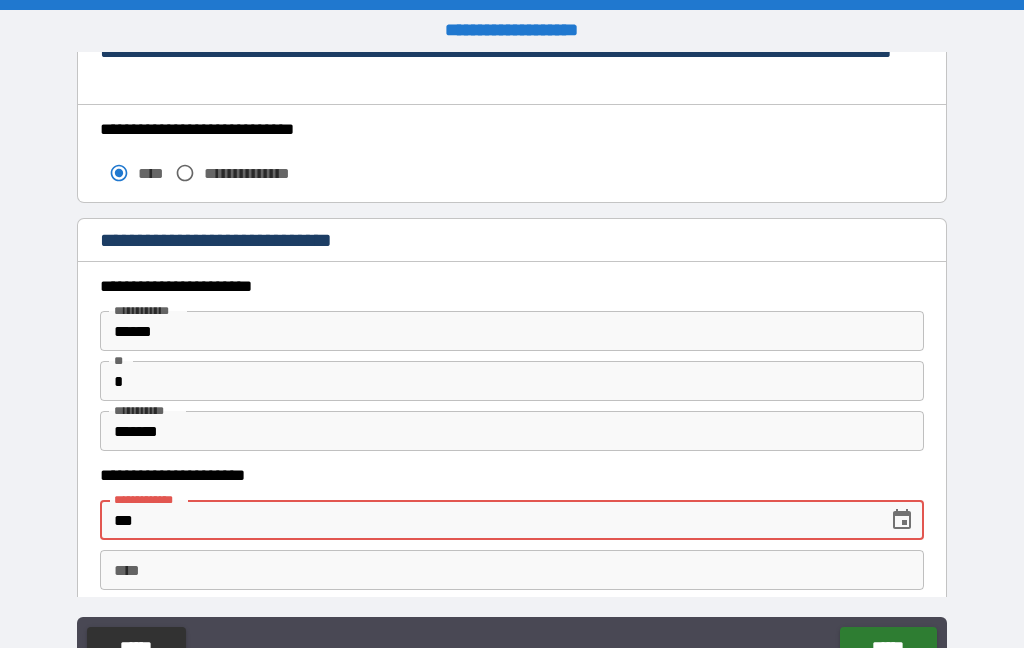 type on "*" 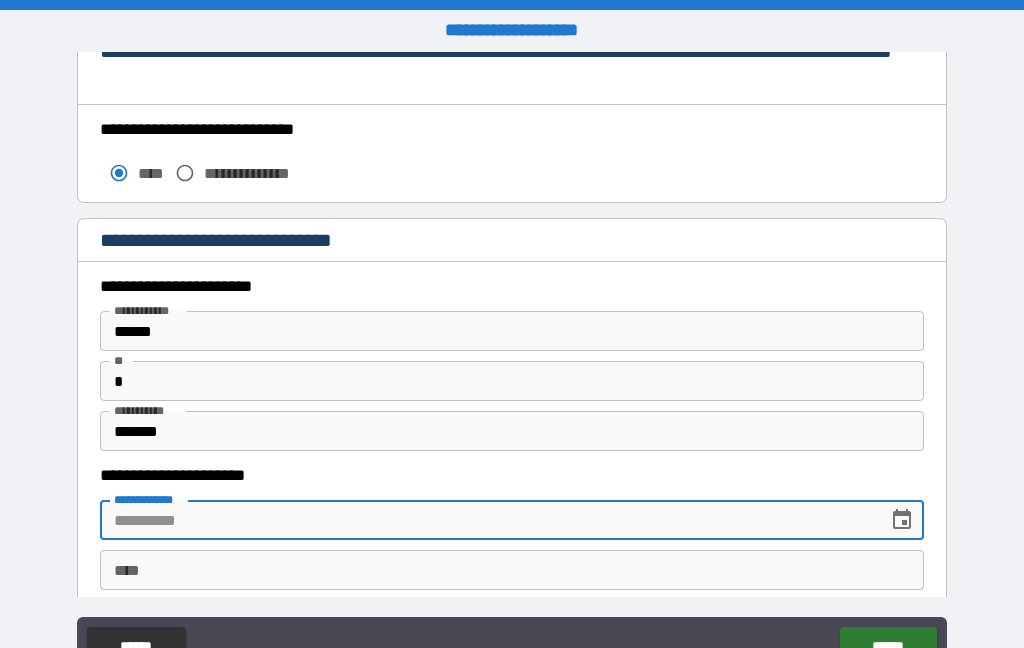 type on "*" 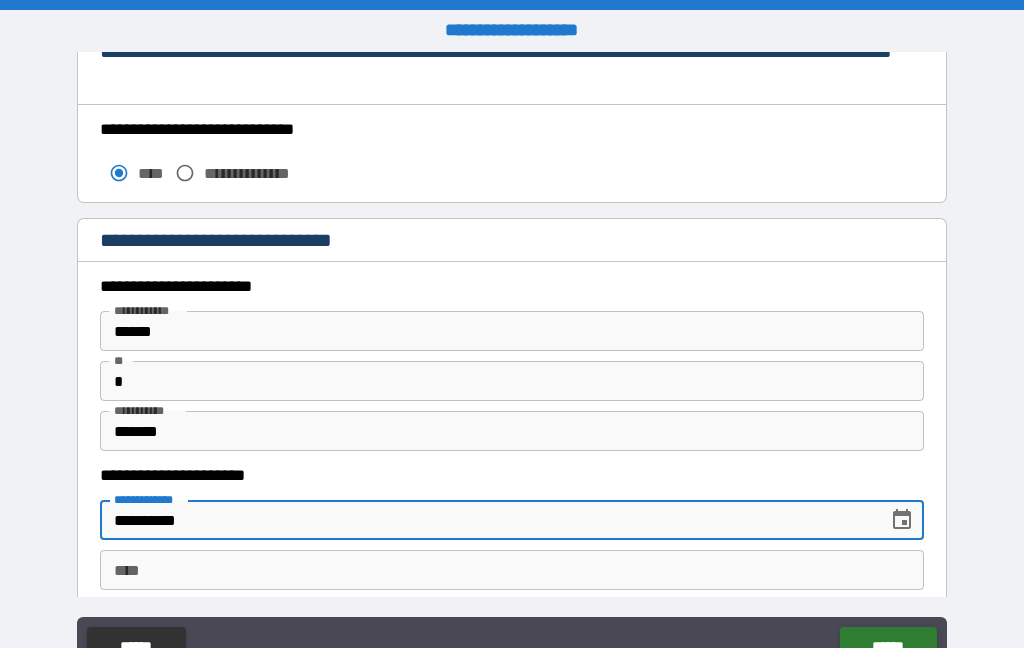 type on "**********" 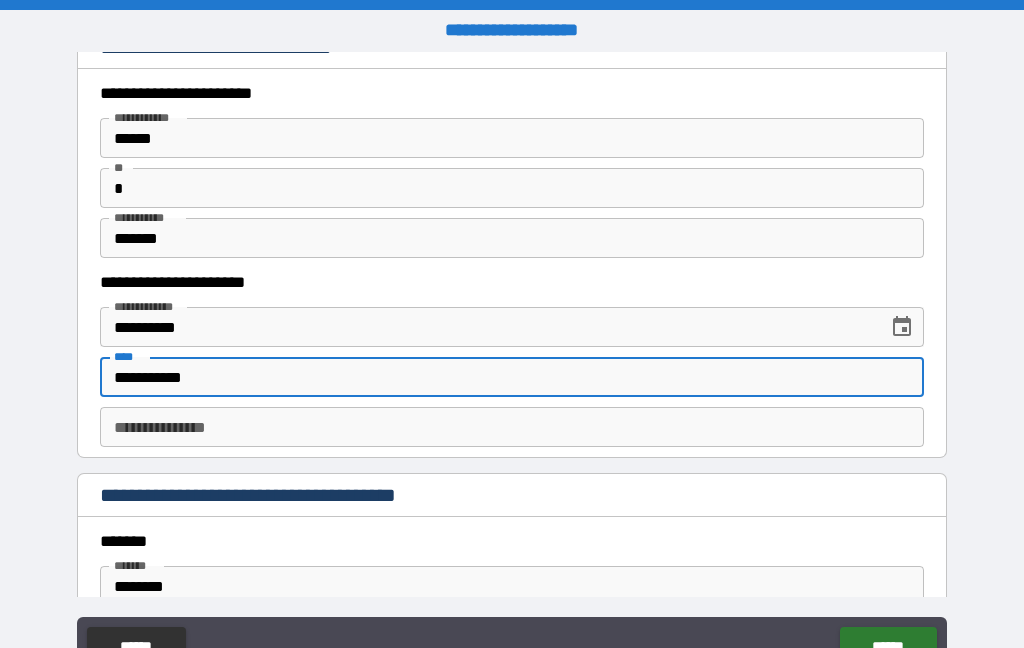 scroll, scrollTop: 1954, scrollLeft: 0, axis: vertical 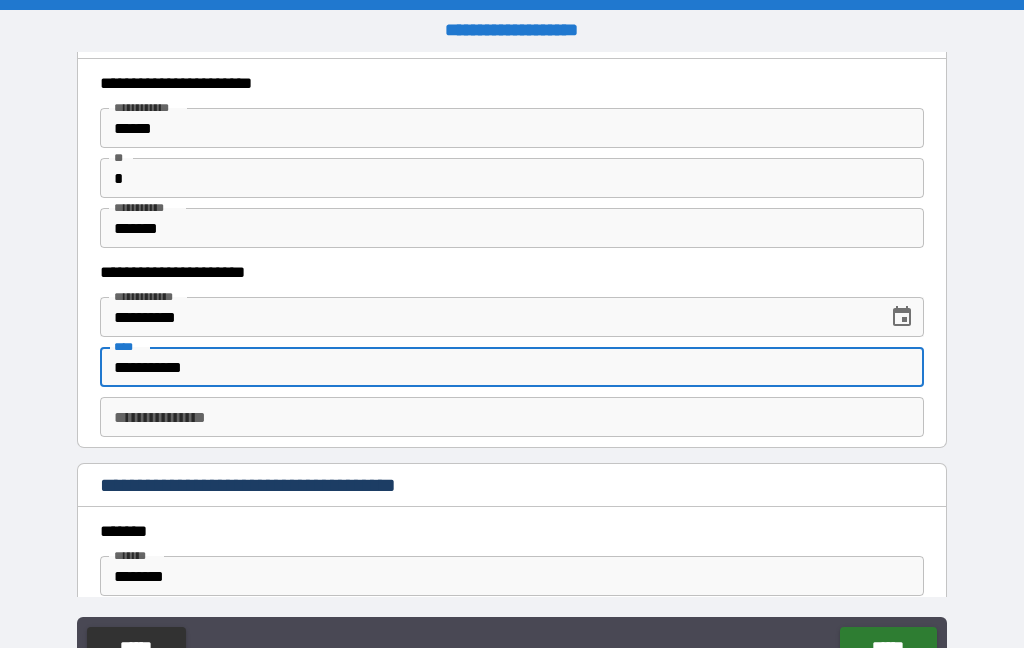type on "**********" 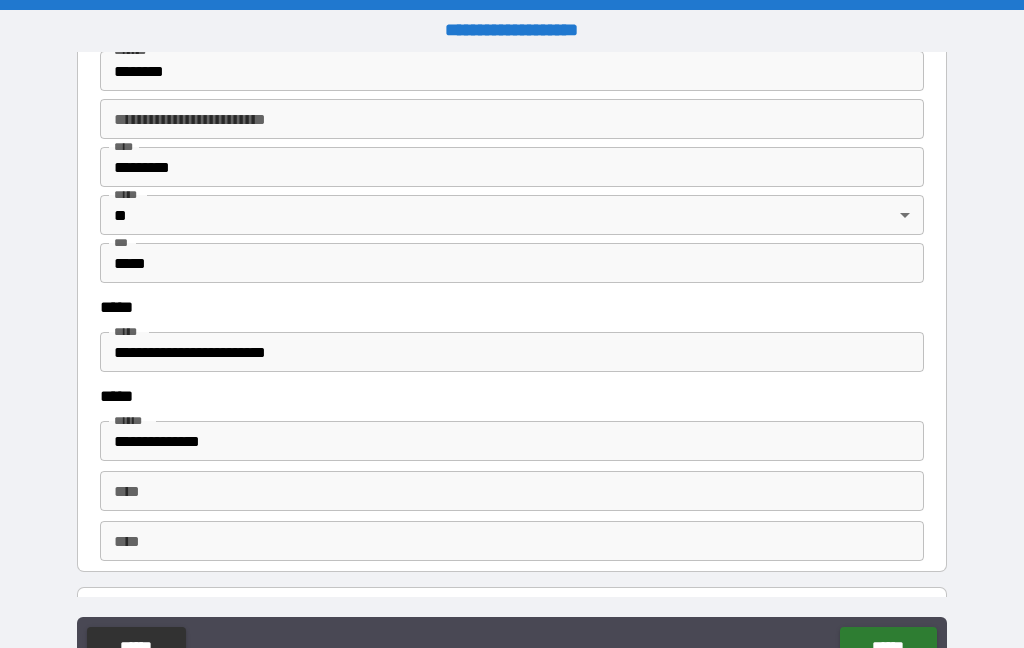 scroll, scrollTop: 2460, scrollLeft: 0, axis: vertical 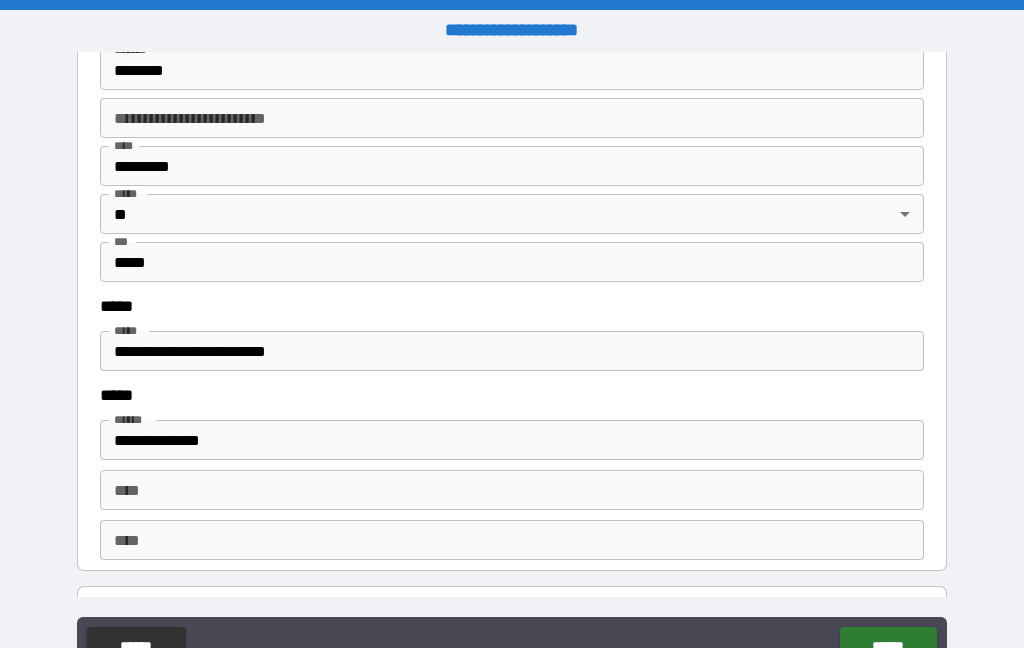 type on "**********" 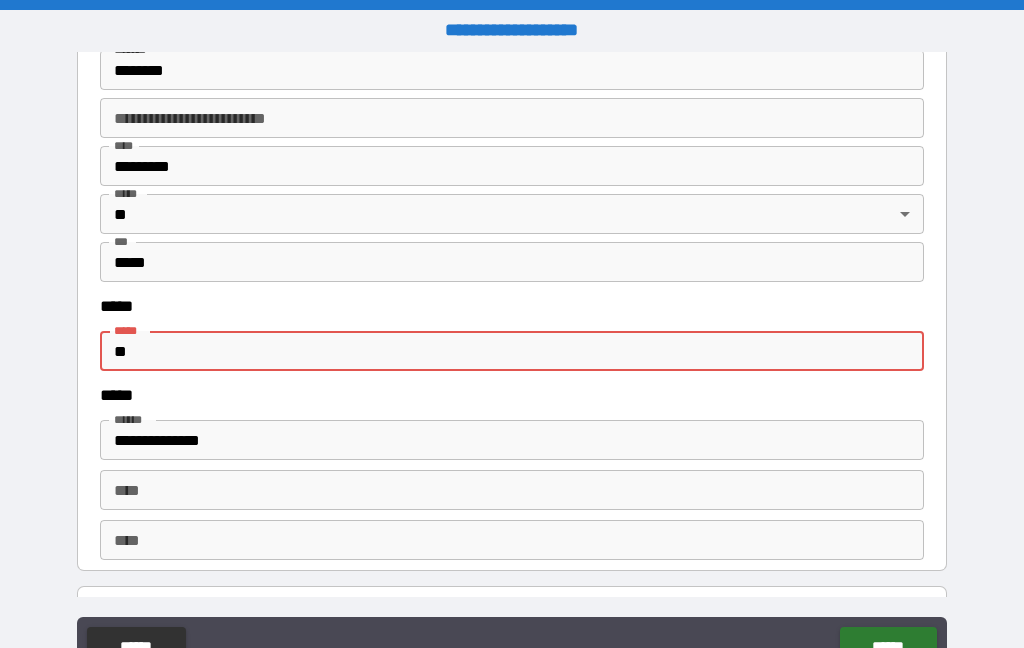 type on "*" 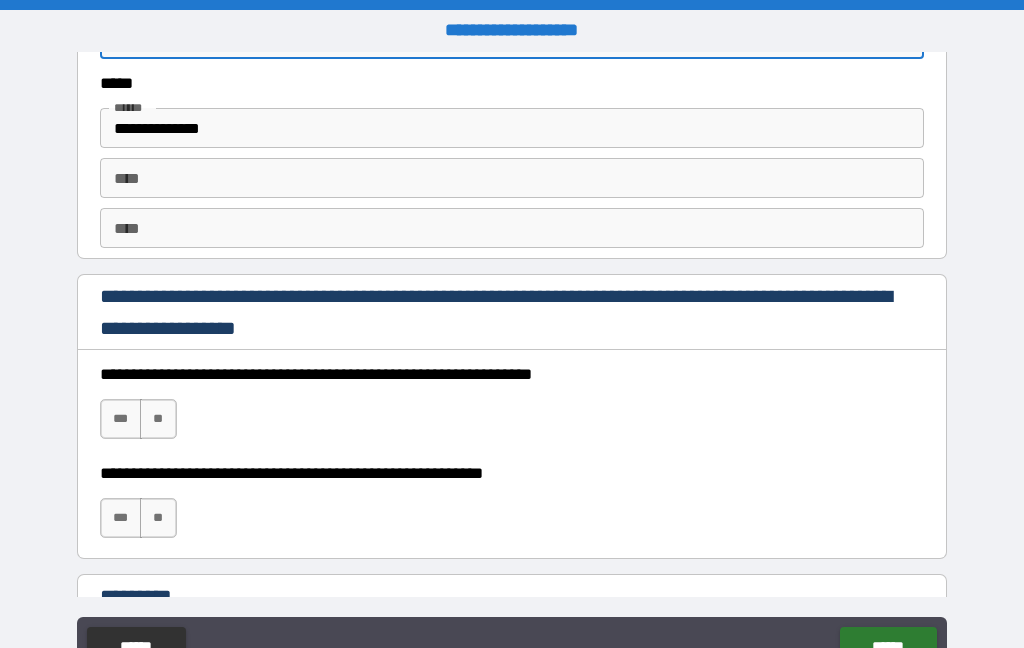 scroll, scrollTop: 2772, scrollLeft: 0, axis: vertical 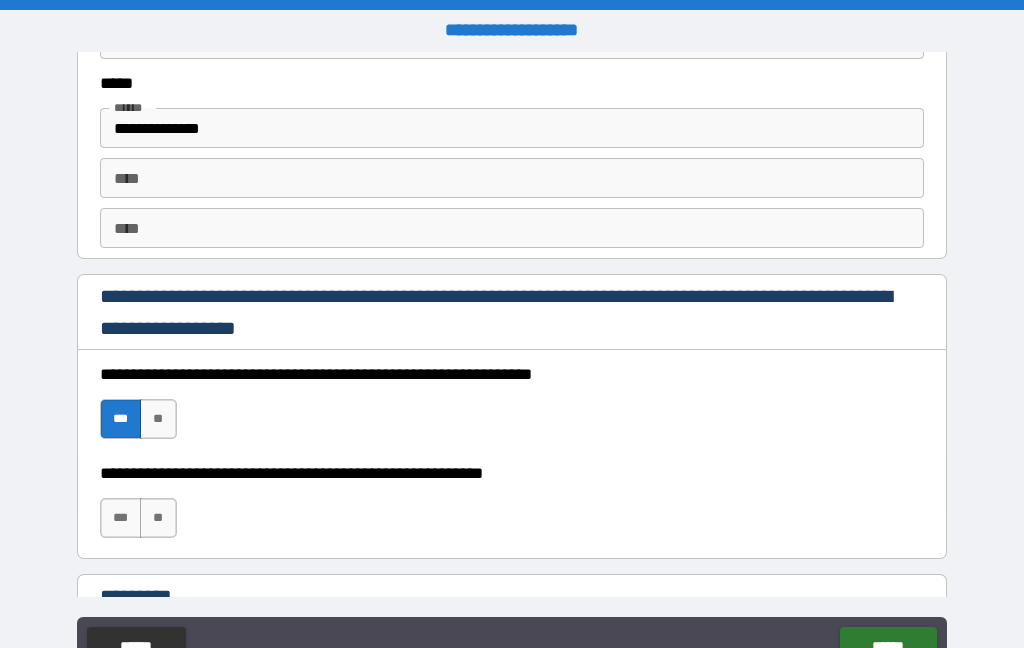 click on "***" at bounding box center (121, 518) 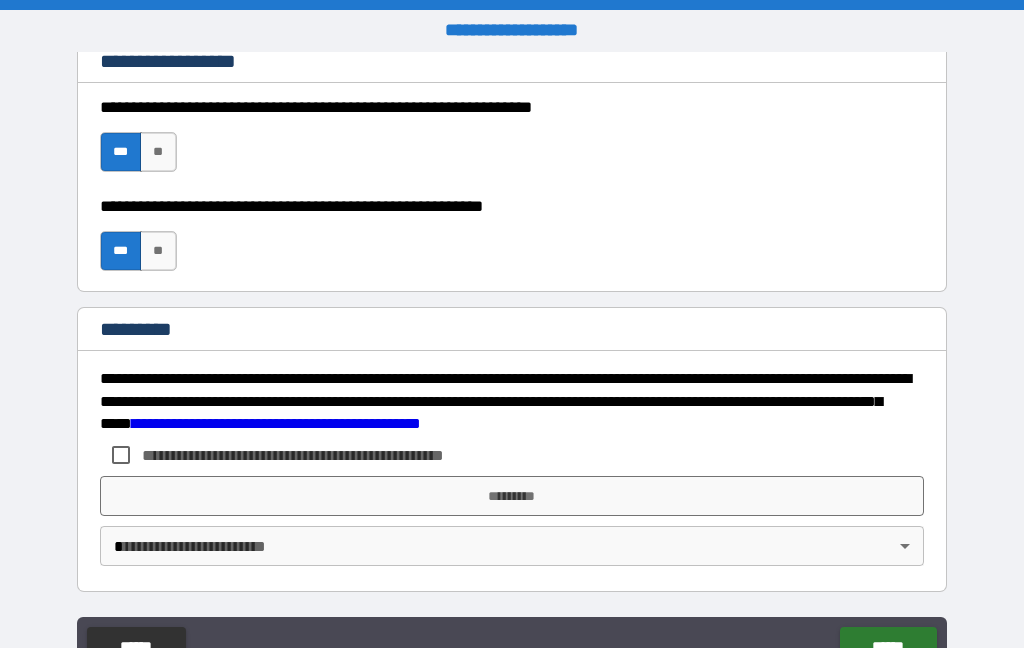 scroll, scrollTop: 3039, scrollLeft: 0, axis: vertical 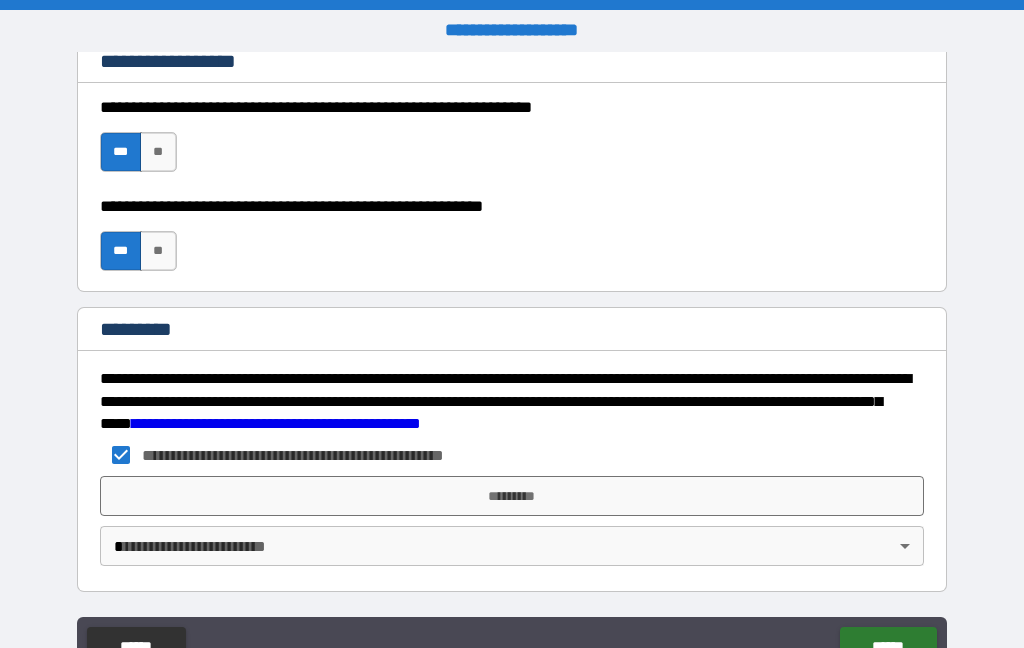 click on "******" 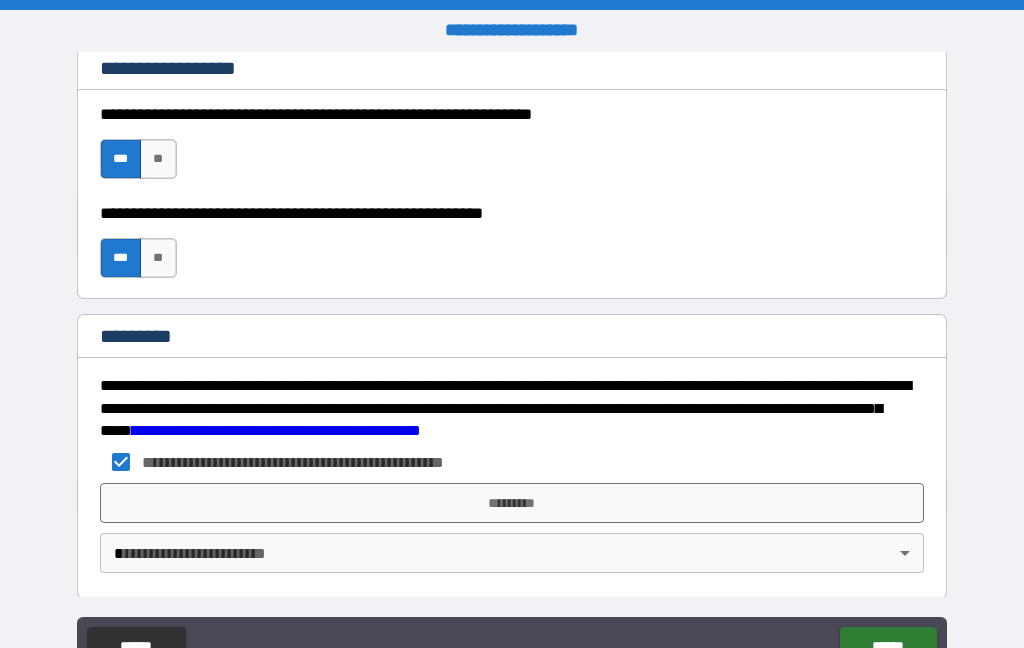 click on "*********" at bounding box center (512, 503) 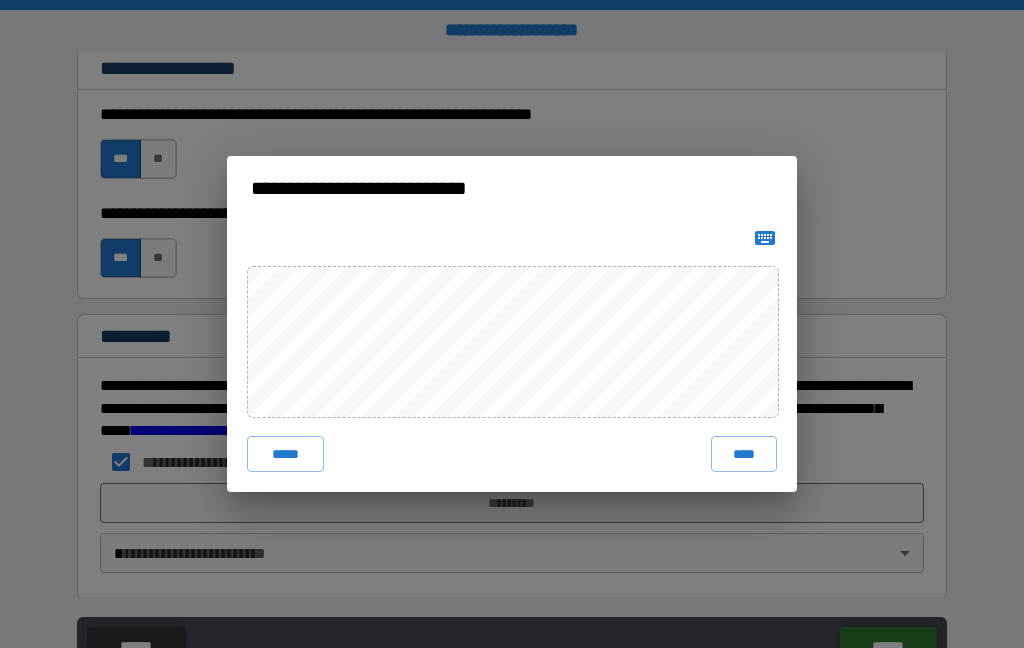 click on "****" at bounding box center (744, 454) 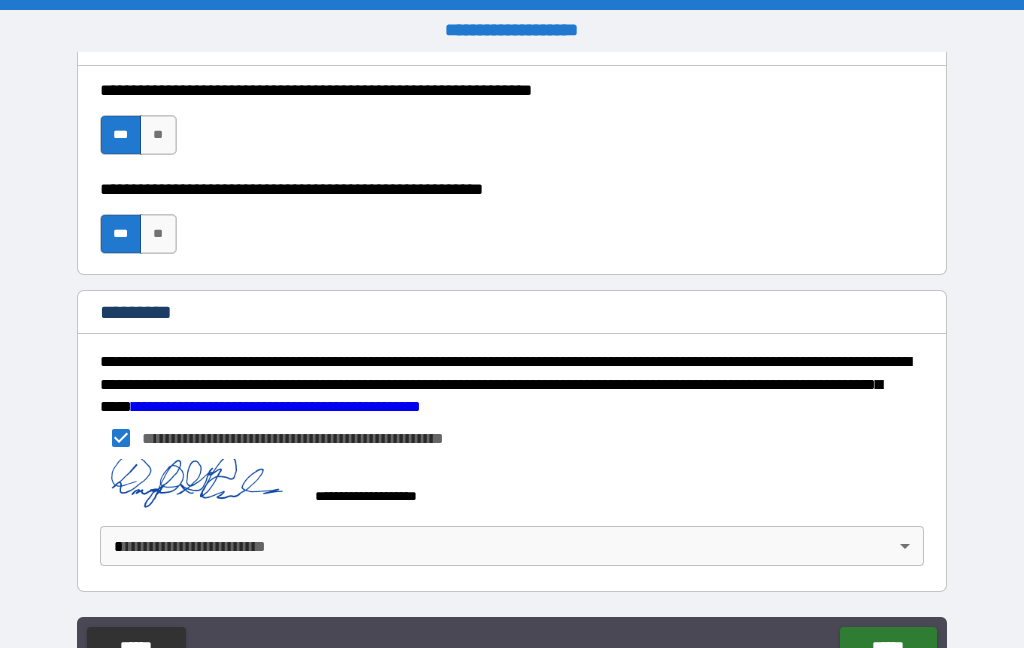 scroll, scrollTop: 3056, scrollLeft: 0, axis: vertical 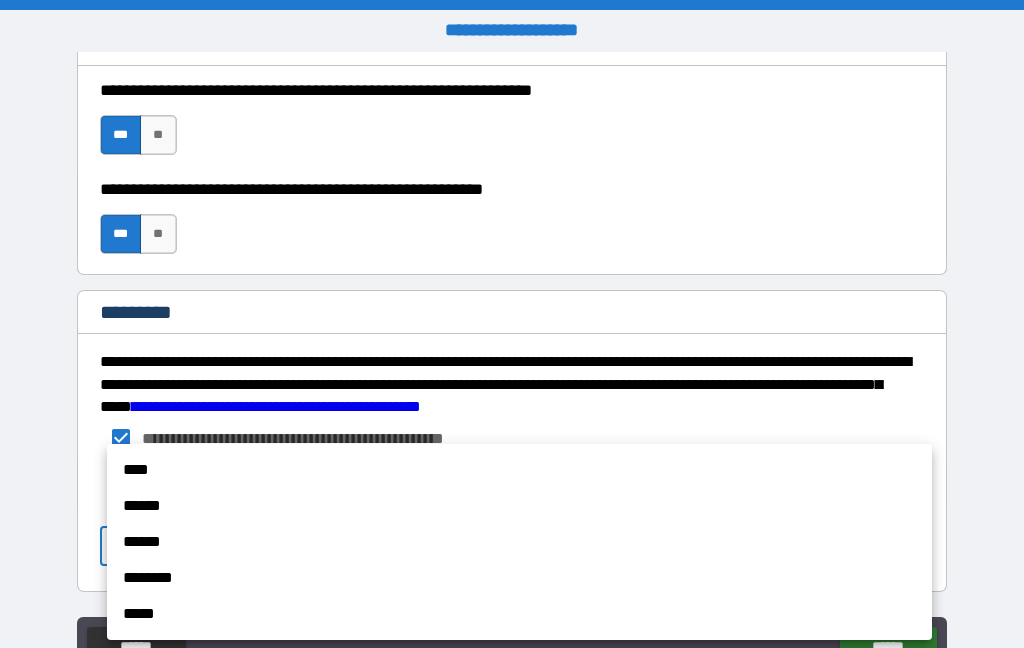 click on "****" at bounding box center [519, 470] 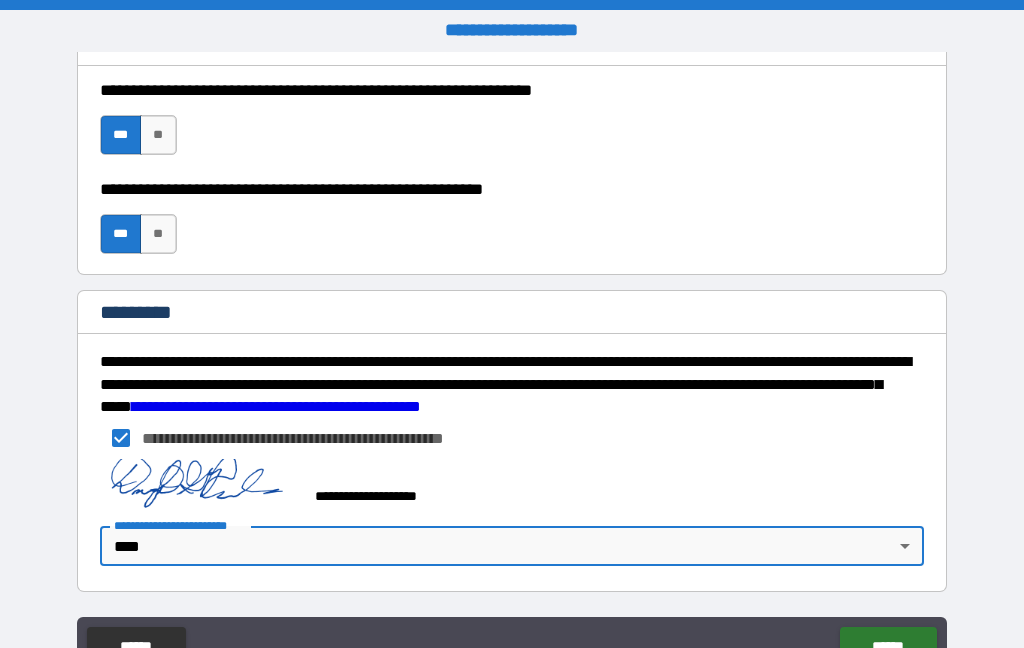 scroll, scrollTop: 3056, scrollLeft: 0, axis: vertical 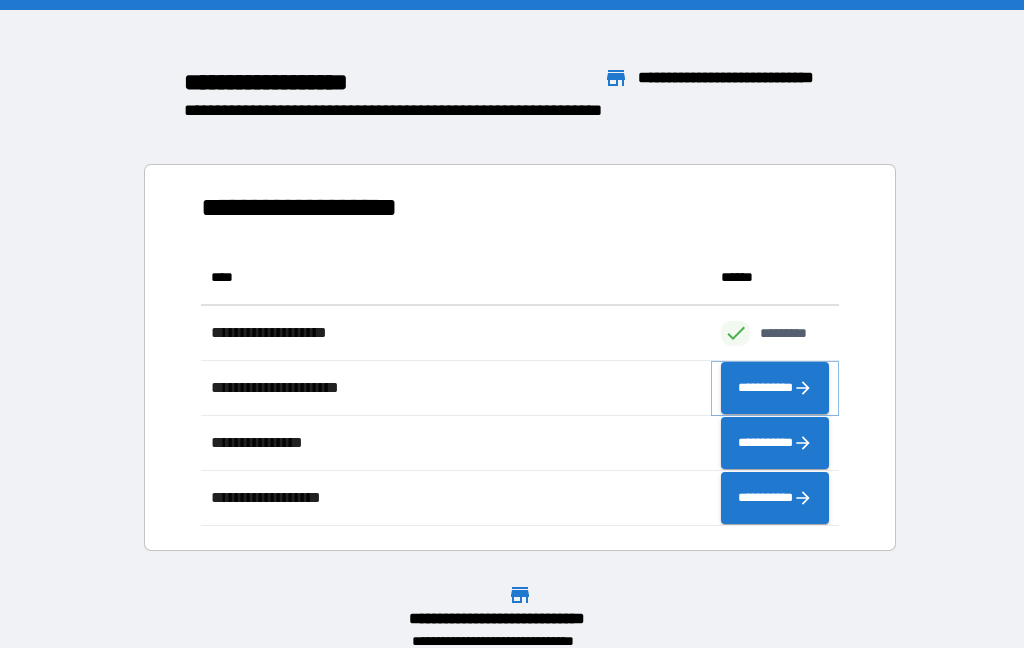 click on "**********" at bounding box center [775, 388] 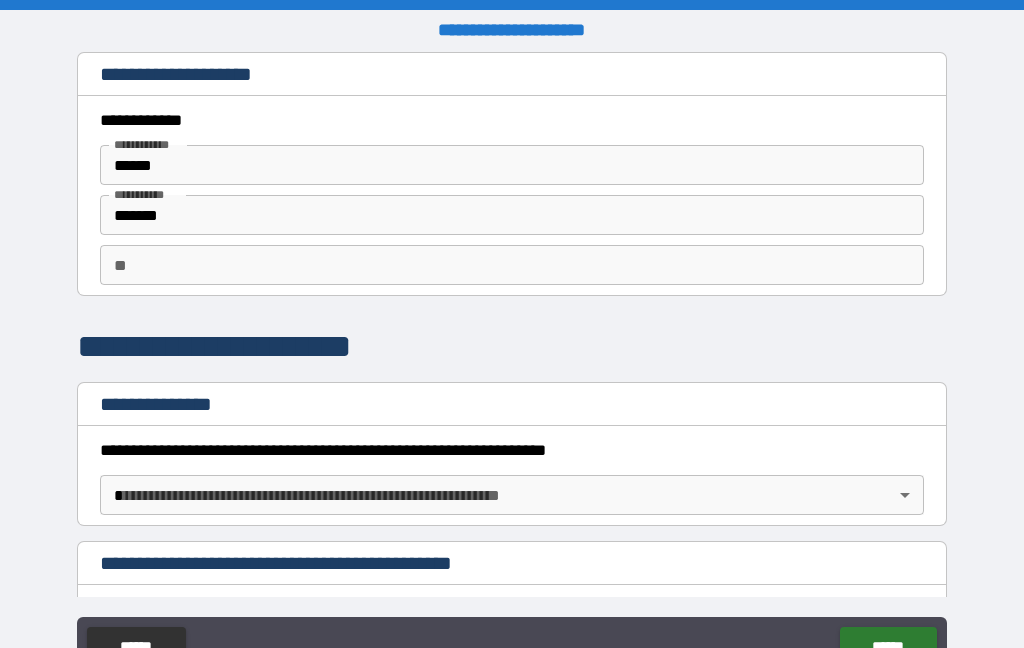 click on "**" at bounding box center (512, 265) 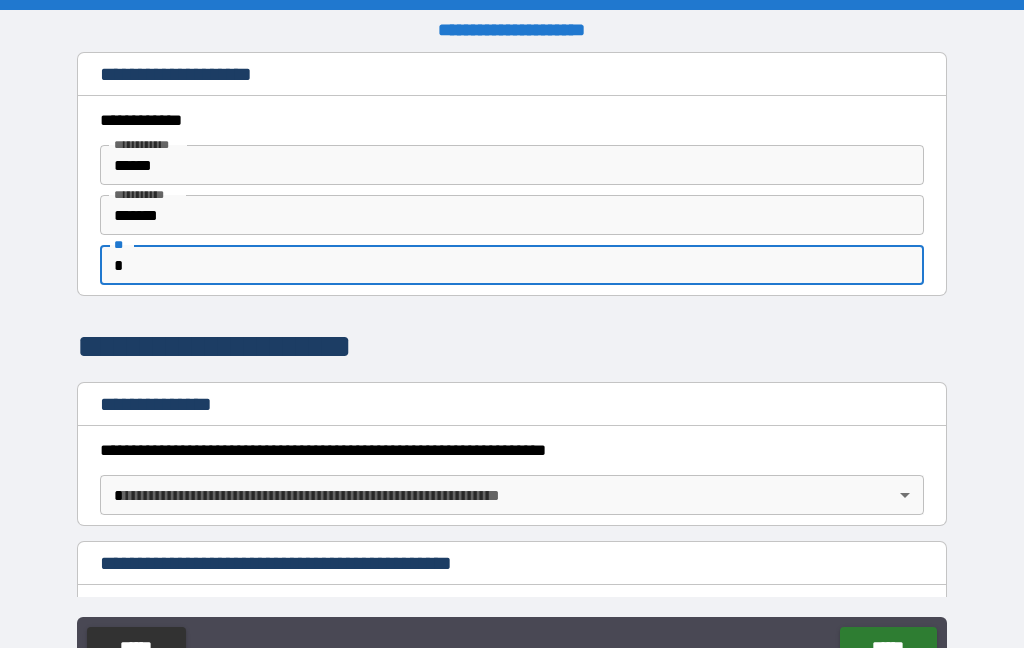 type on "*" 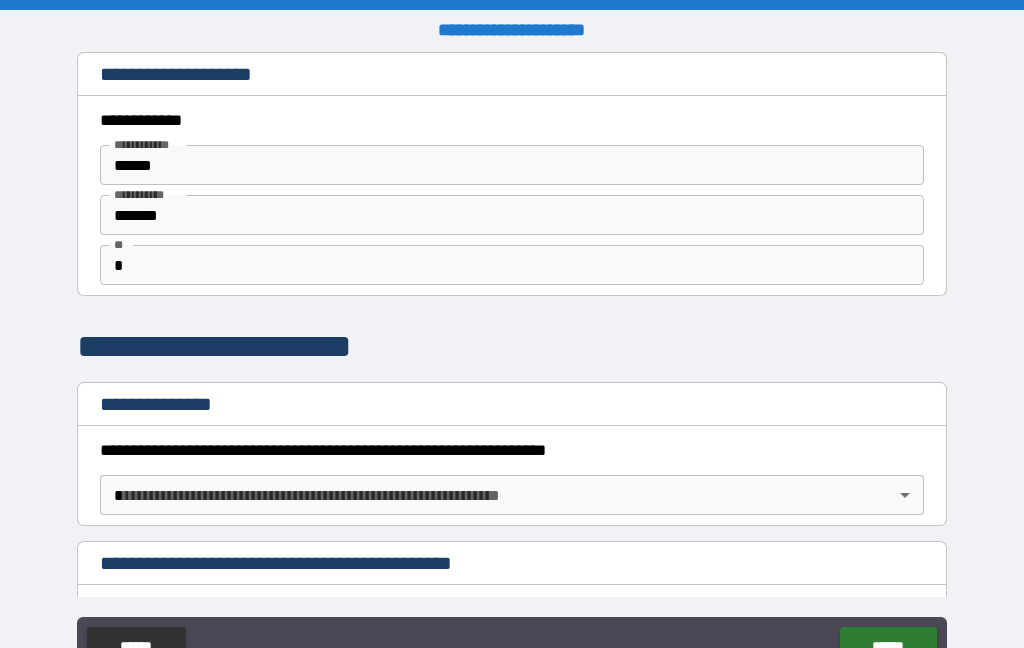 click on "[FIRST] [LAST] [STREET] [CITY] [STATE] [POSTAL_CODE] [COUNTRY] [PHONE] [EMAIL] [SSN] [CREDIT_CARD] [DRIVER_LICENSE] [PASSPORT_NUMBER] [BIRTH_DATE] [AGE] [ADDRESS]" at bounding box center (512, 364) 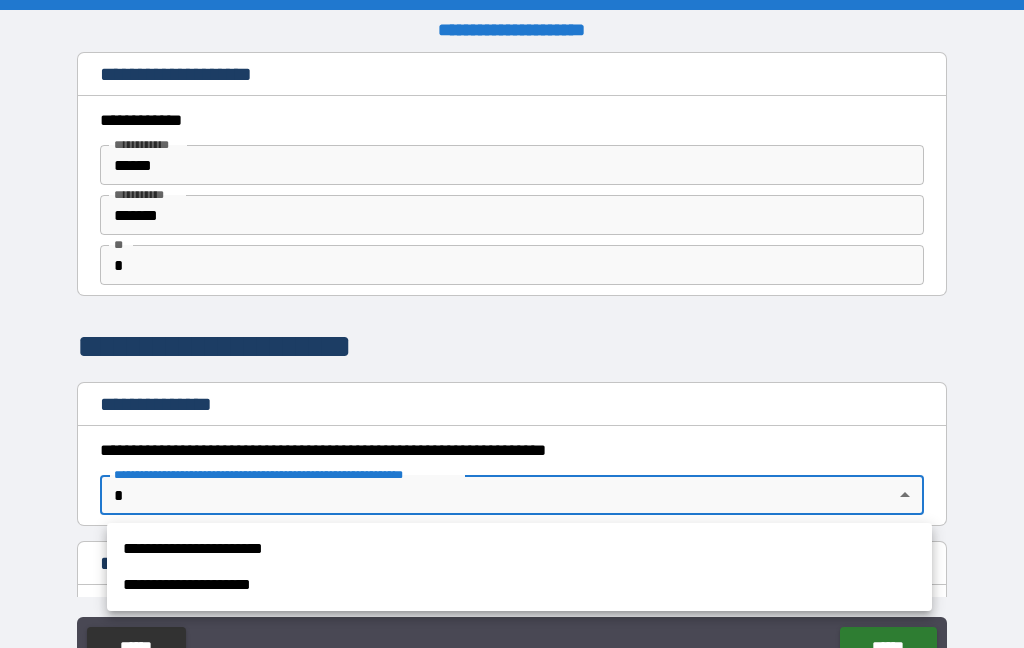 click on "**********" at bounding box center [519, 585] 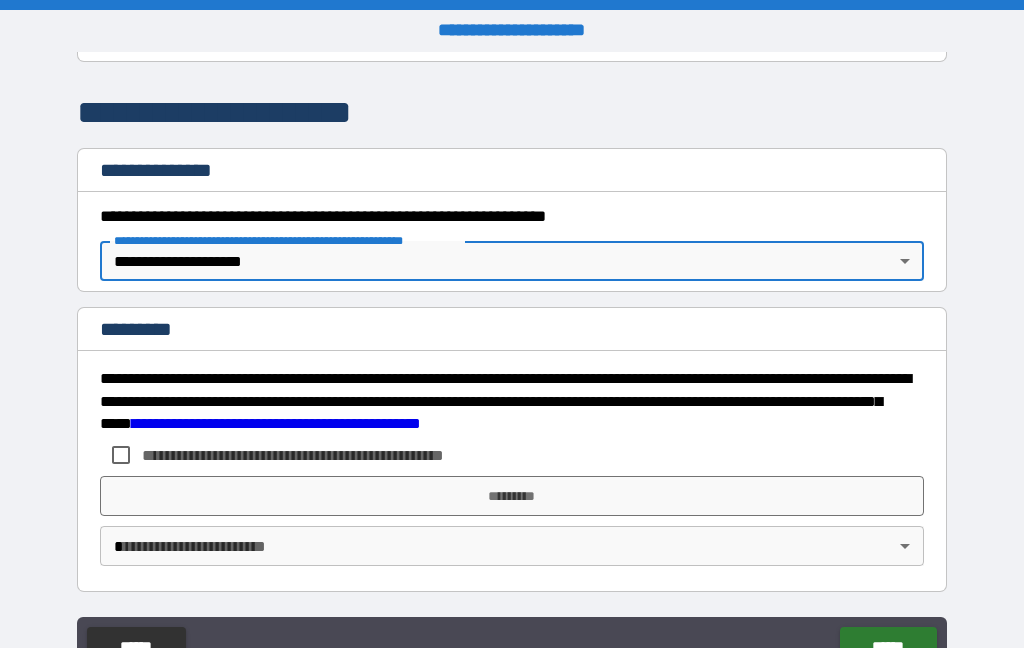 scroll, scrollTop: 234, scrollLeft: 0, axis: vertical 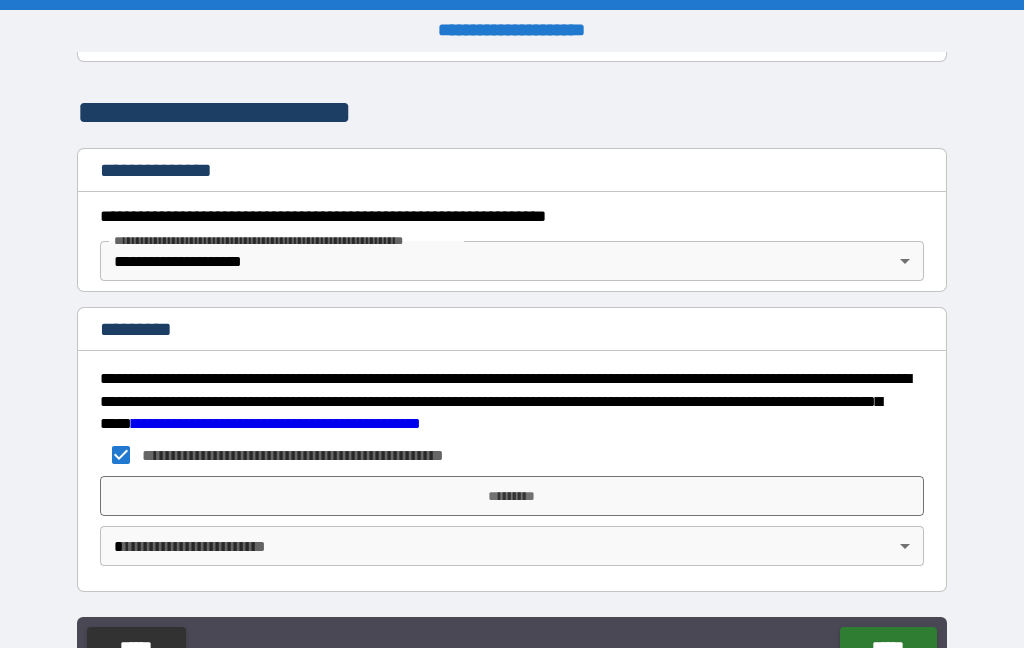 click on "*********" at bounding box center [512, 496] 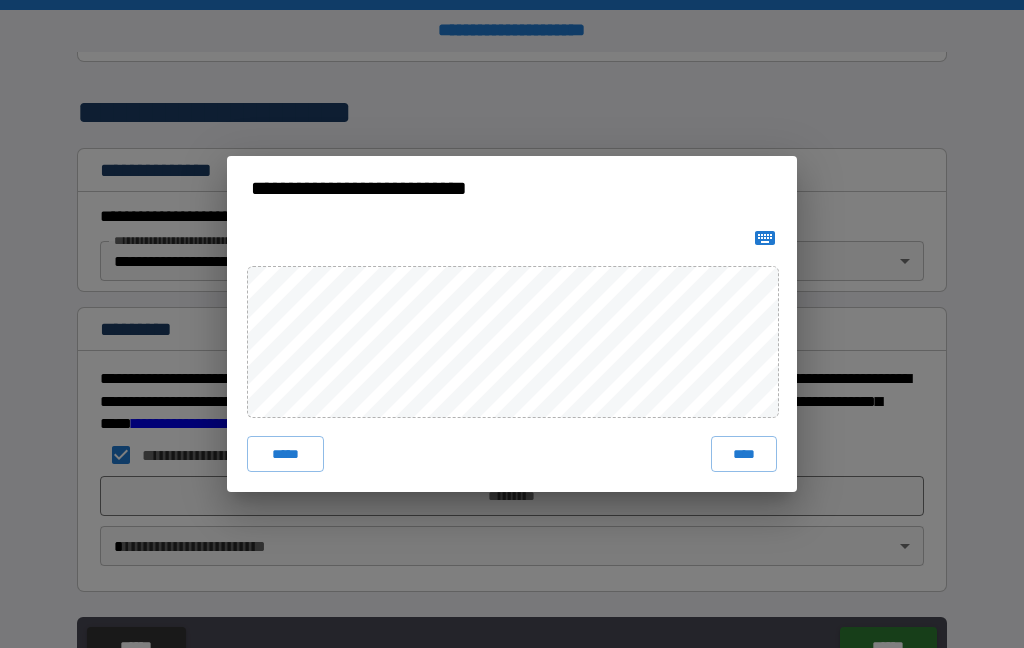 click on "****" at bounding box center [744, 454] 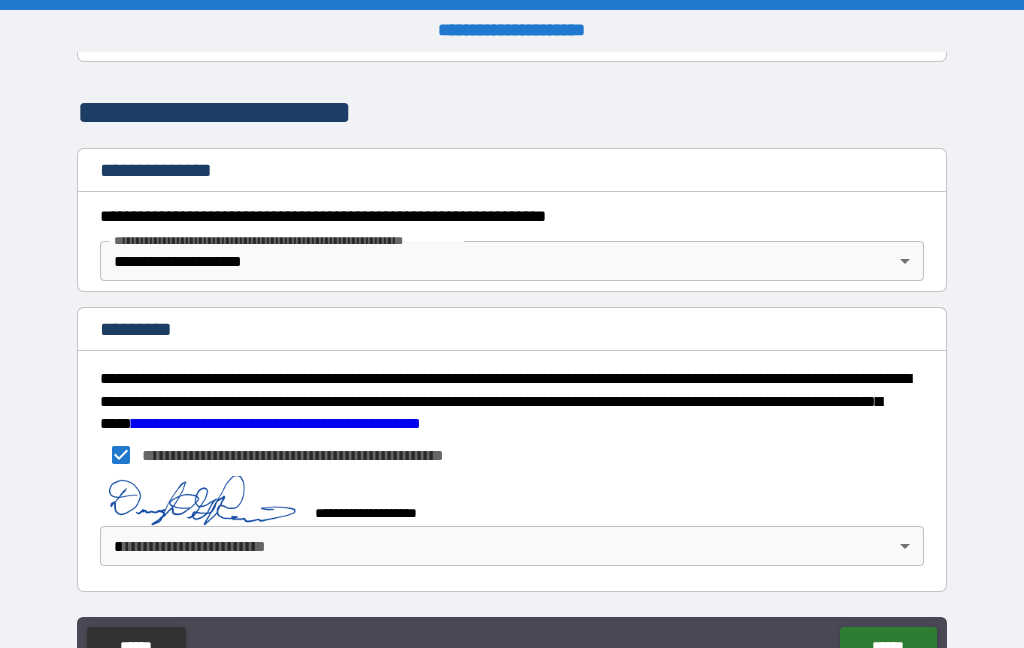 scroll, scrollTop: 224, scrollLeft: 0, axis: vertical 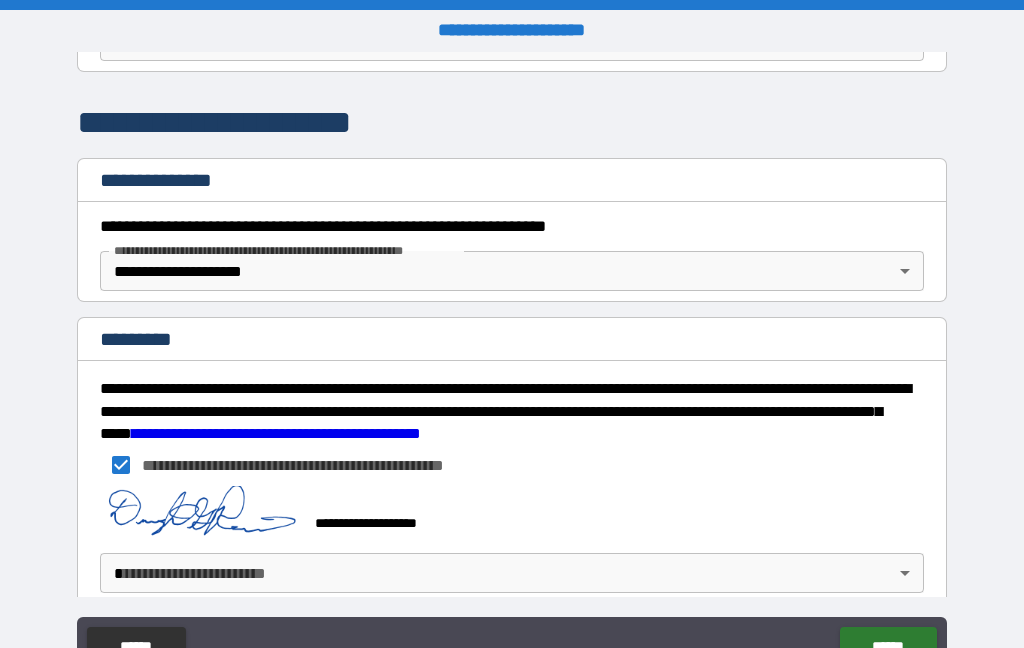 click on "[FIRST] [LAST] [STREET] [CITY] [STATE] [POSTAL_CODE] [COUNTRY] [PHONE] [EMAIL] [SSN] [CREDIT_CARD] [DRIVER_LICENSE] [PASSPORT_NUMBER] [BIRTH_DATE] [AGE] [ADDRESS]" at bounding box center (512, 364) 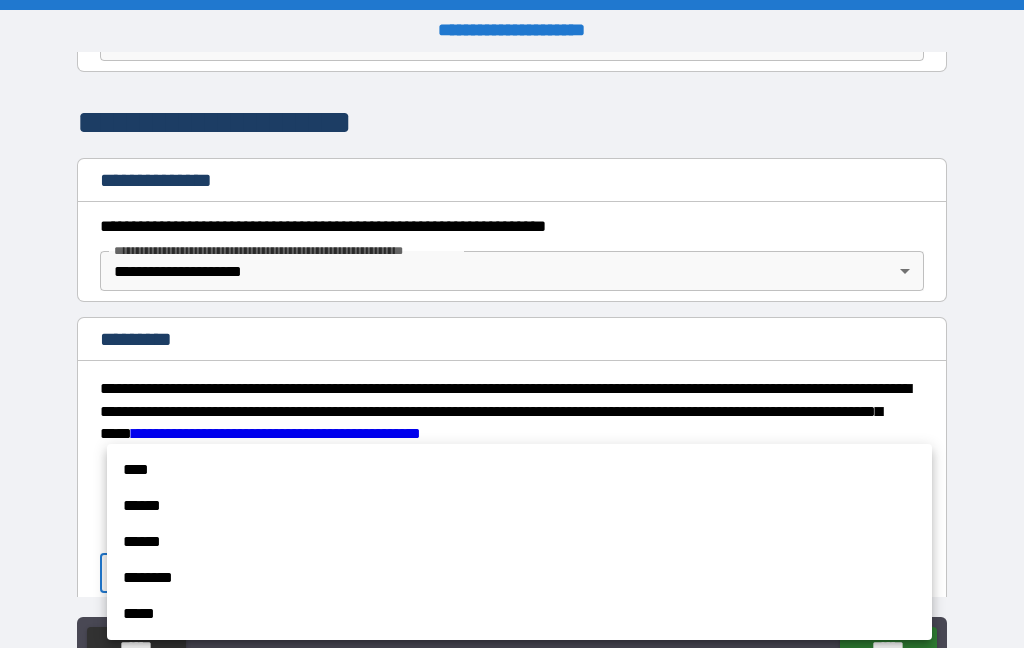 click on "****" at bounding box center (519, 470) 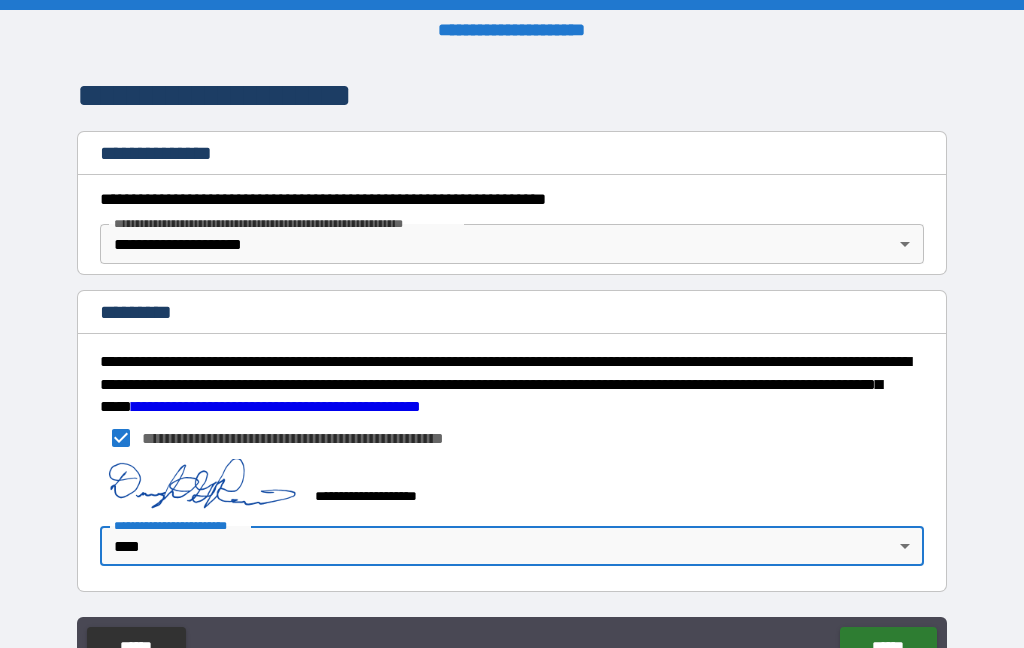 scroll, scrollTop: 251, scrollLeft: 0, axis: vertical 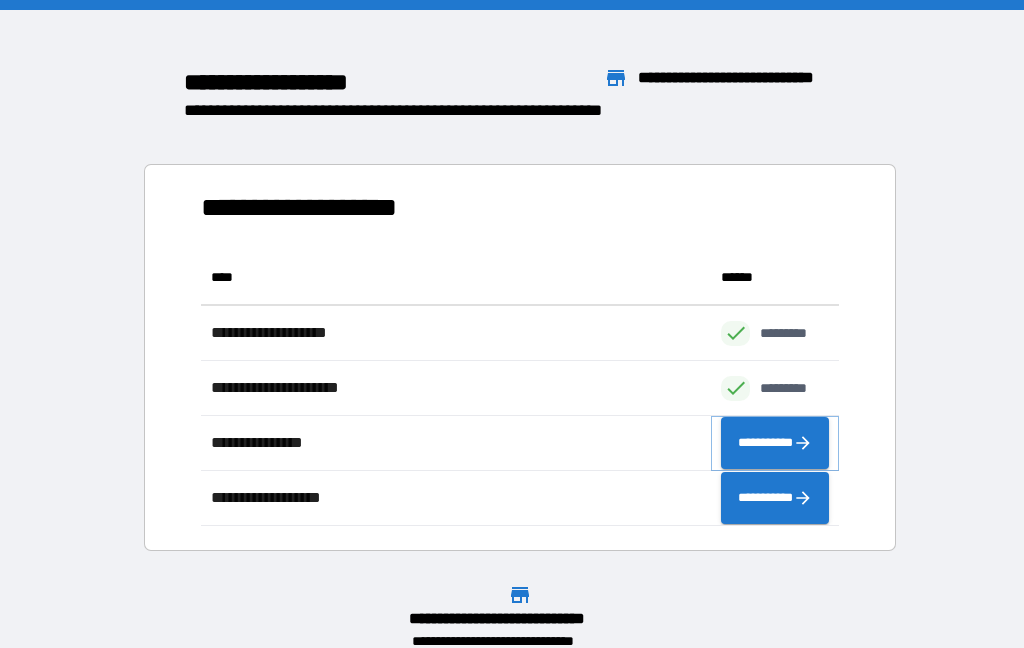 click on "**********" at bounding box center (775, 443) 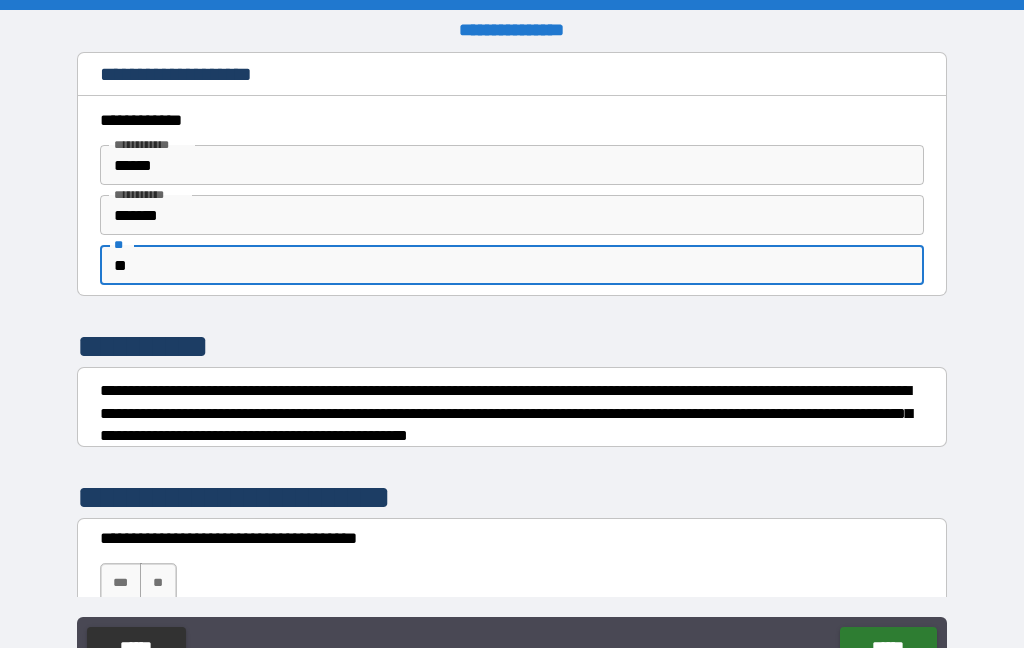 type on "*" 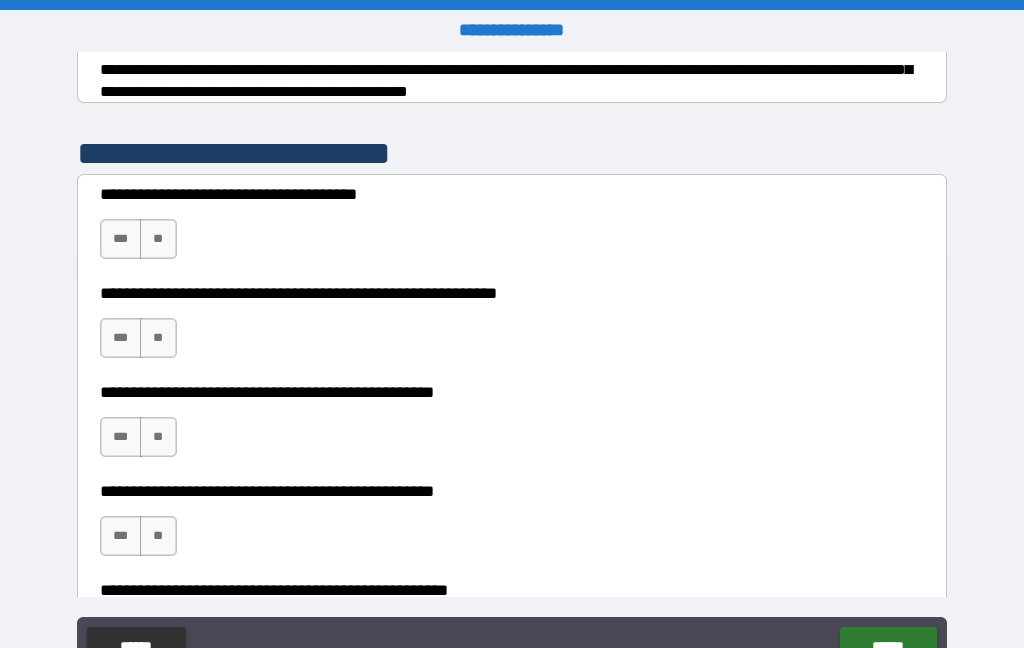 scroll, scrollTop: 362, scrollLeft: 0, axis: vertical 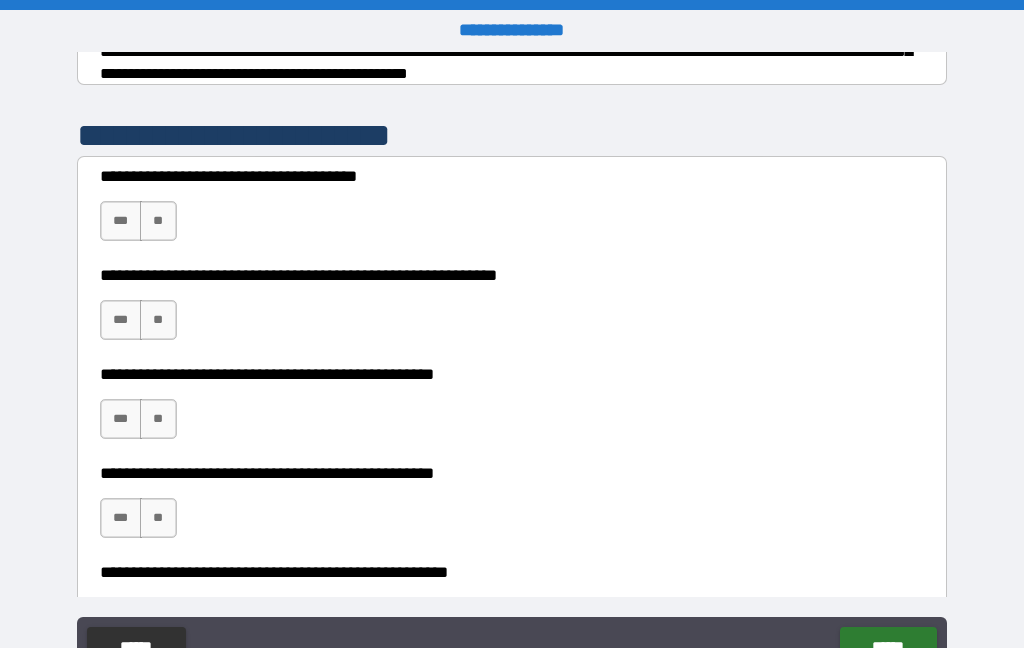 type on "*" 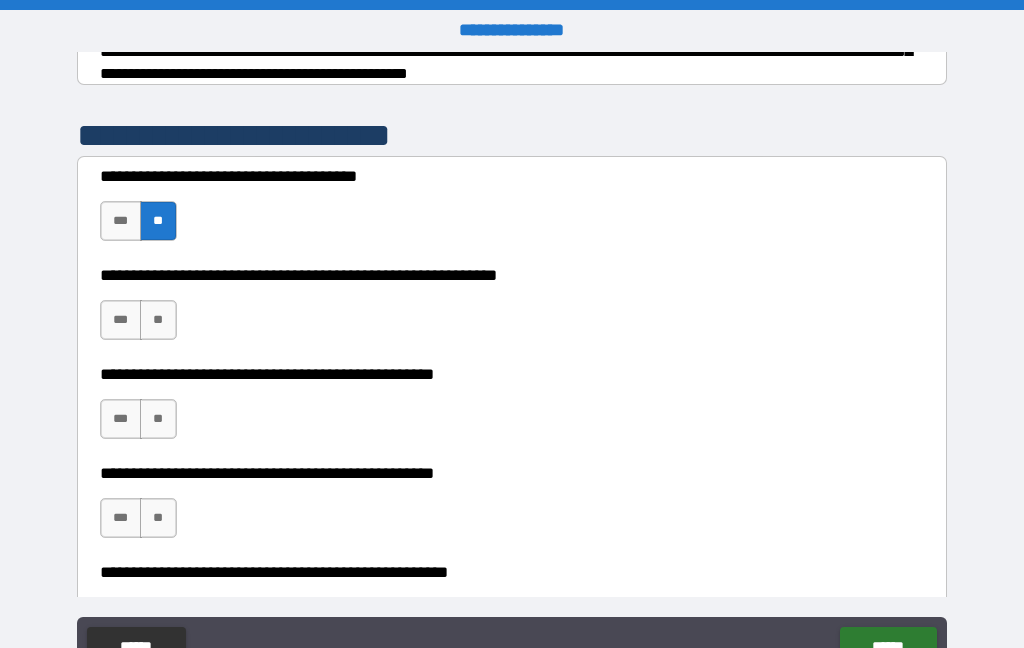 click on "**" at bounding box center (158, 419) 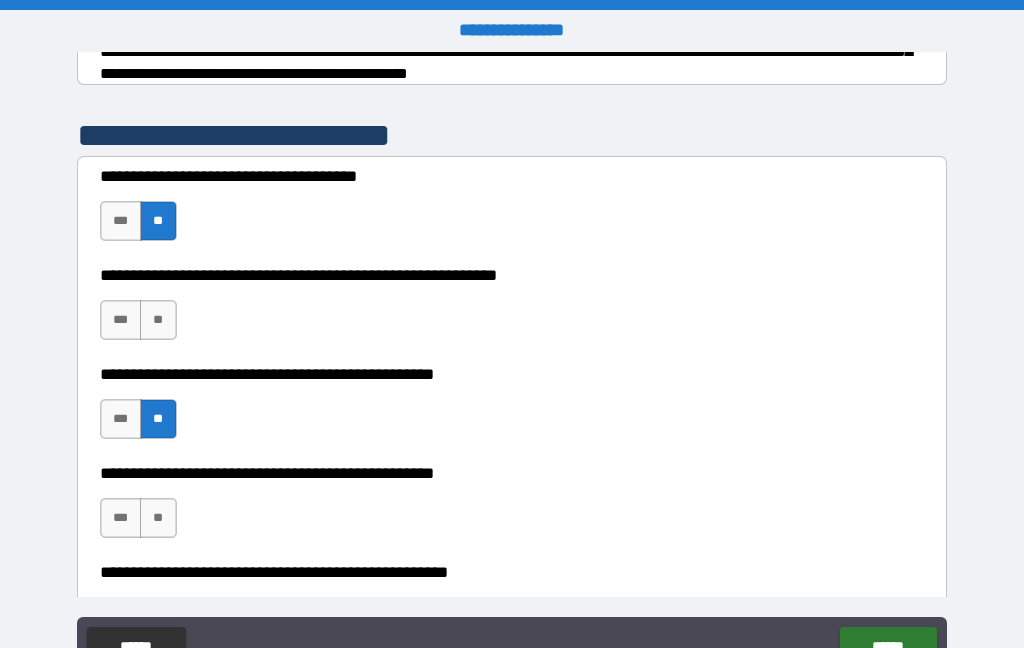 click on "***" at bounding box center (121, 518) 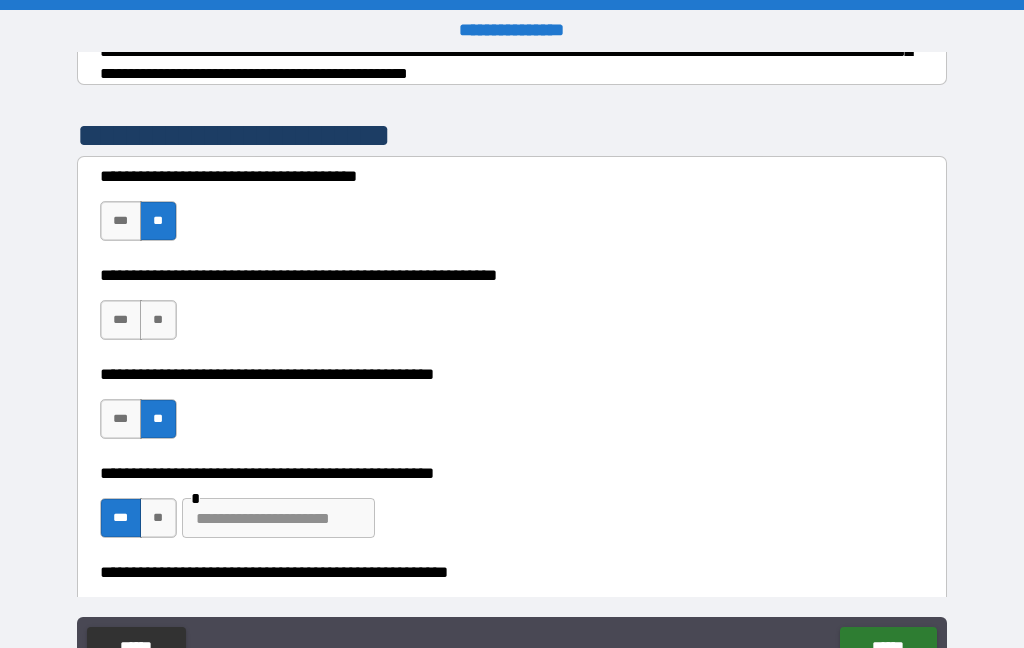 click at bounding box center (278, 518) 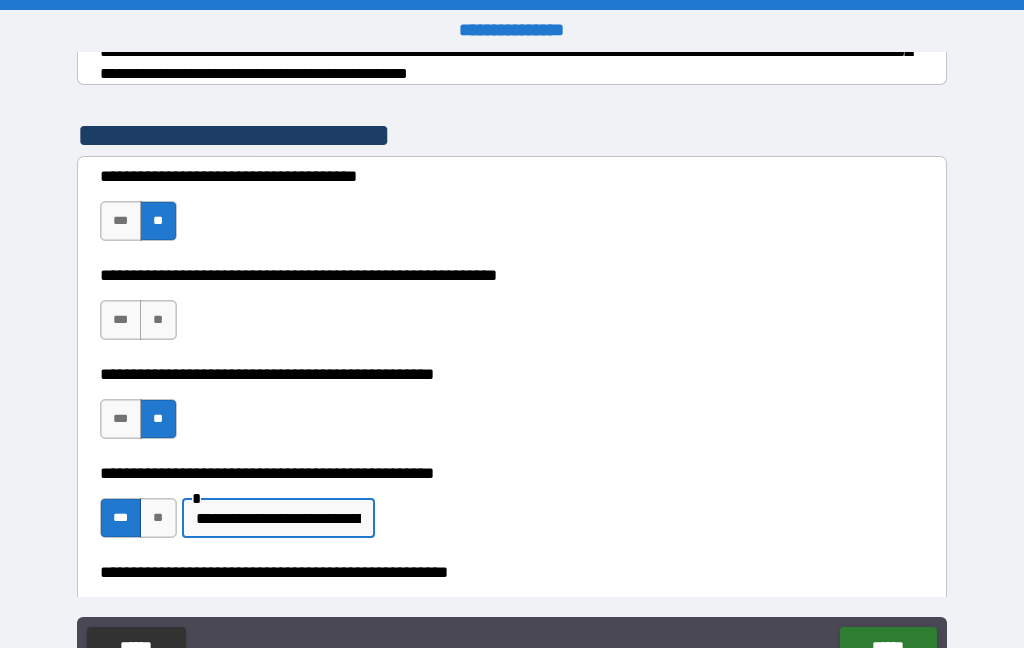 type on "**********" 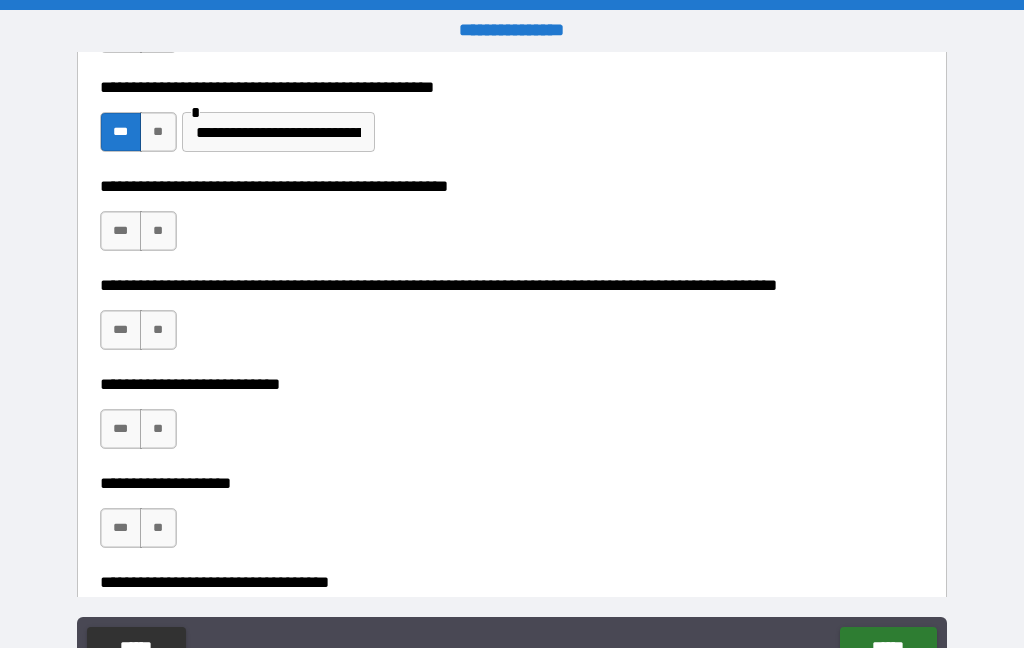 scroll, scrollTop: 763, scrollLeft: 0, axis: vertical 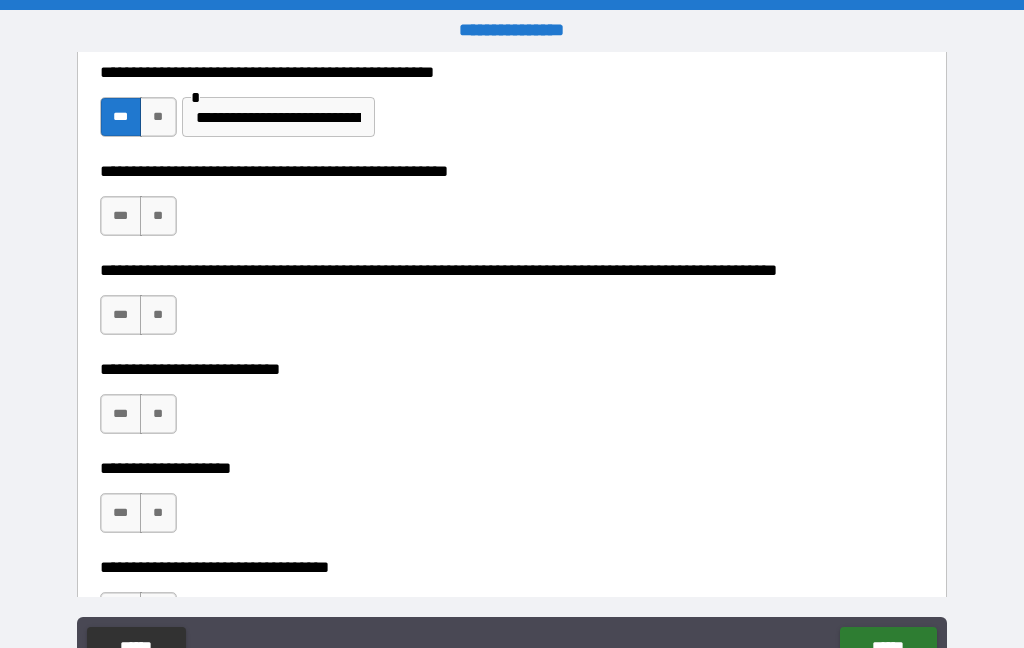 type on "**********" 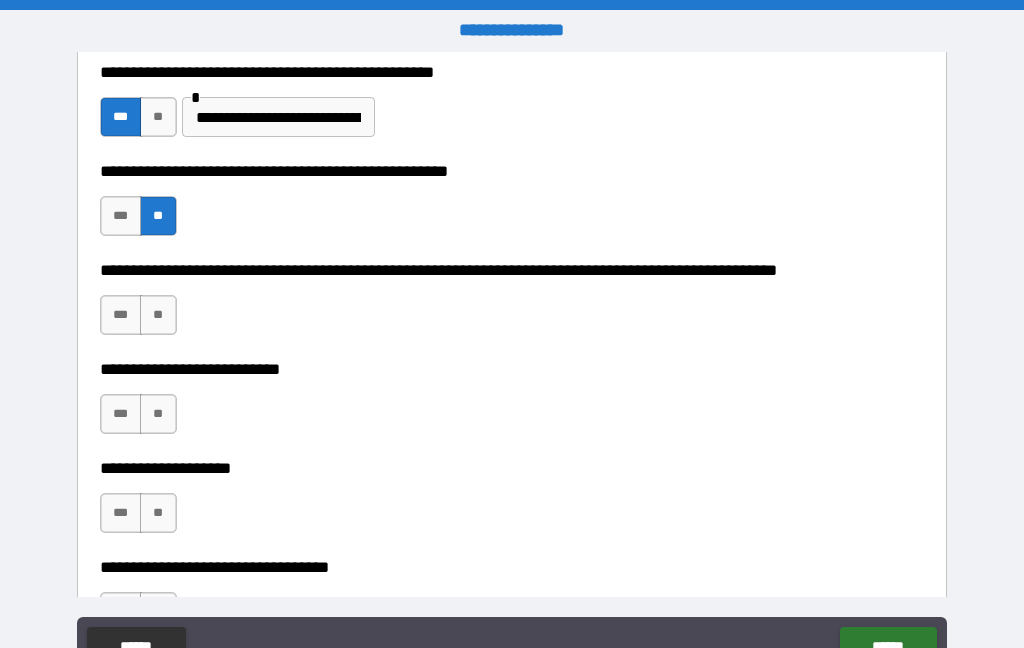 click on "**" at bounding box center [158, 315] 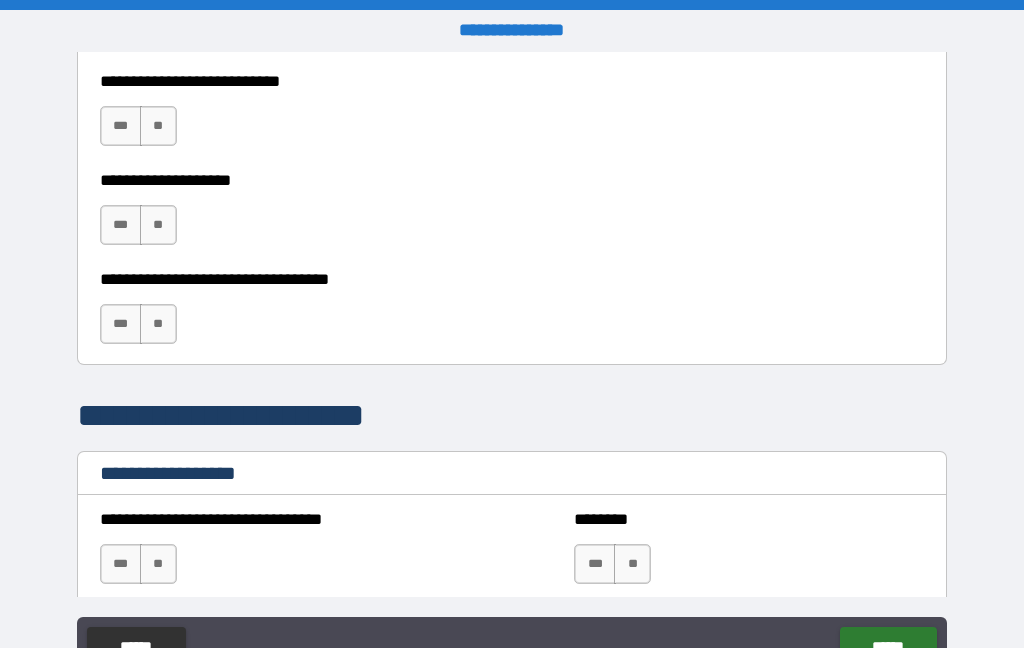 scroll, scrollTop: 1053, scrollLeft: 0, axis: vertical 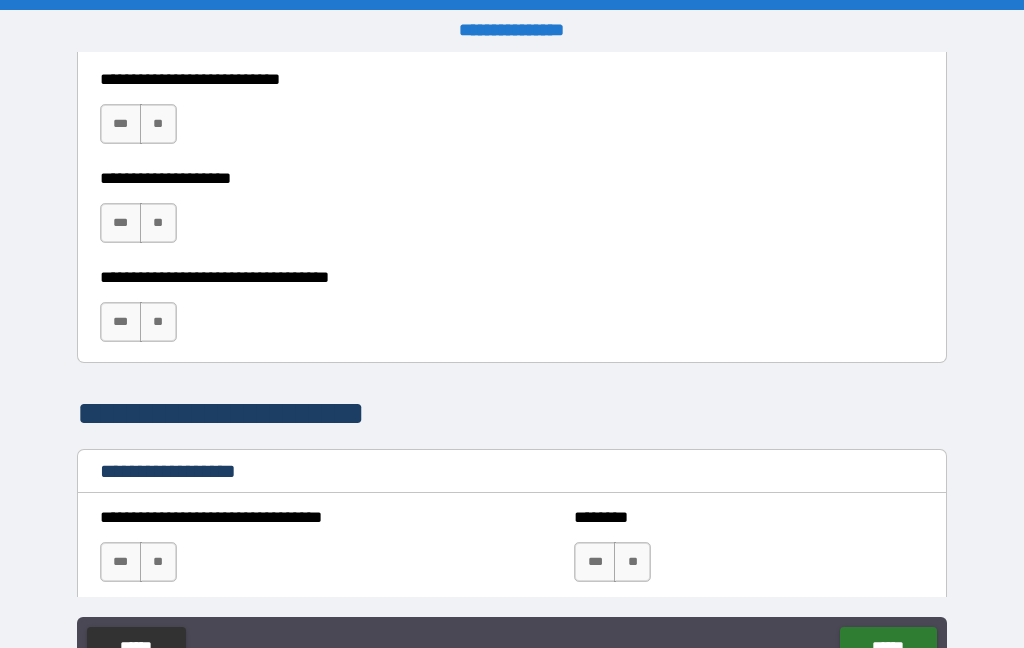 click on "**" at bounding box center [158, 124] 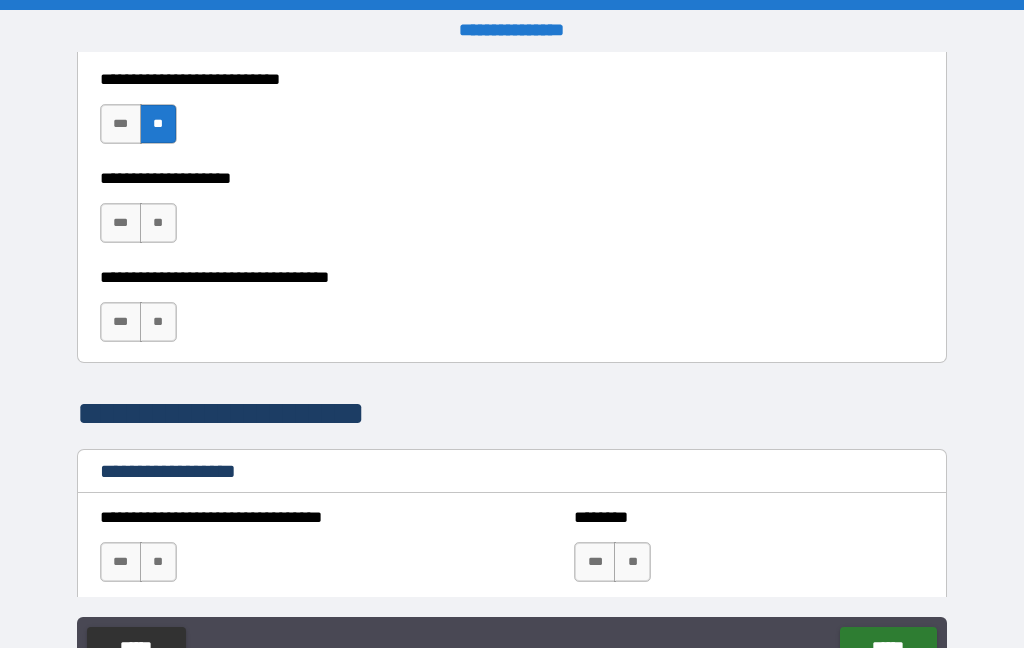 click on "**" at bounding box center (158, 223) 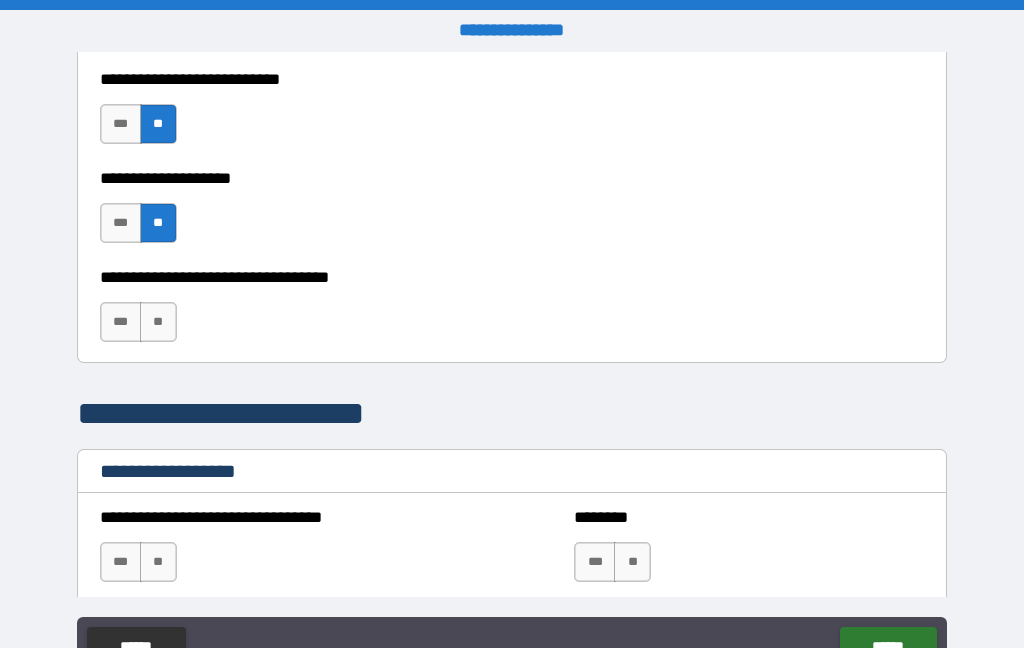 click on "**" at bounding box center (158, 322) 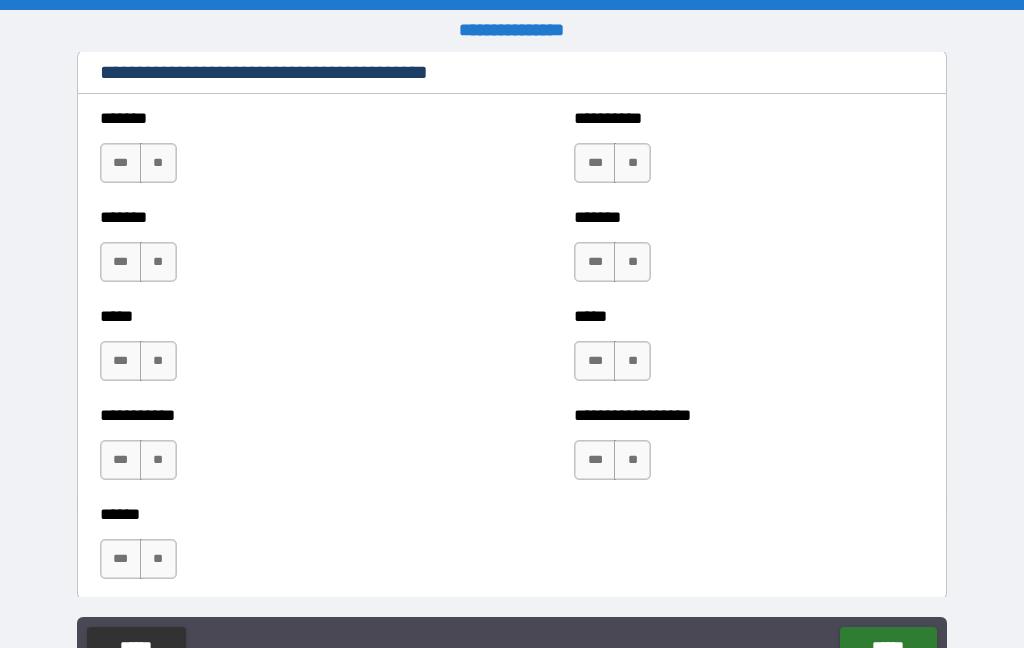 scroll, scrollTop: 1722, scrollLeft: 0, axis: vertical 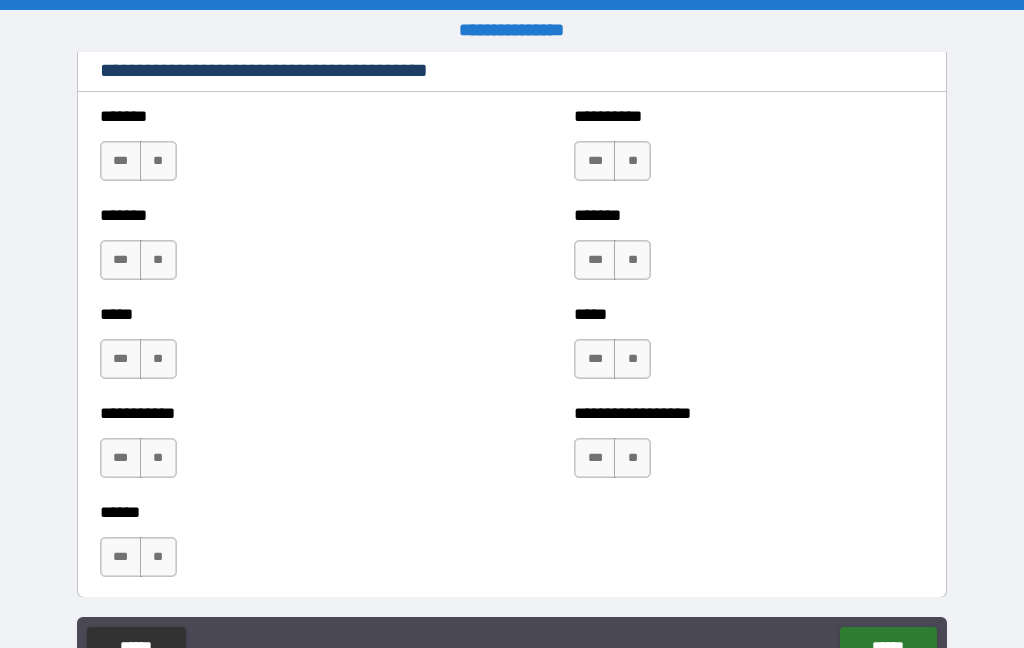 click on "**" at bounding box center (158, 161) 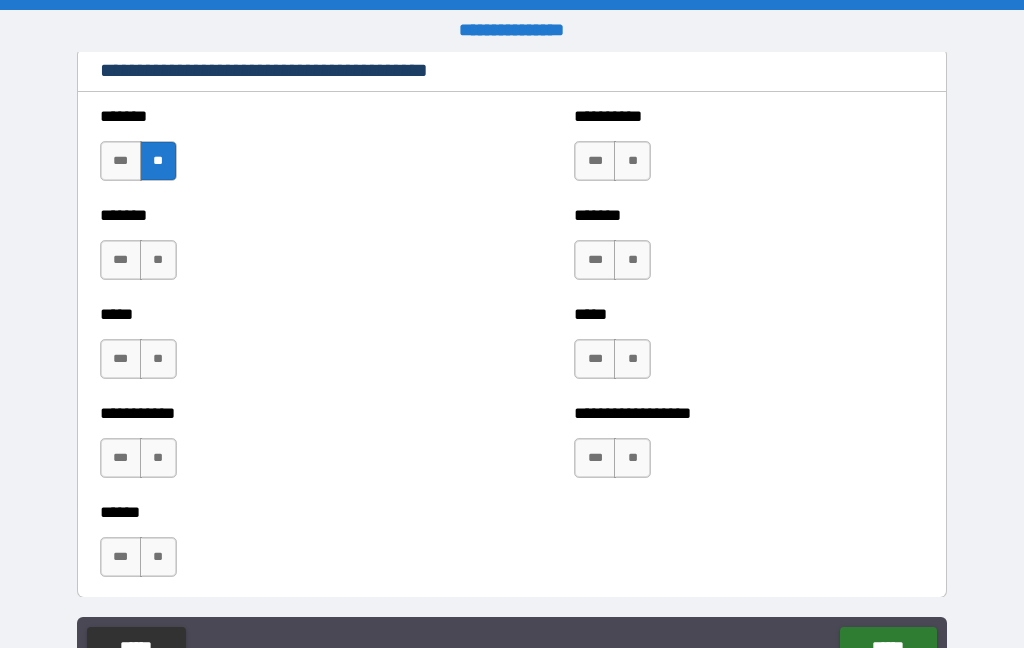 click on "**" at bounding box center [158, 260] 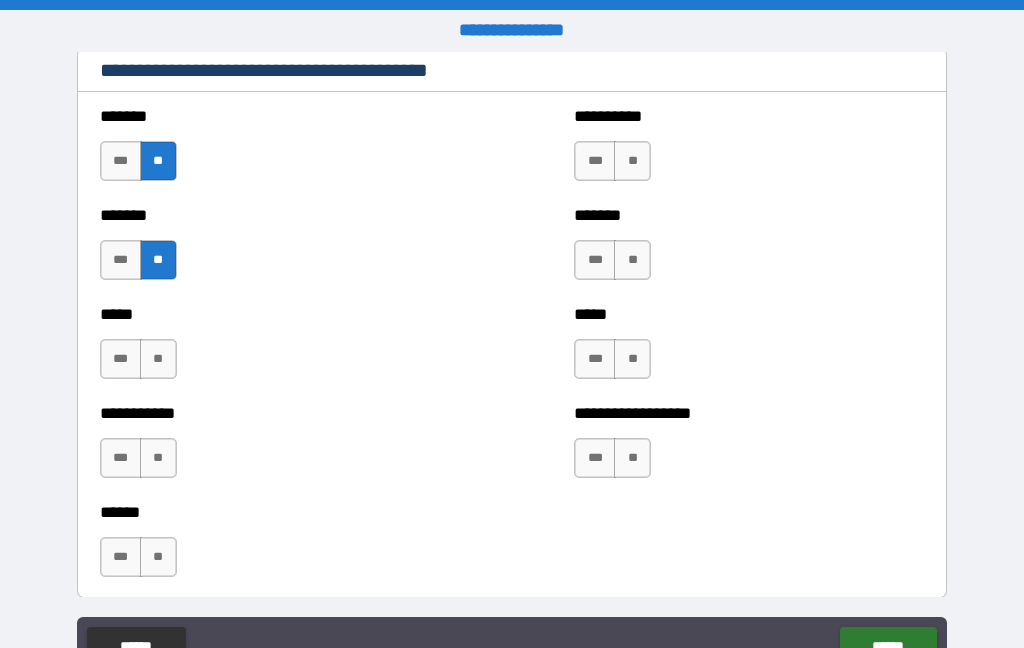 click on "**" at bounding box center (158, 359) 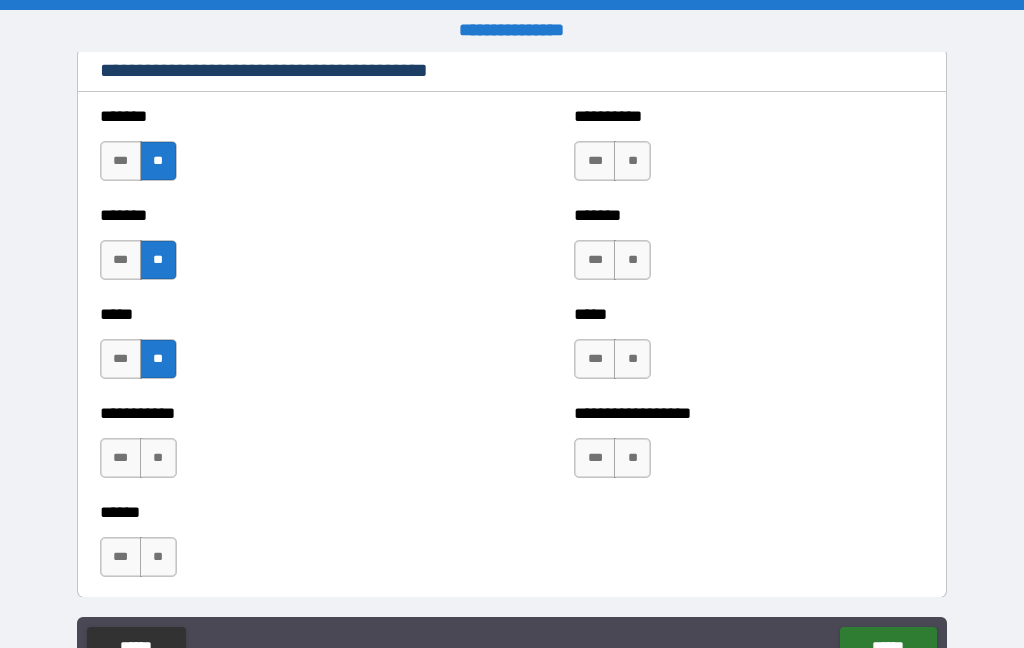 click on "**" at bounding box center (158, 458) 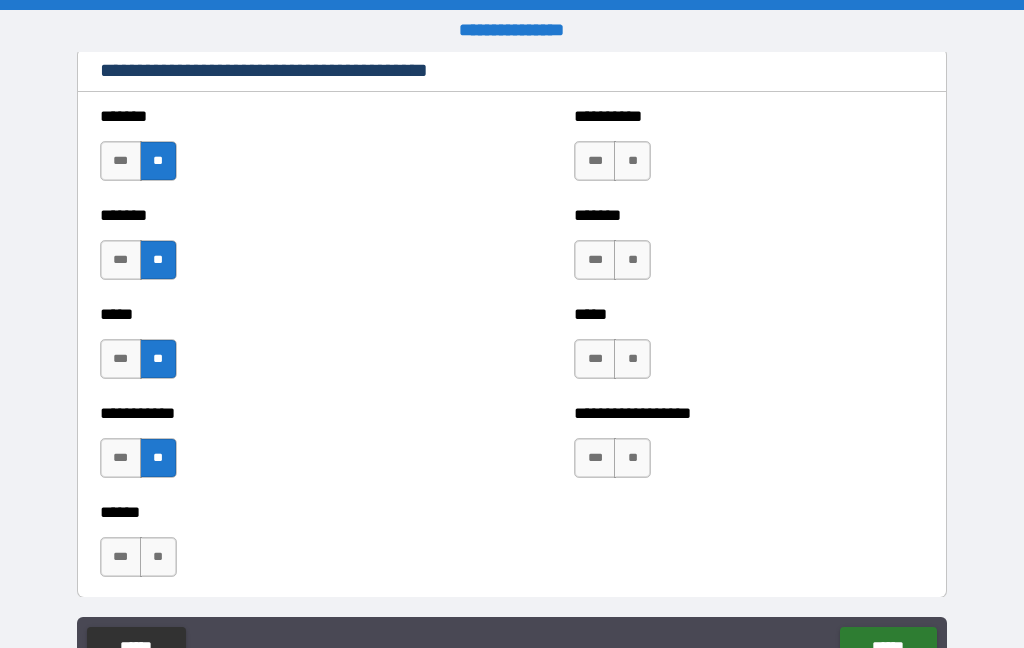 click on "**" at bounding box center (158, 557) 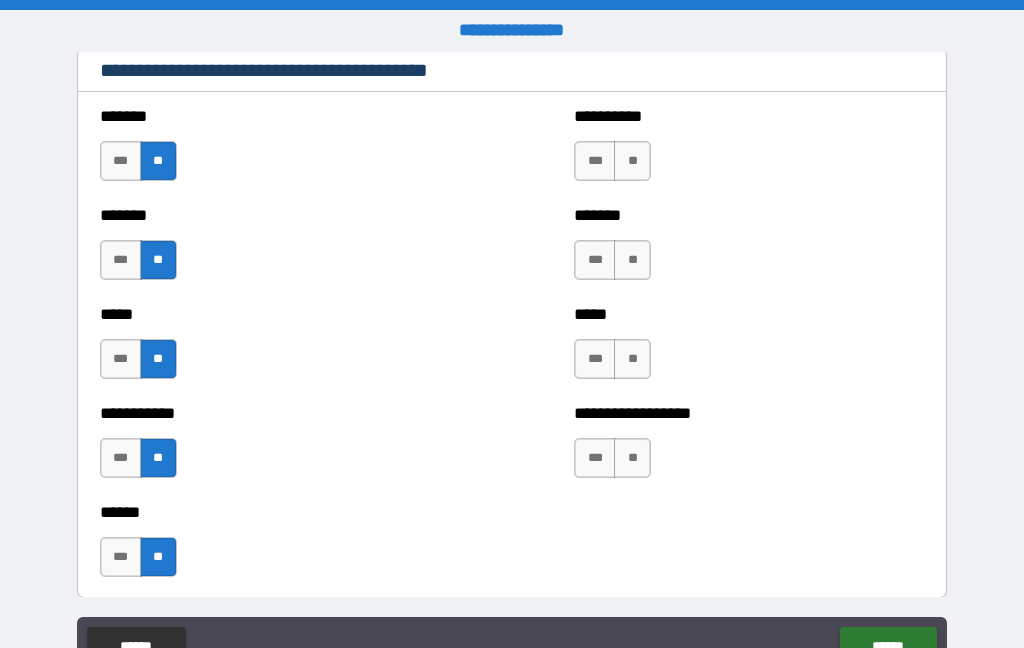 click on "**" at bounding box center (632, 161) 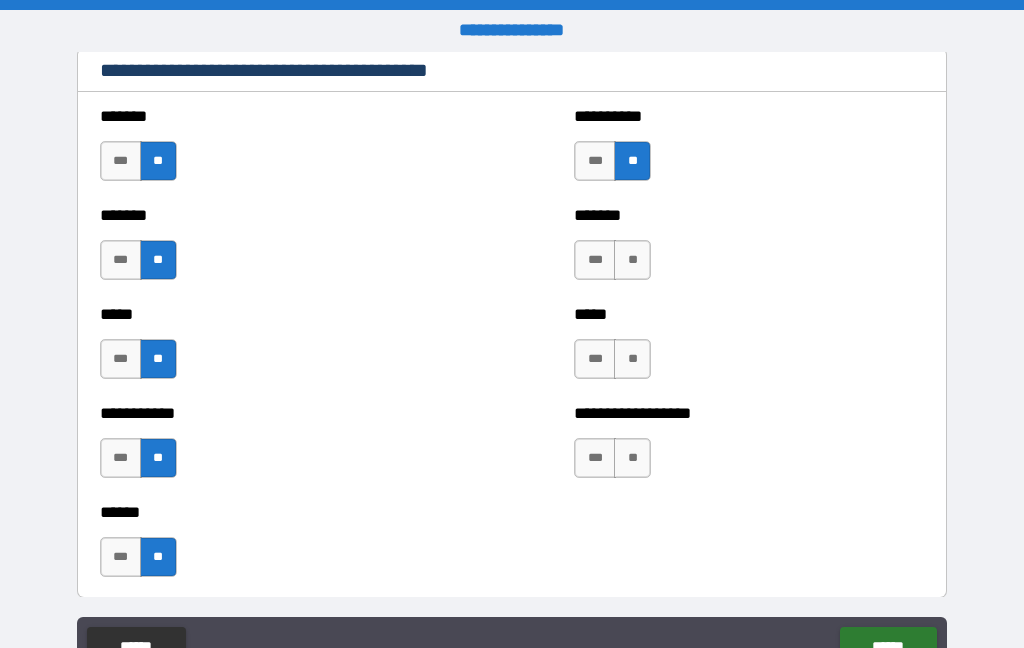 click on "**" at bounding box center (632, 260) 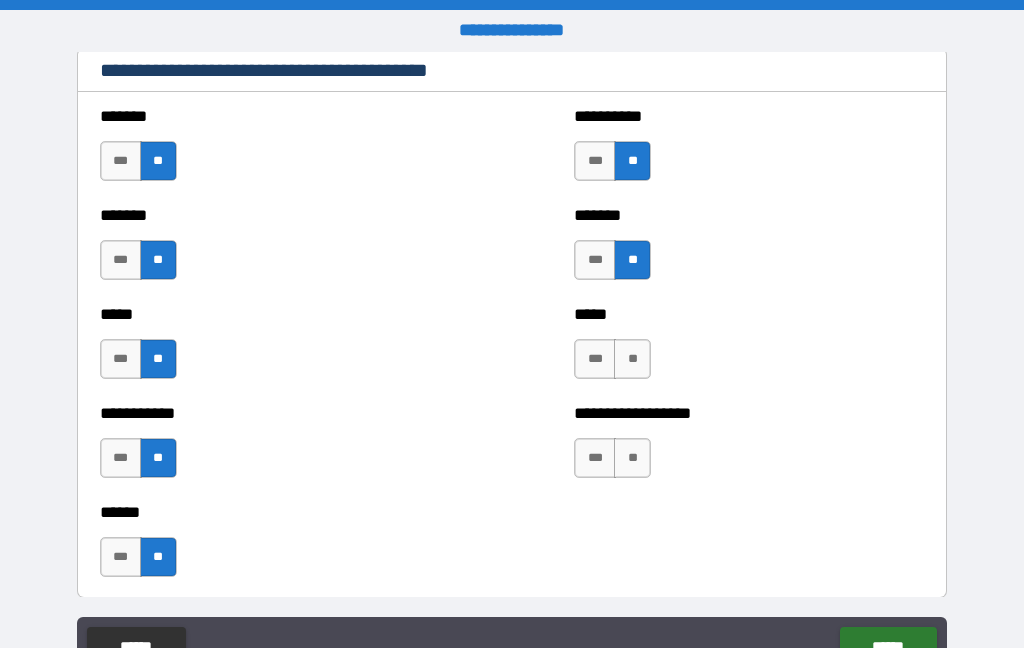 click on "**" at bounding box center (632, 359) 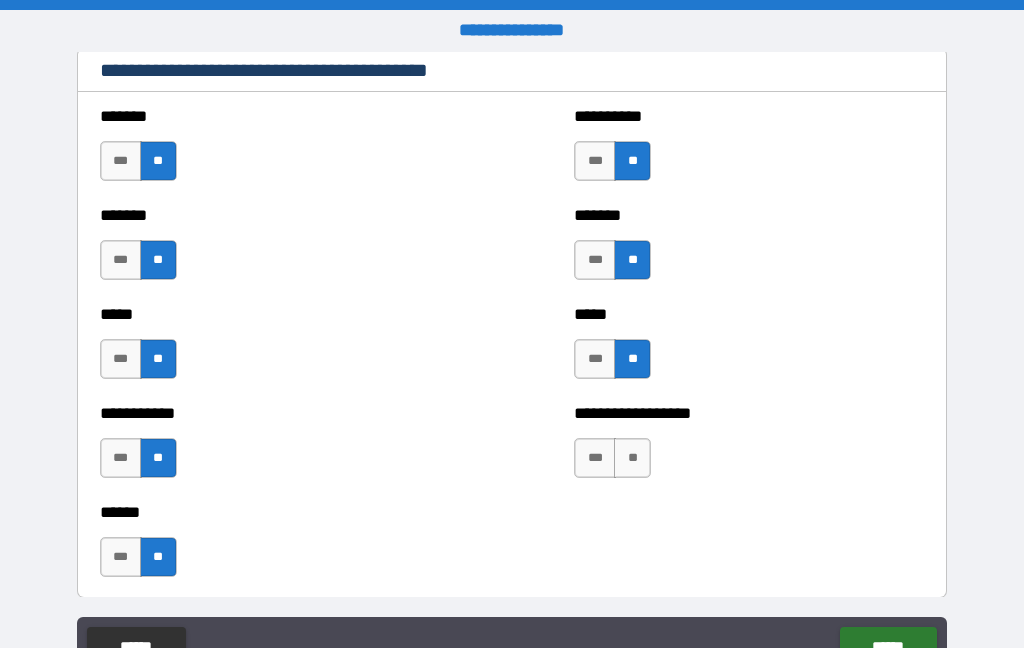 click on "**" at bounding box center (632, 458) 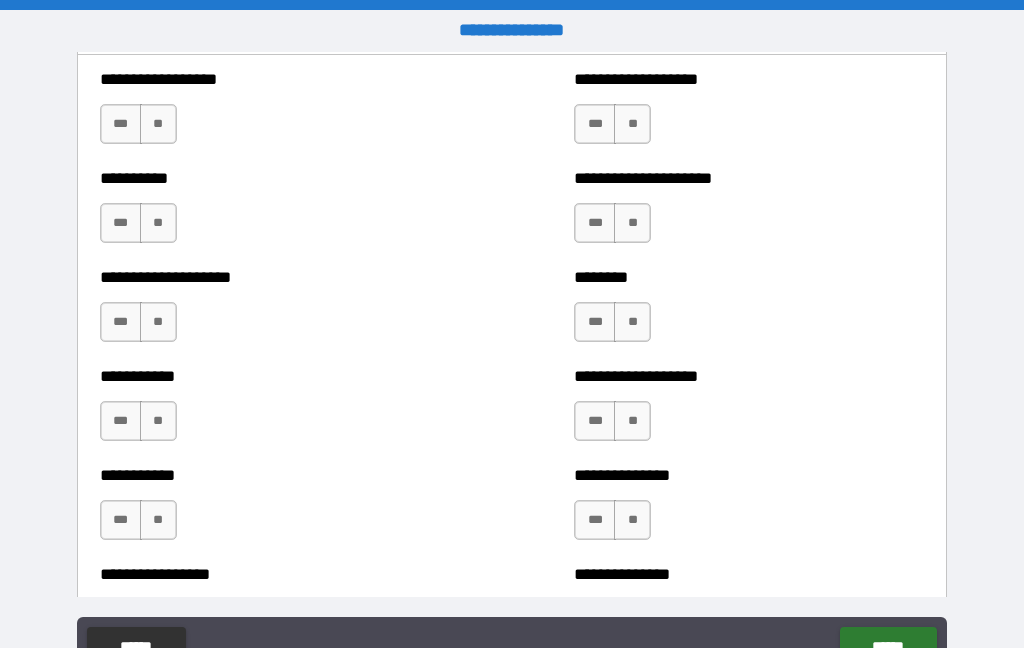 scroll, scrollTop: 2409, scrollLeft: 0, axis: vertical 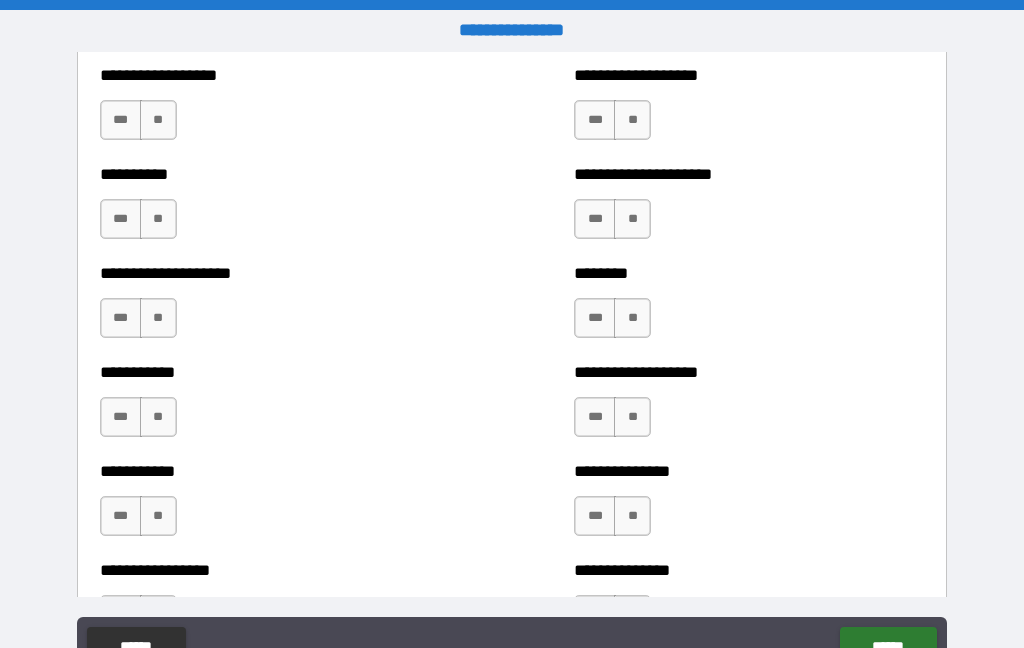 click on "**" at bounding box center [158, 120] 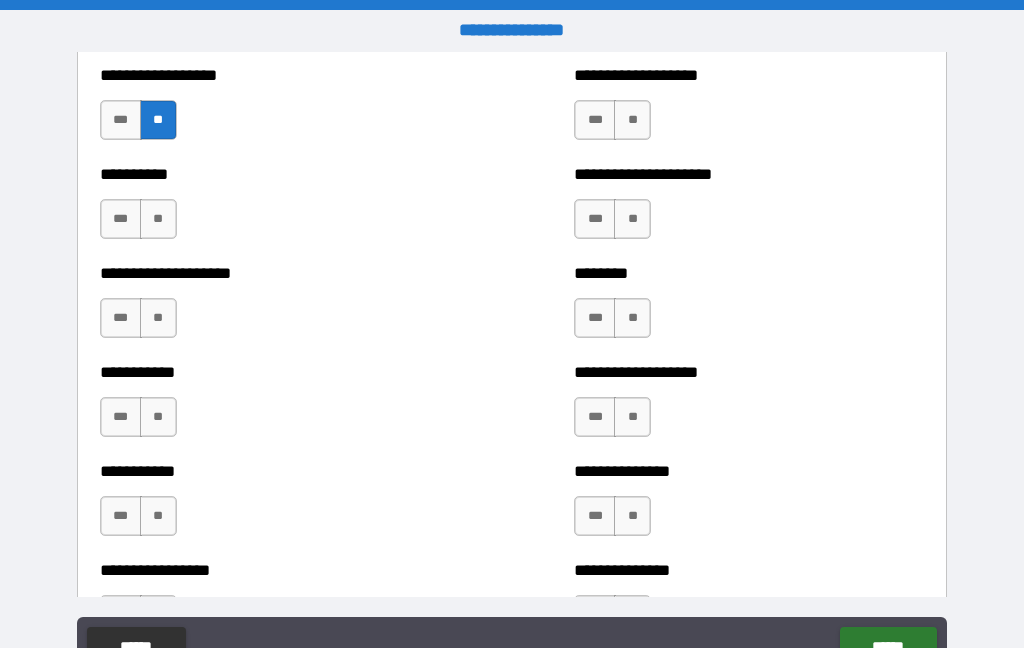 click on "**" at bounding box center (158, 219) 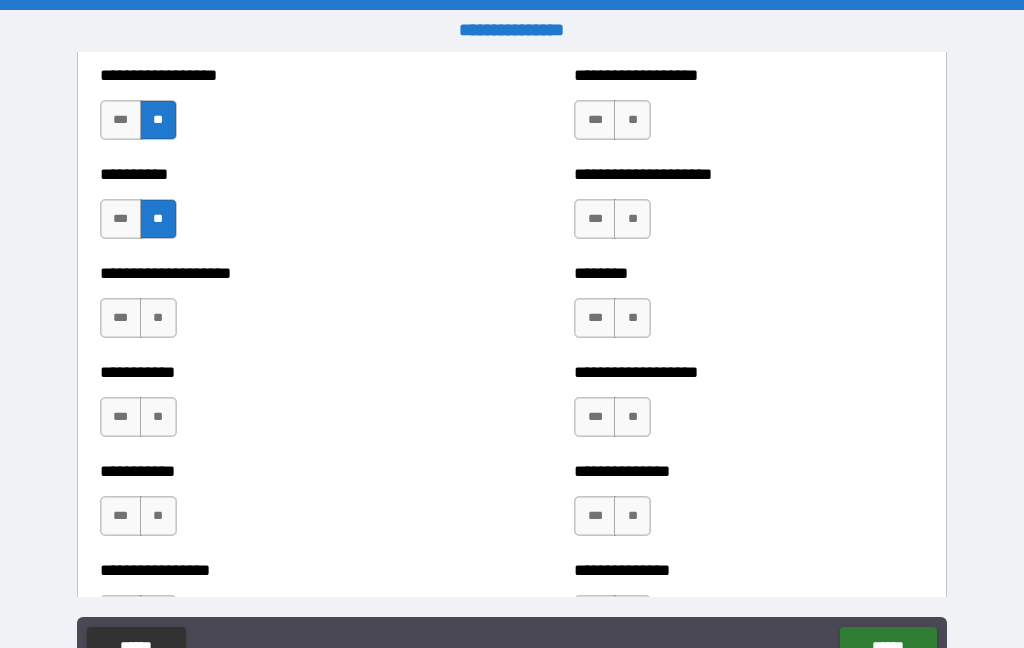 click on "**" at bounding box center [158, 318] 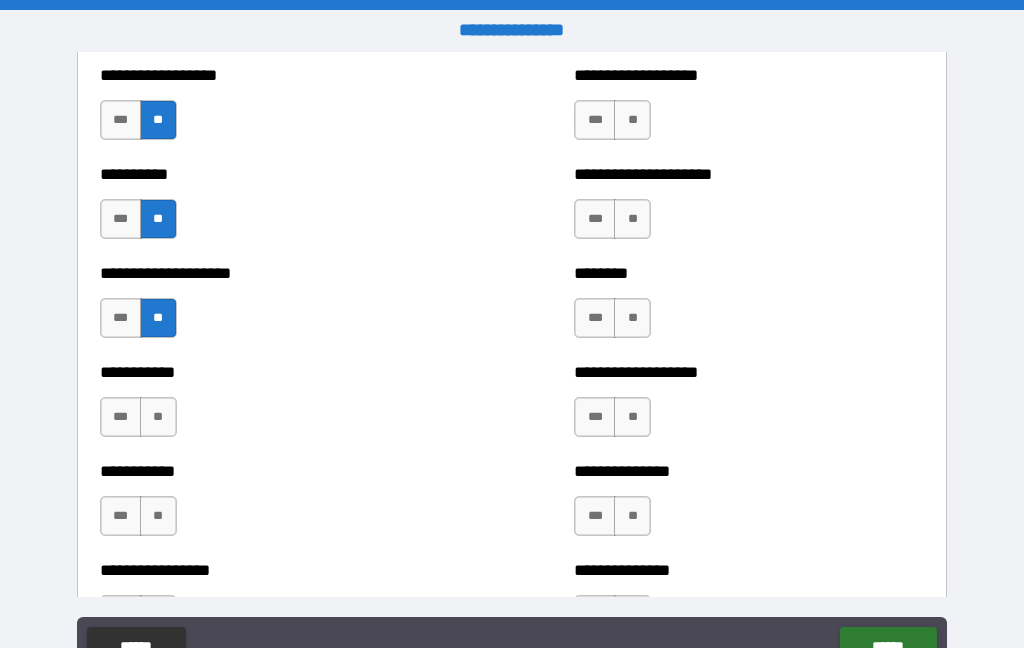 click on "**" at bounding box center [158, 417] 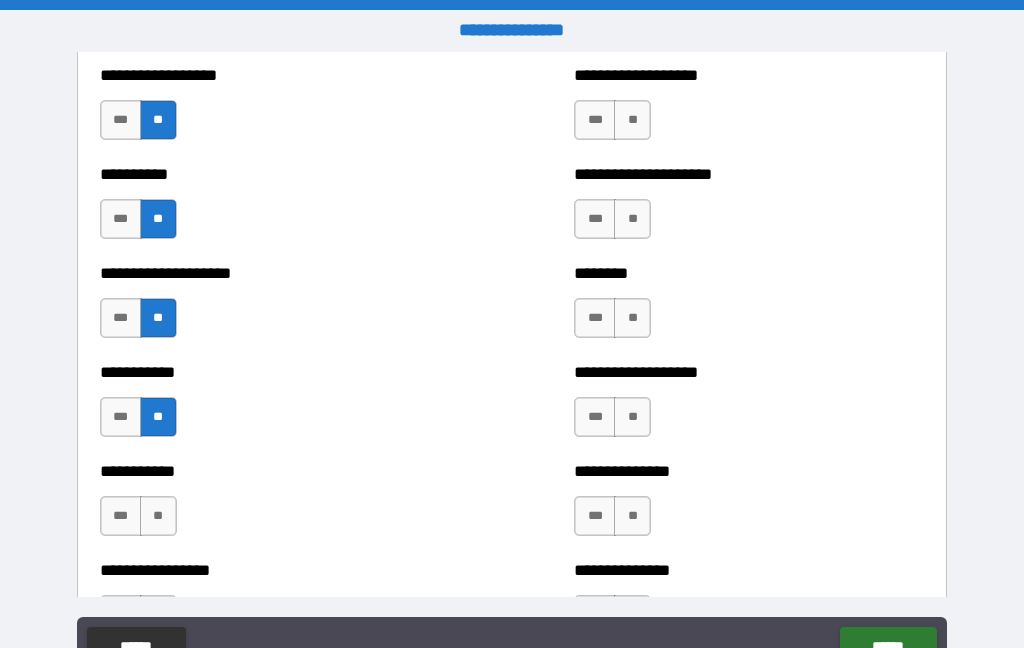 click on "**" at bounding box center [158, 516] 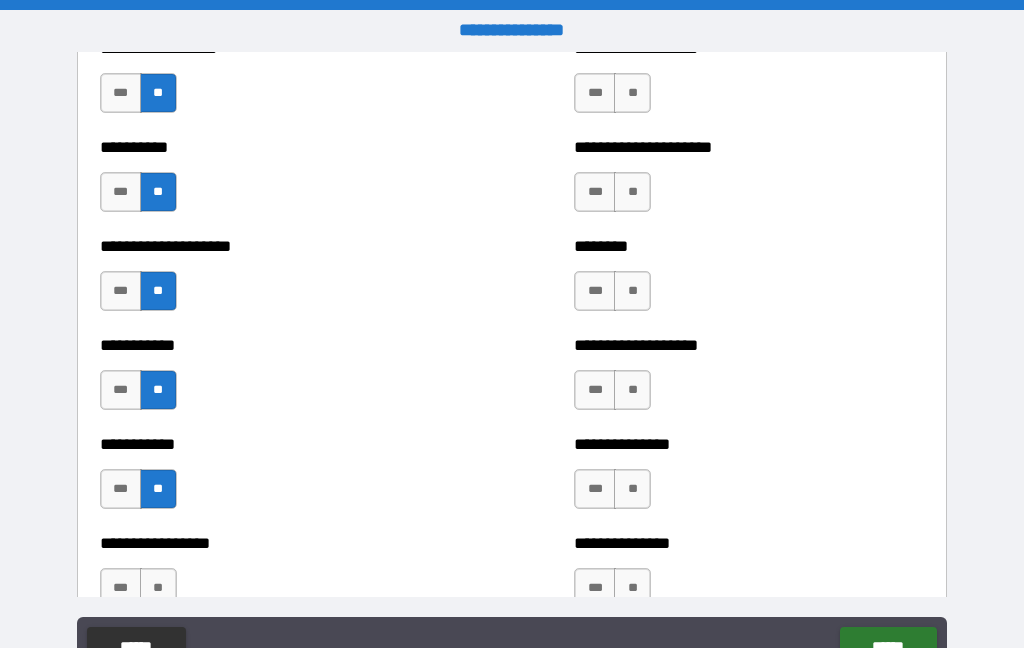 scroll, scrollTop: 2439, scrollLeft: 0, axis: vertical 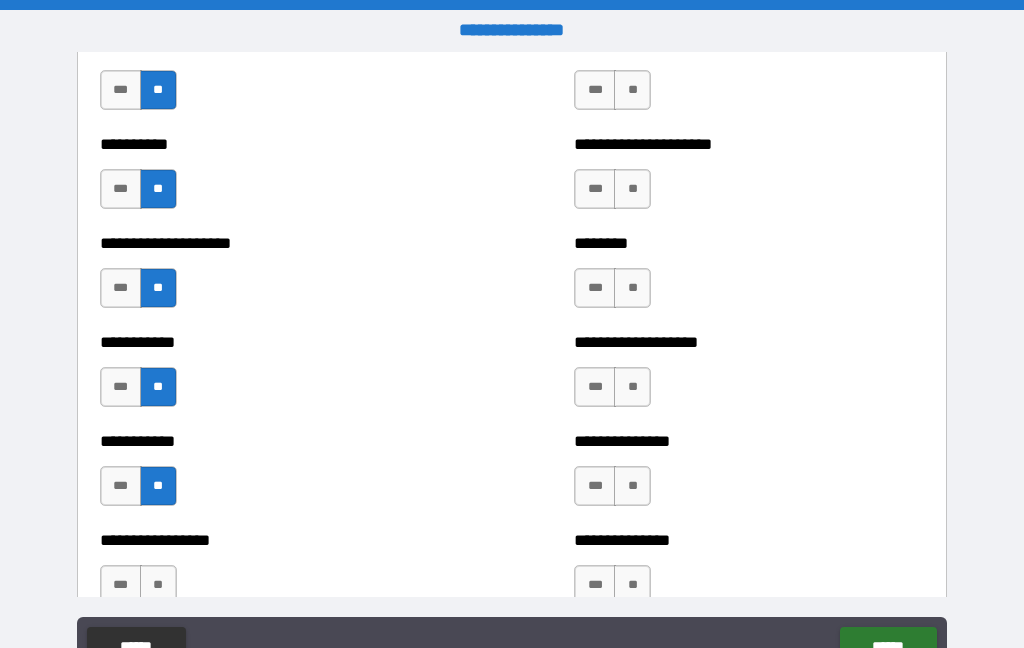 click on "**" at bounding box center [632, 90] 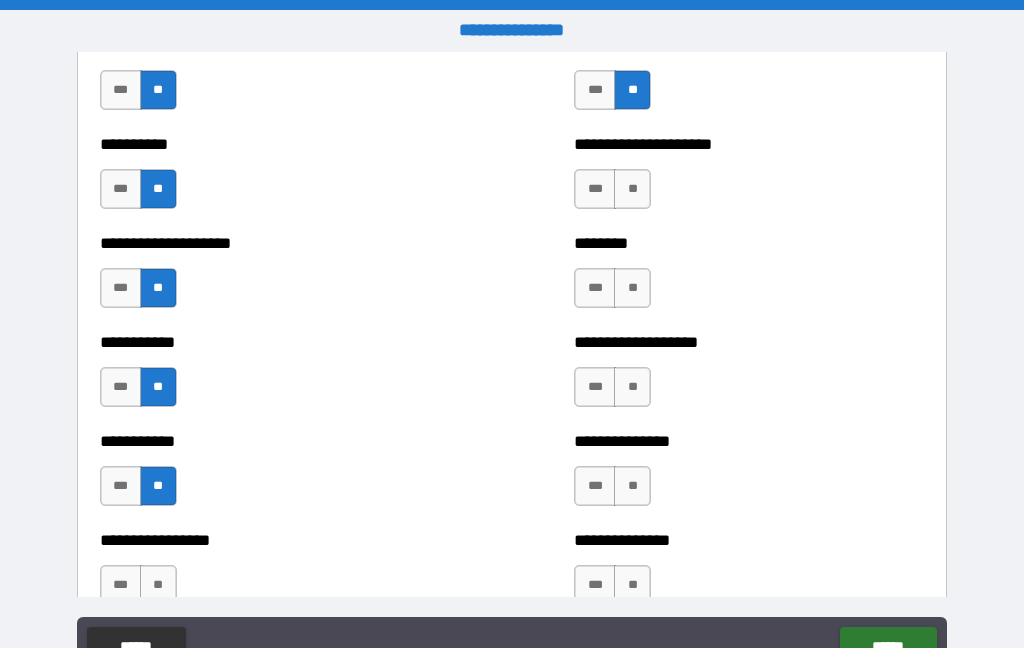 click on "**" at bounding box center (632, 189) 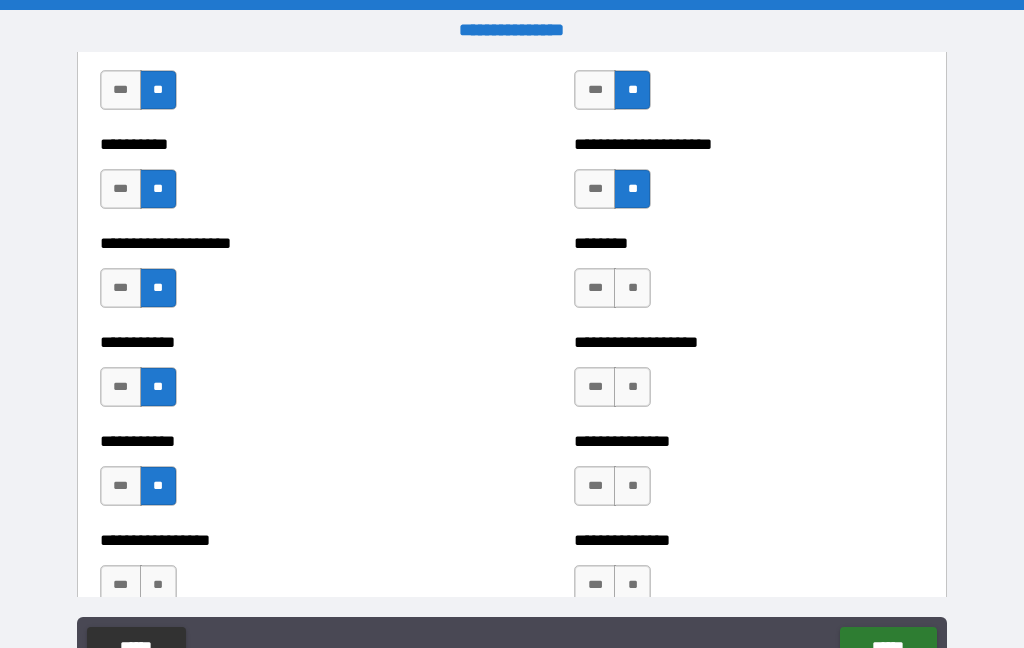 click on "***" at bounding box center (595, 288) 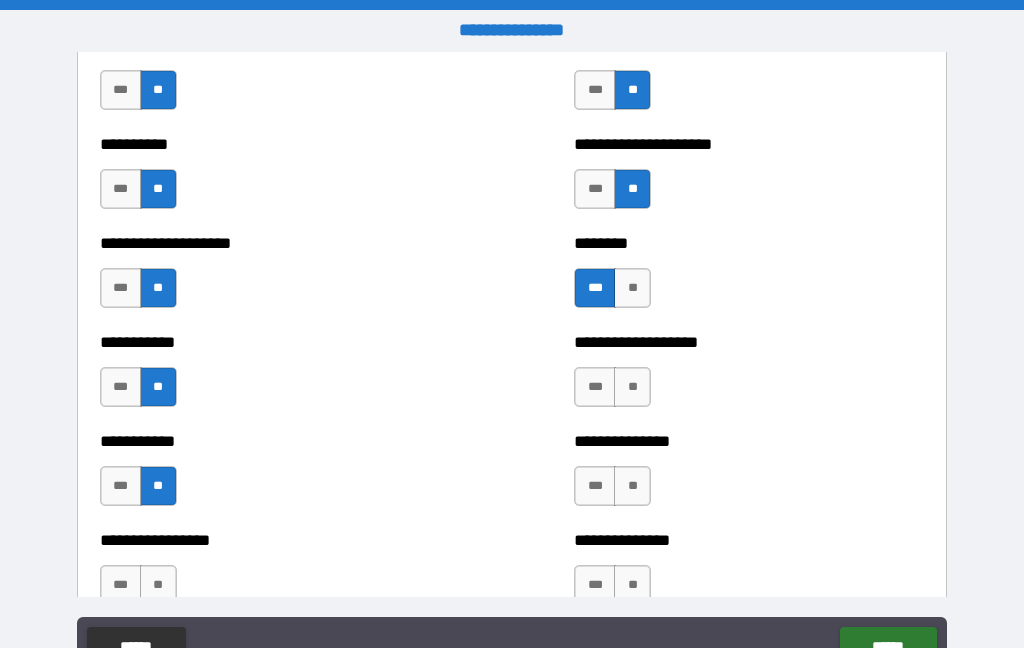 click on "**" at bounding box center (632, 387) 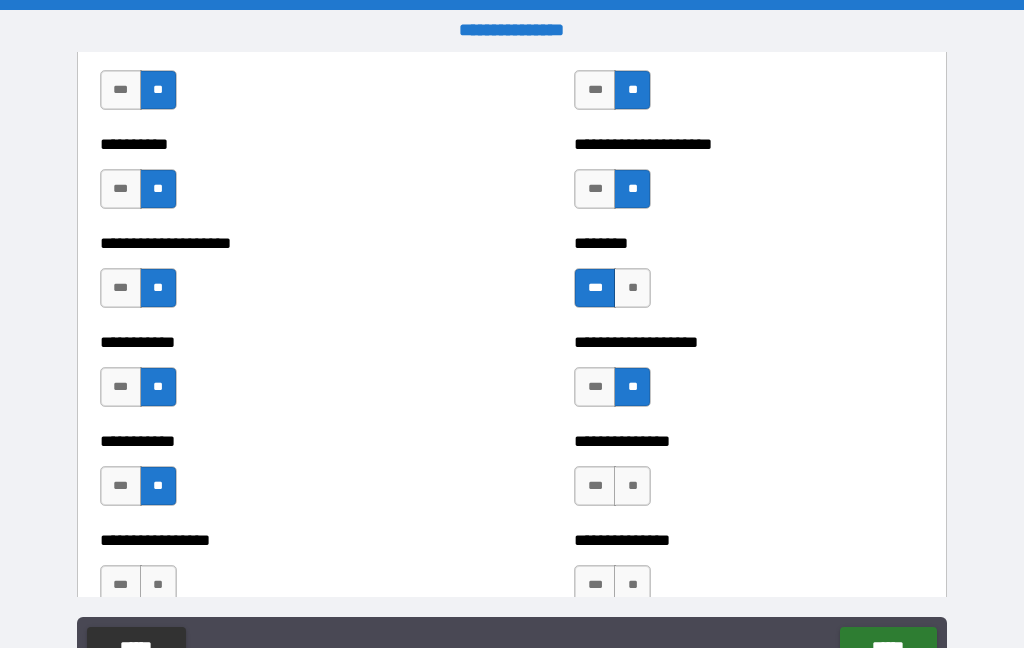 click on "**" at bounding box center [632, 486] 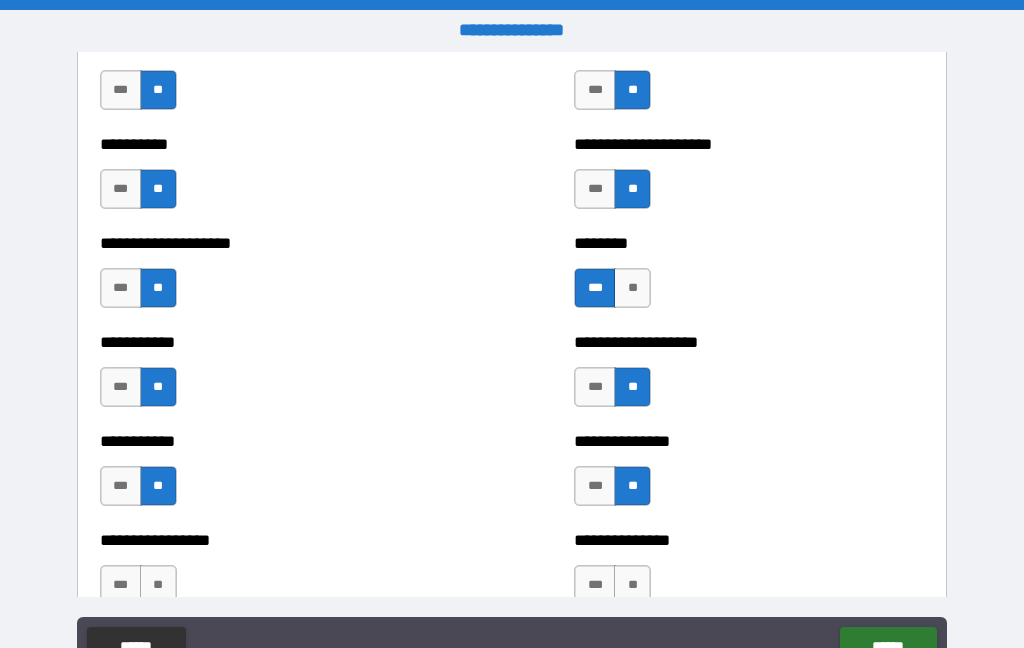 click on "**" at bounding box center (632, 585) 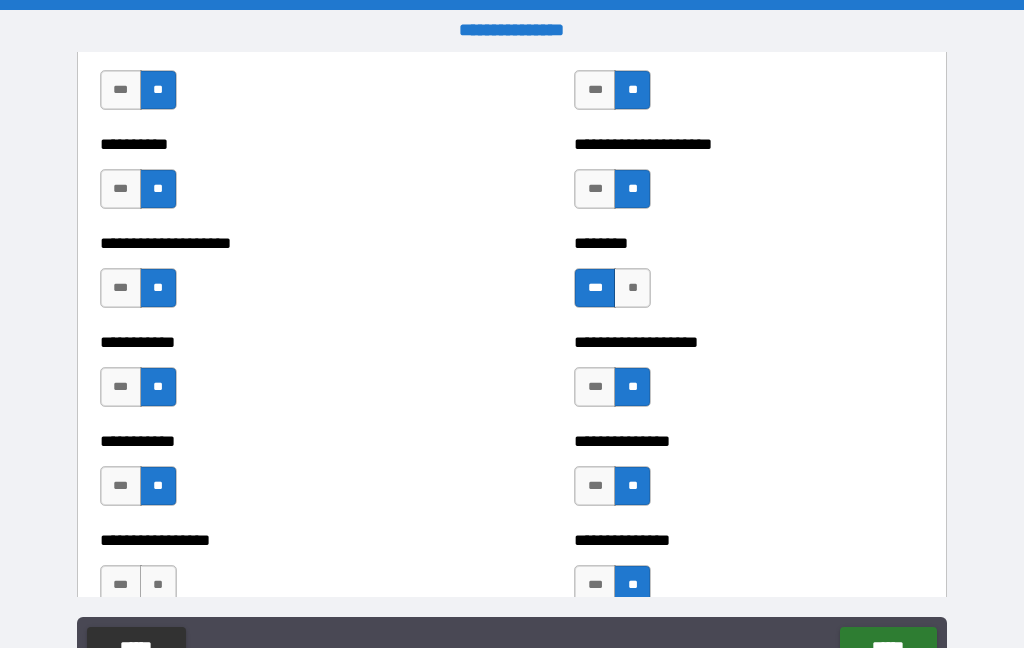 click on "**" at bounding box center [158, 585] 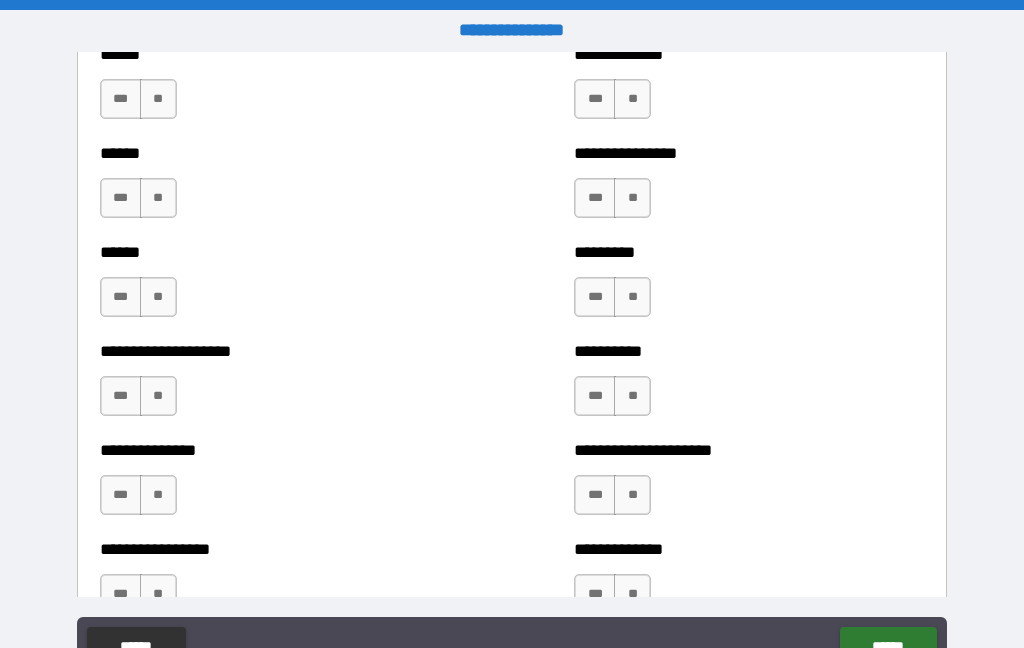 scroll, scrollTop: 3025, scrollLeft: 0, axis: vertical 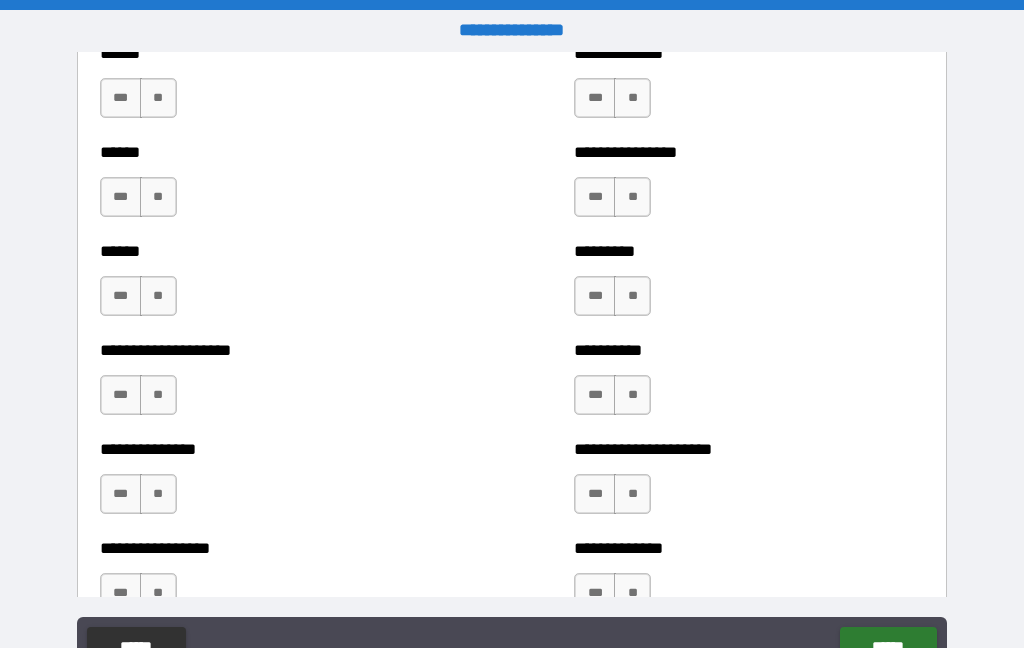 click on "**" at bounding box center (158, 98) 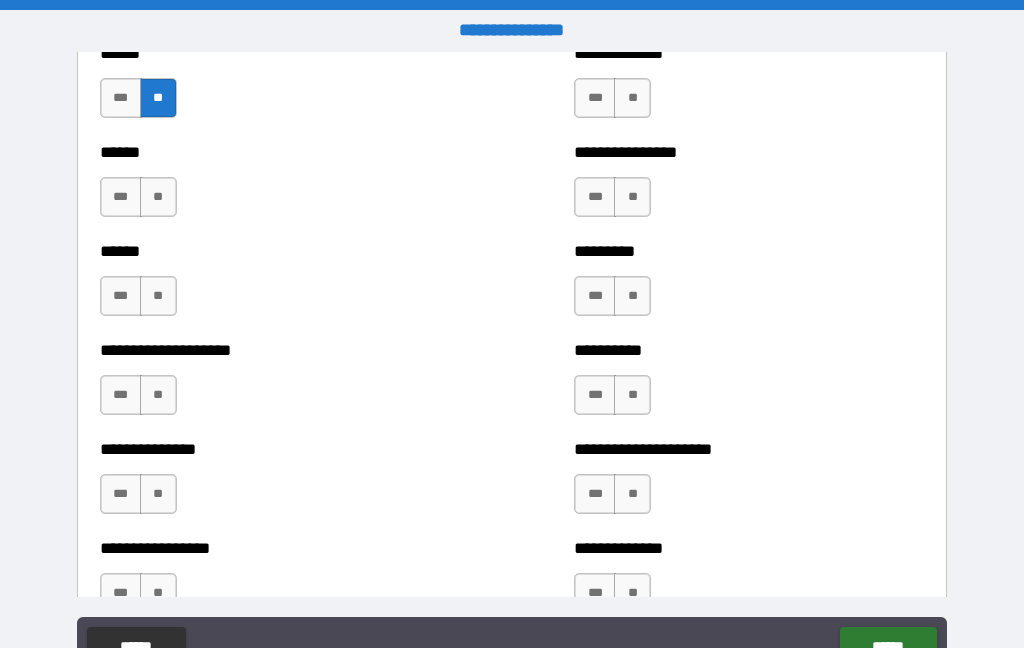 click on "**" at bounding box center (158, 197) 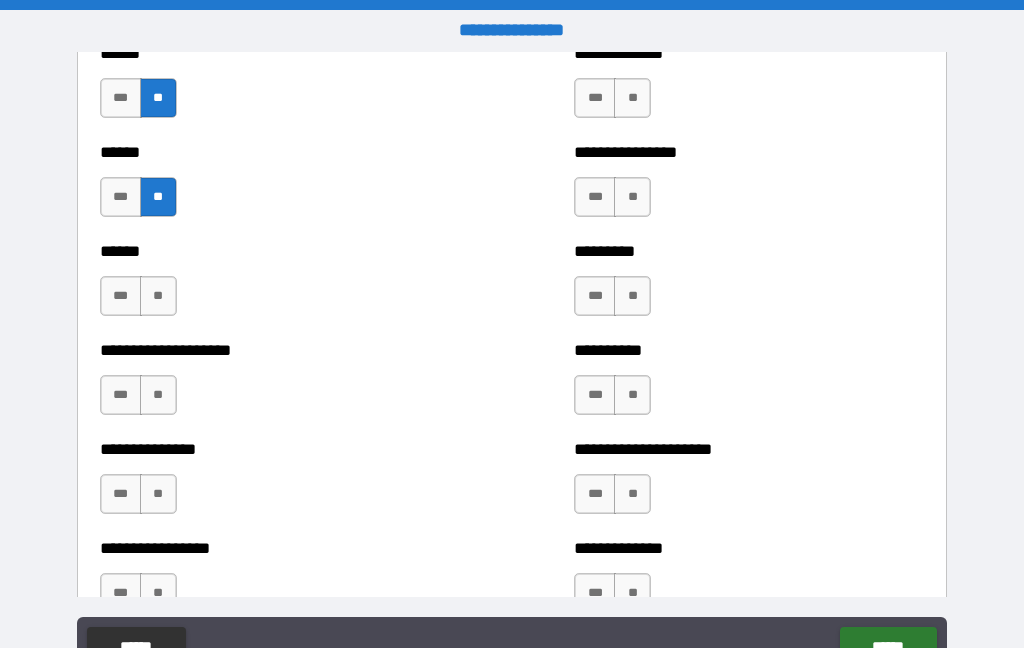 click on "**" at bounding box center (158, 296) 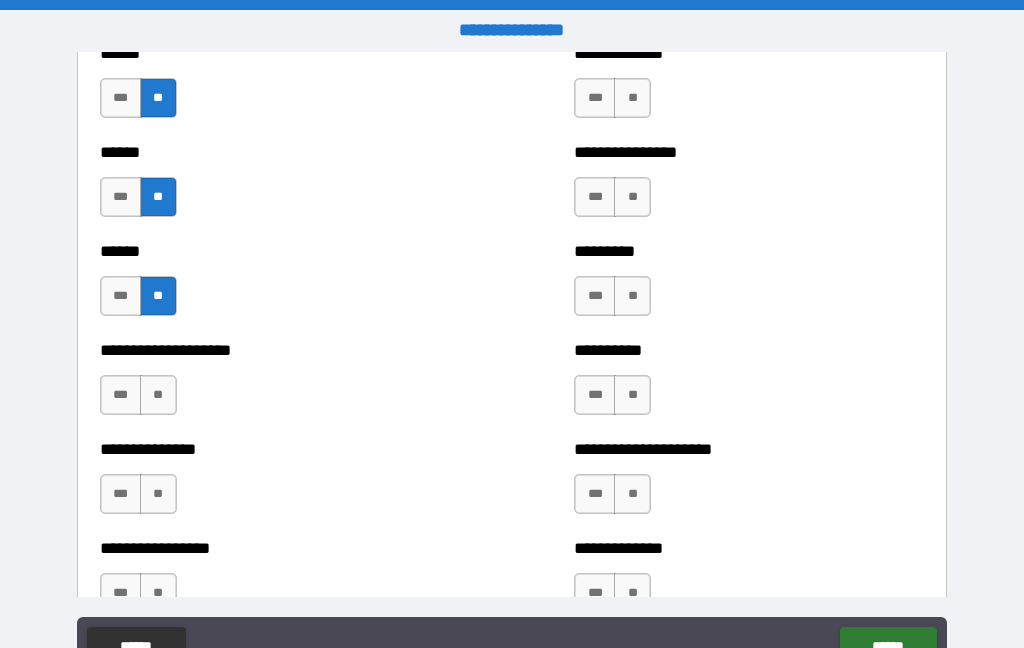 click on "***" at bounding box center (121, 395) 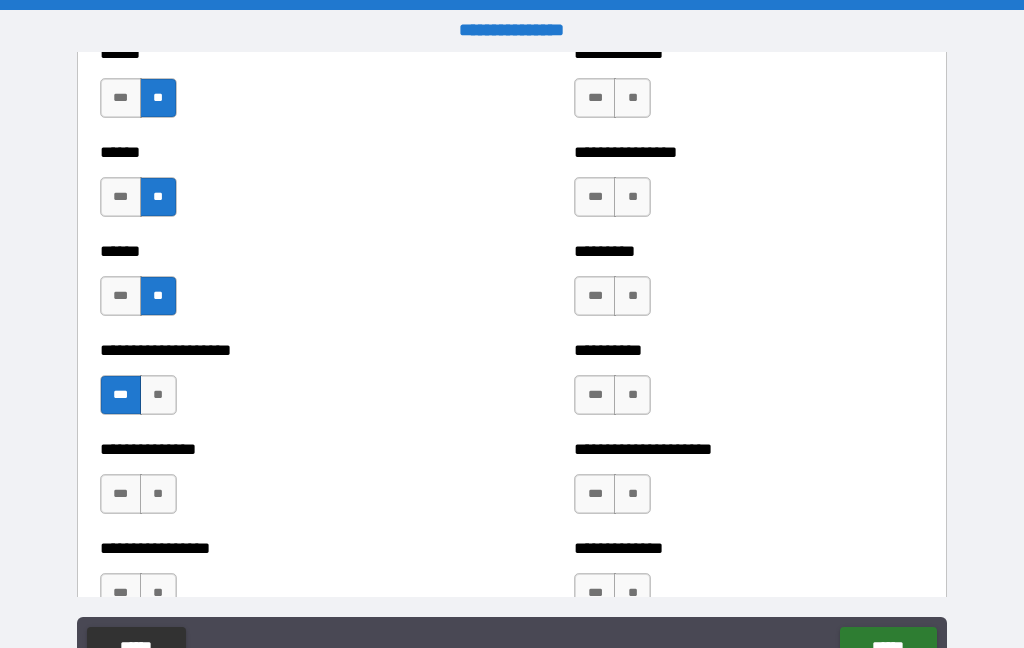 click on "**" at bounding box center [158, 494] 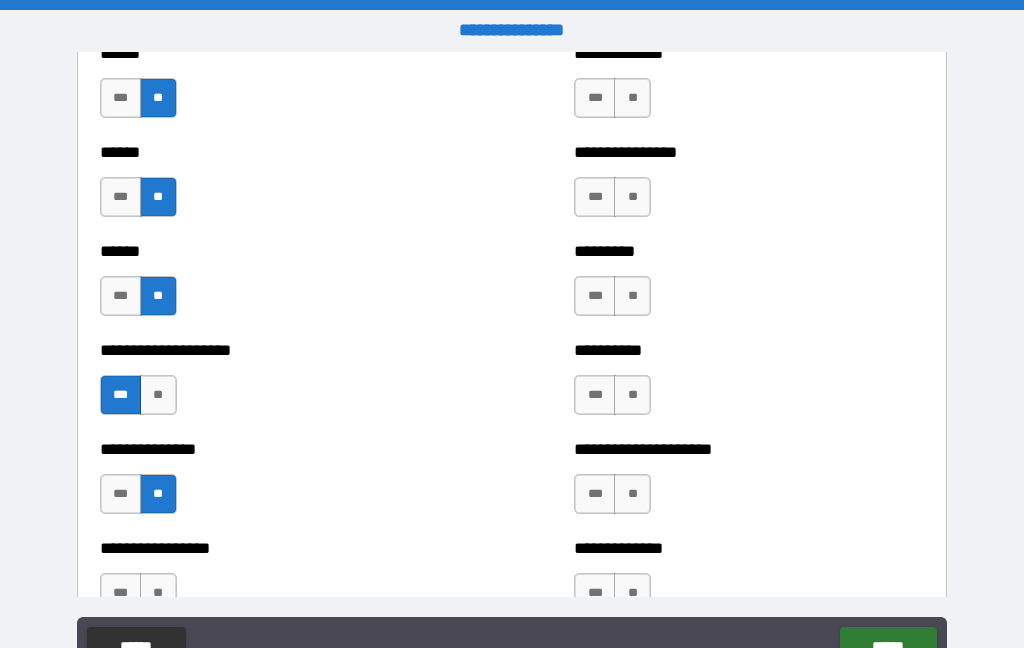 click on "***" at bounding box center [121, 593] 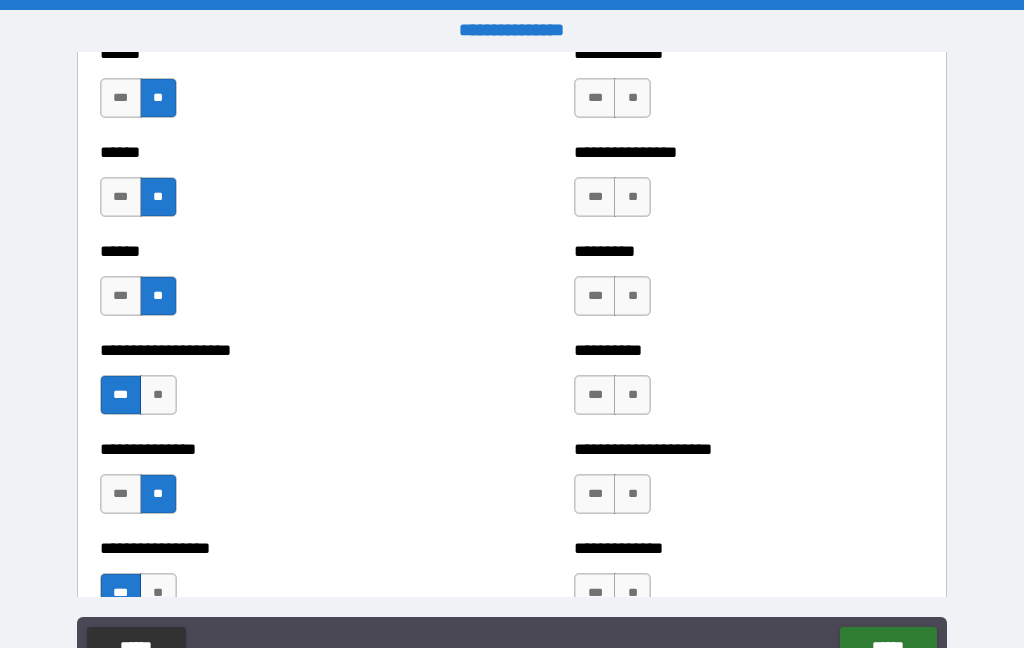 click on "**" at bounding box center [632, 98] 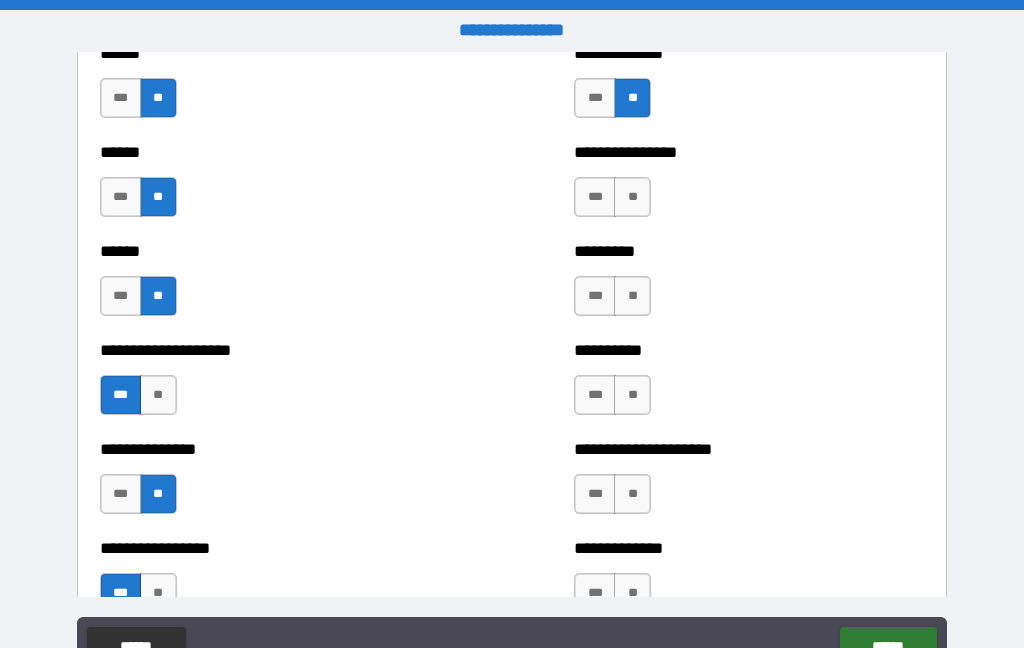 click on "**" at bounding box center (632, 197) 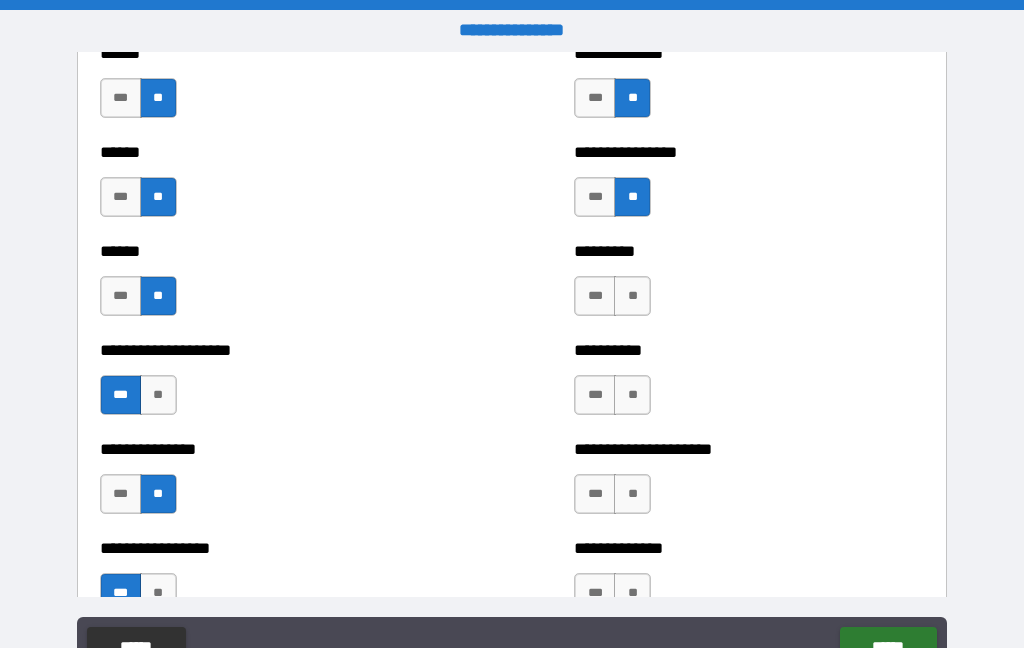 click on "**" at bounding box center (632, 296) 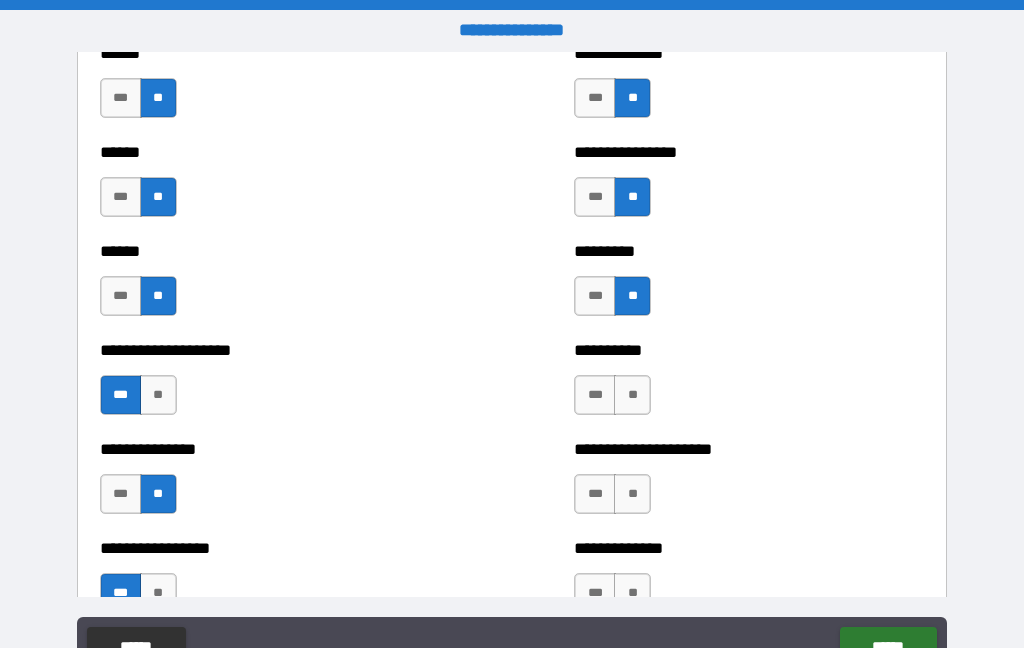 click on "**" at bounding box center [632, 395] 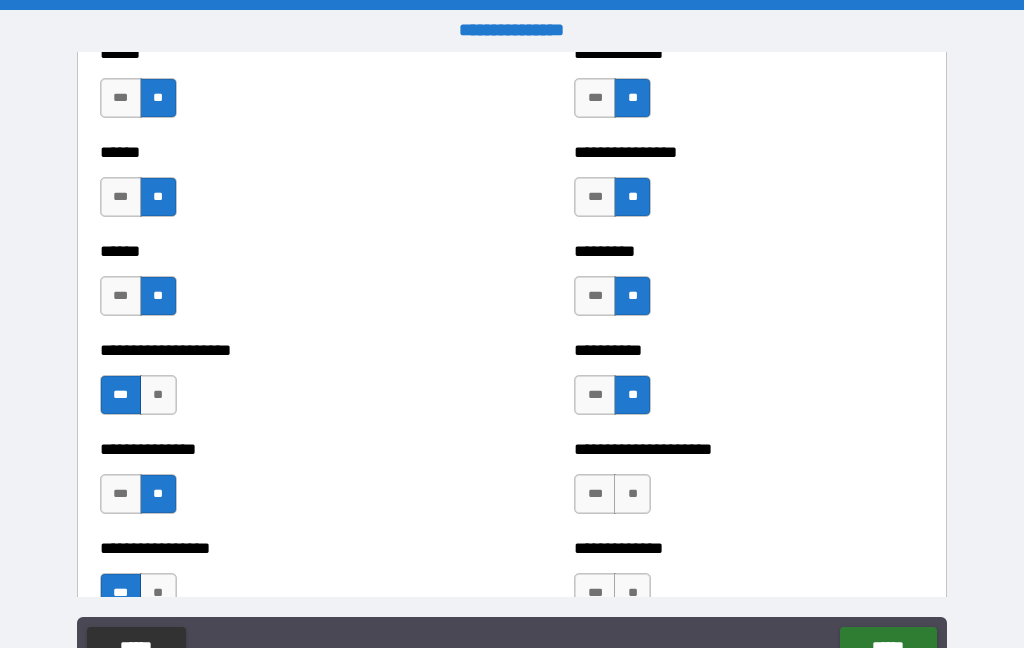 click on "**" at bounding box center (632, 494) 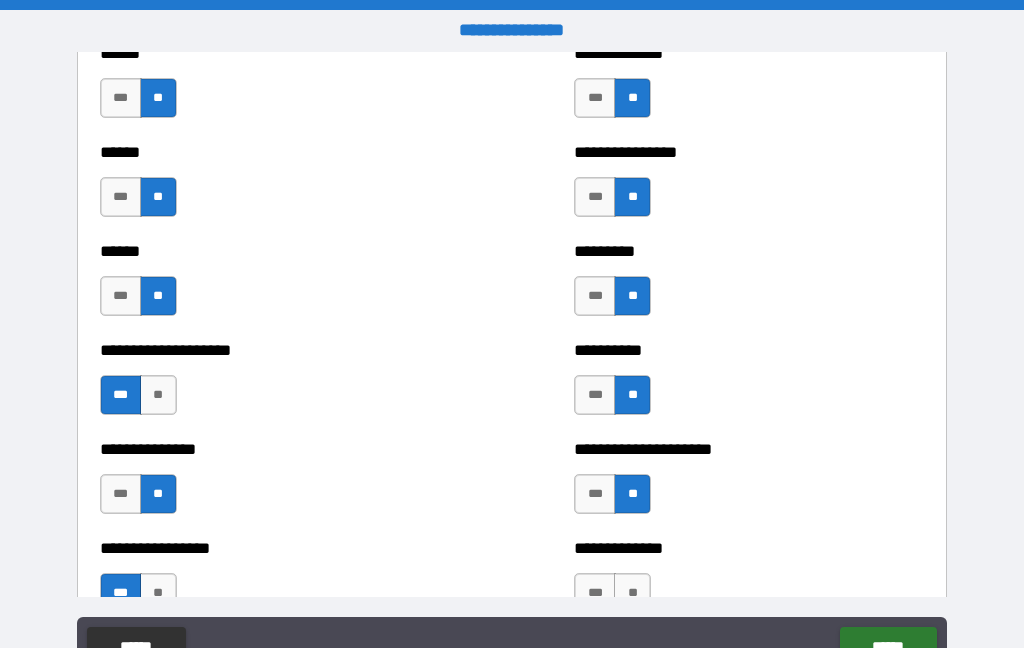 click on "**" at bounding box center [632, 593] 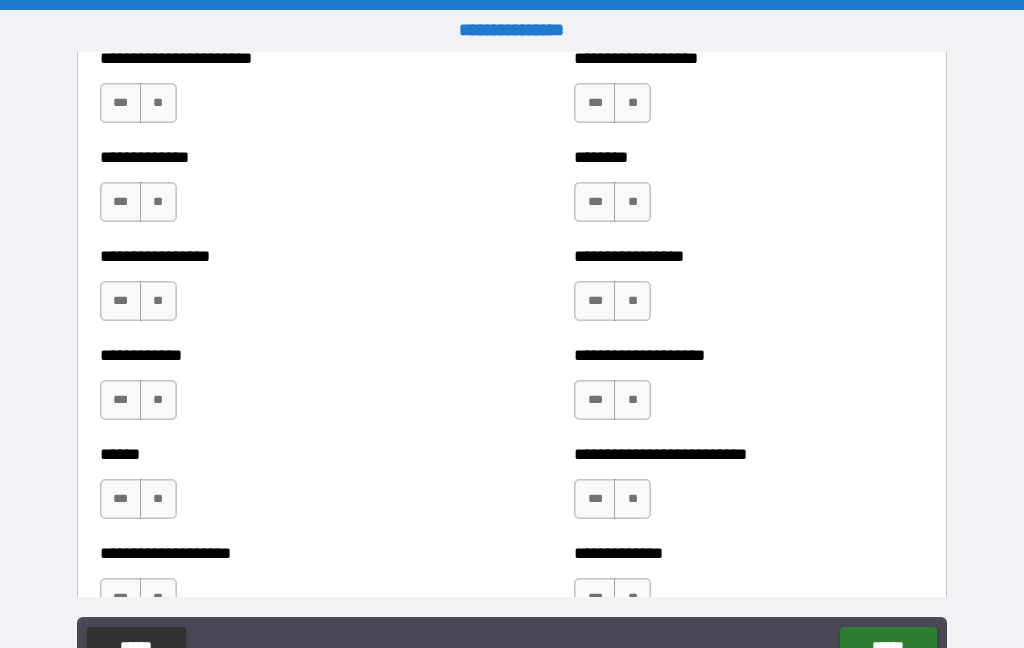 scroll, scrollTop: 3613, scrollLeft: 0, axis: vertical 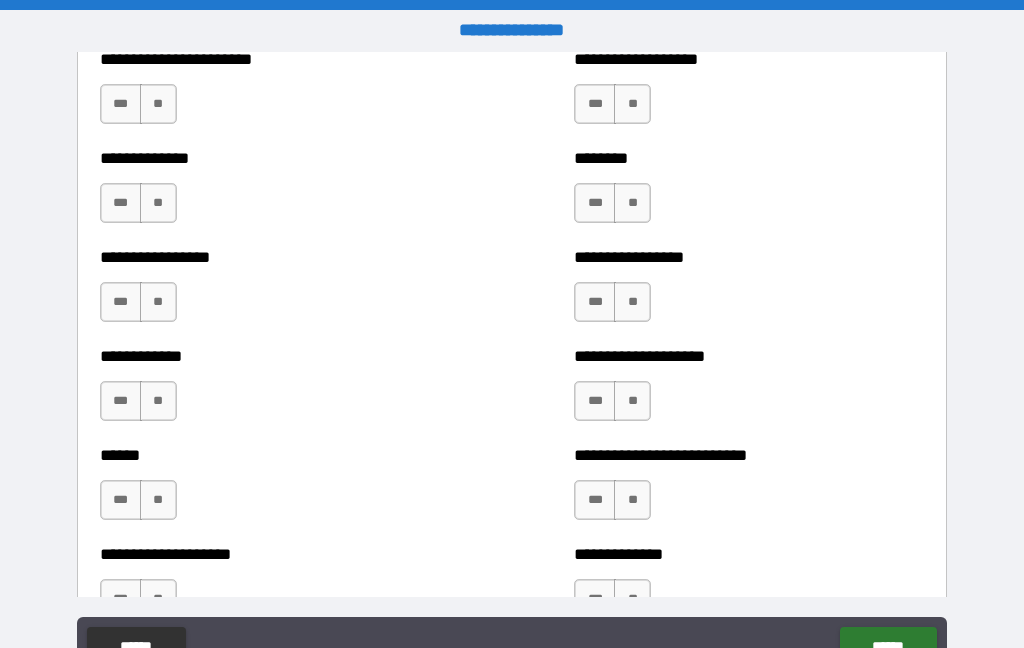 click on "**" at bounding box center [158, 104] 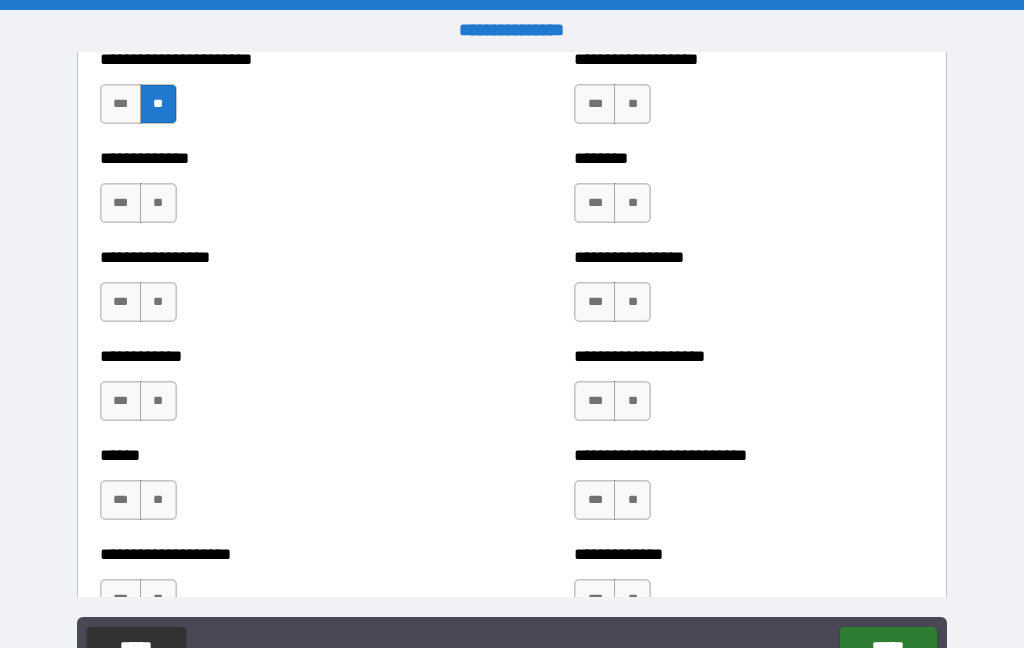 click on "**" at bounding box center [158, 203] 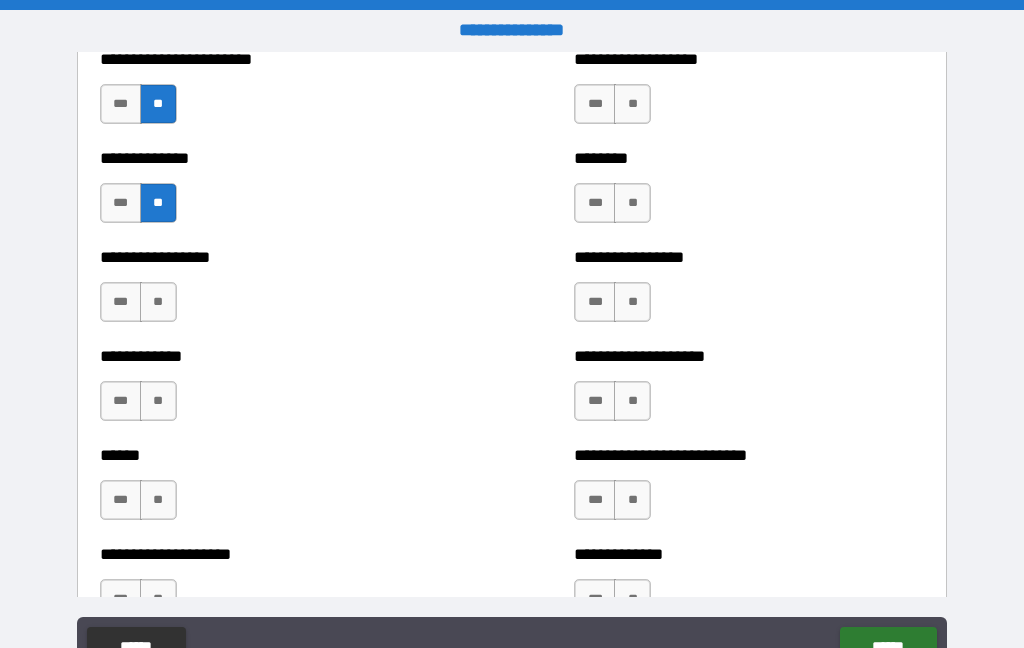 click on "**" at bounding box center [158, 302] 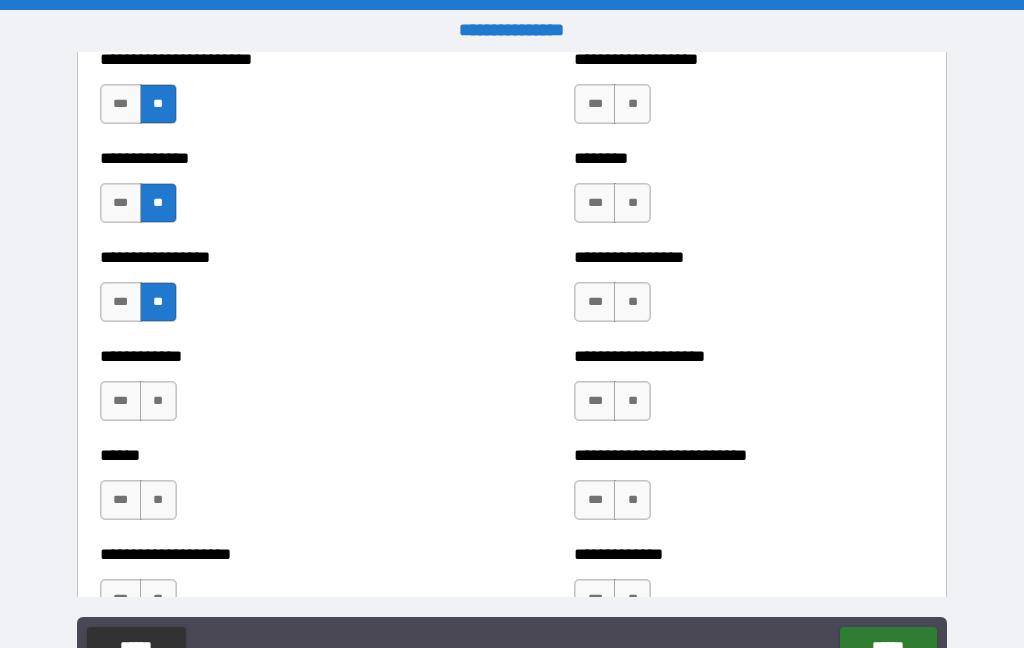 click on "**" at bounding box center [158, 401] 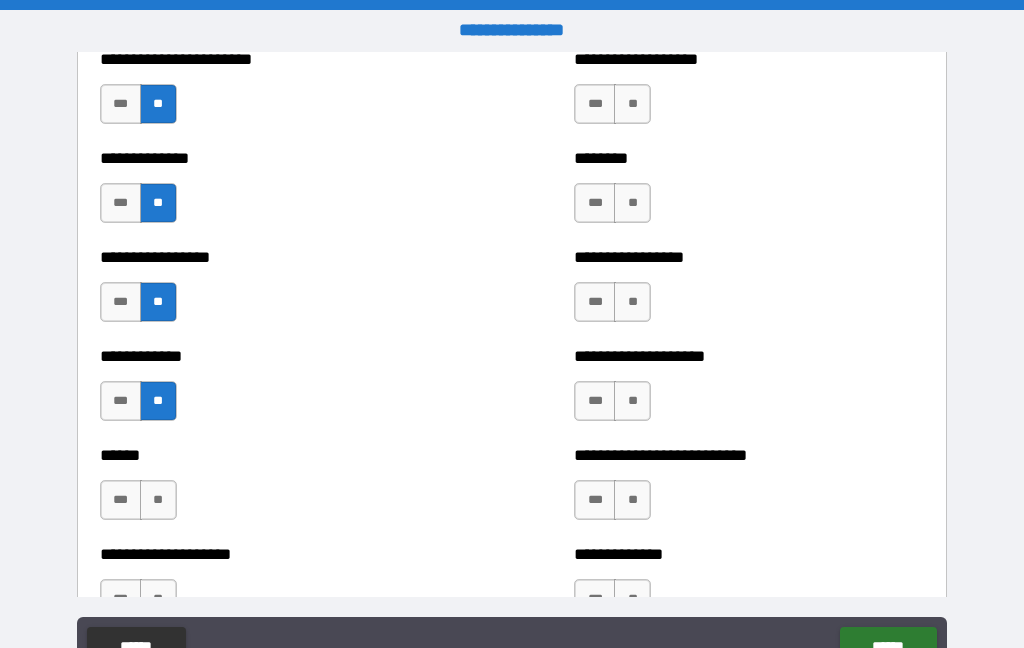 click on "**" at bounding box center (158, 500) 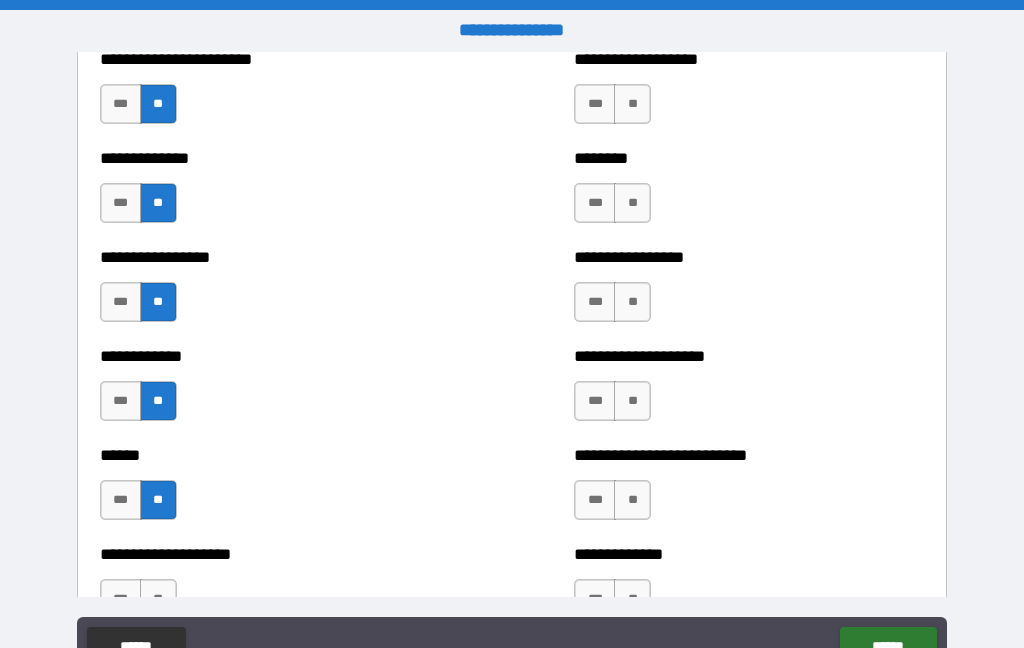 click on "**" at bounding box center (158, 599) 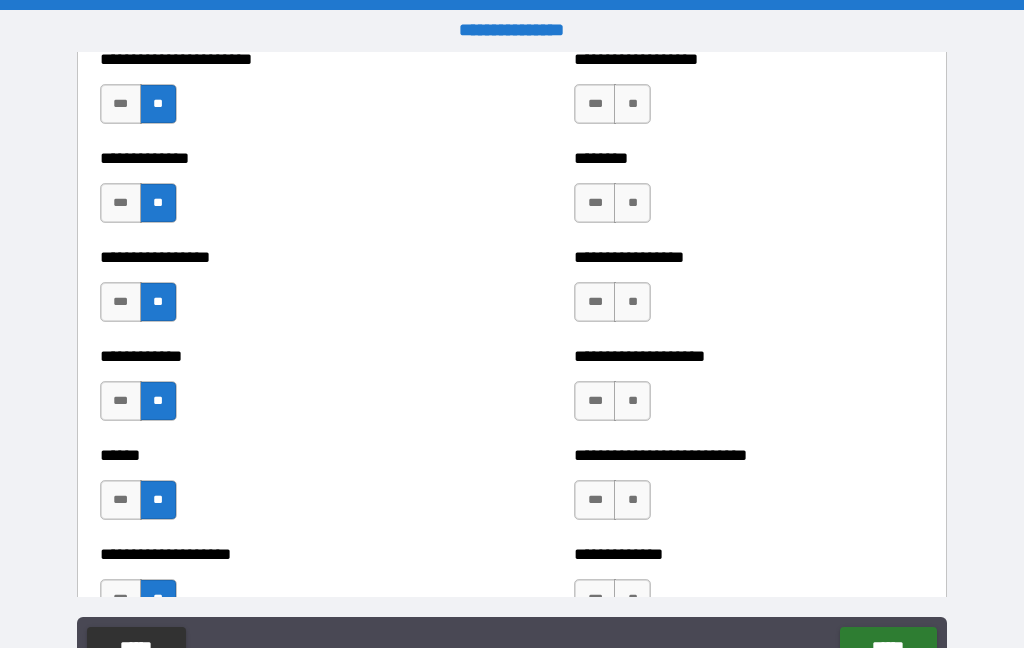 click on "**" at bounding box center [632, 104] 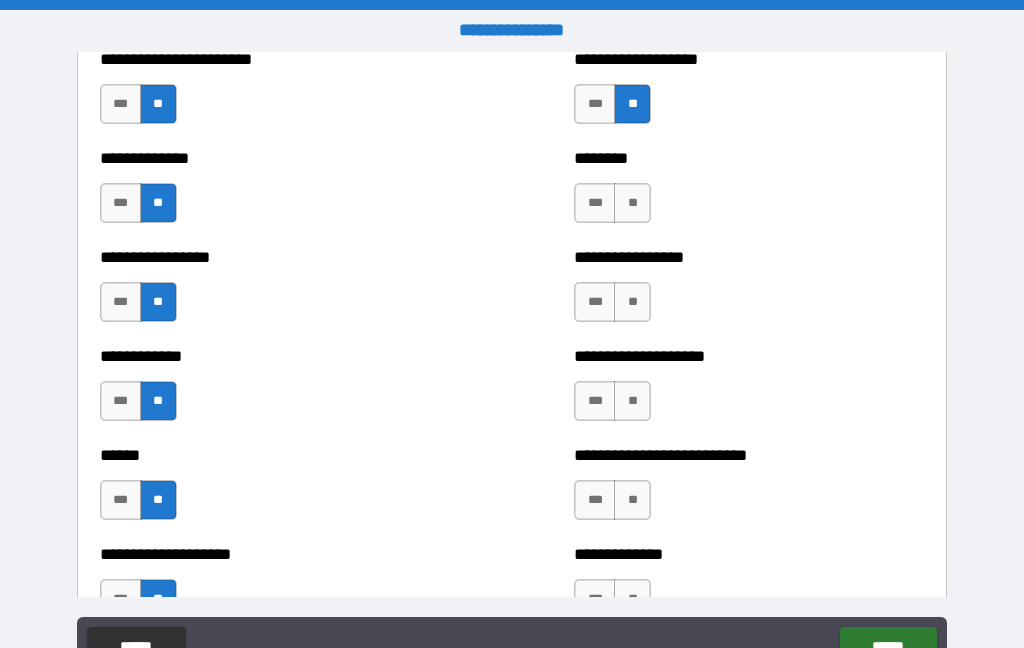 click on "**" at bounding box center [632, 203] 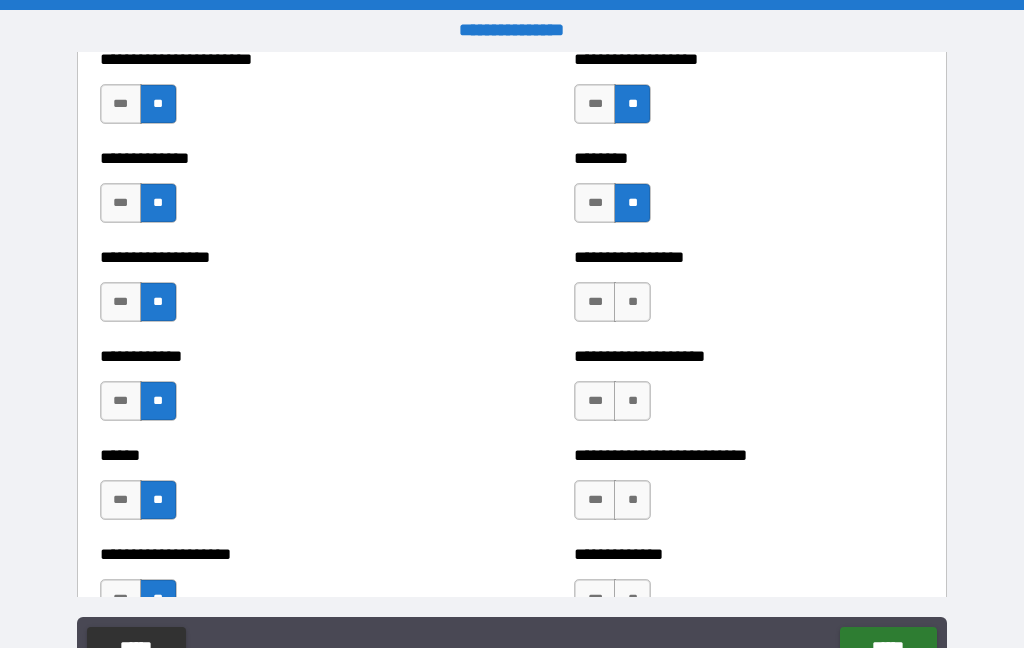 click on "**" at bounding box center [632, 302] 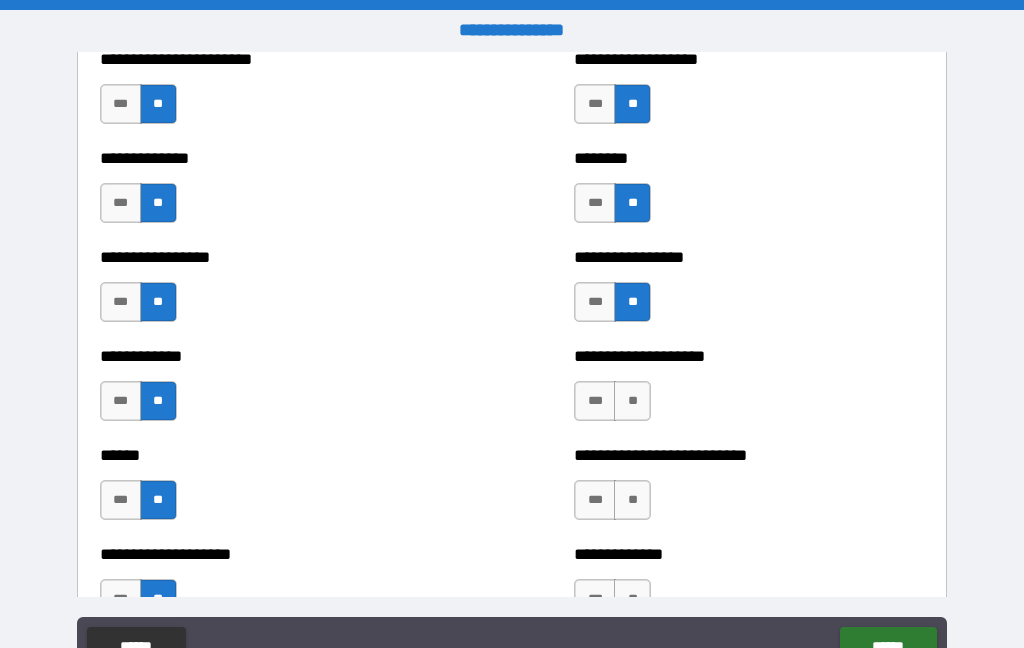 click on "**" at bounding box center (632, 401) 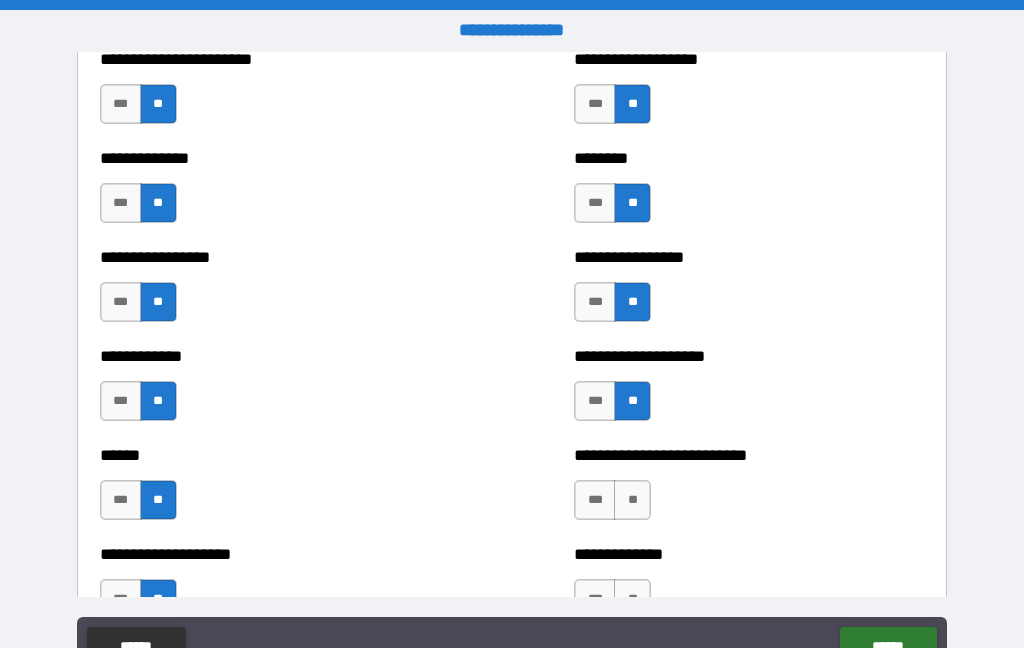 click on "**" at bounding box center (632, 500) 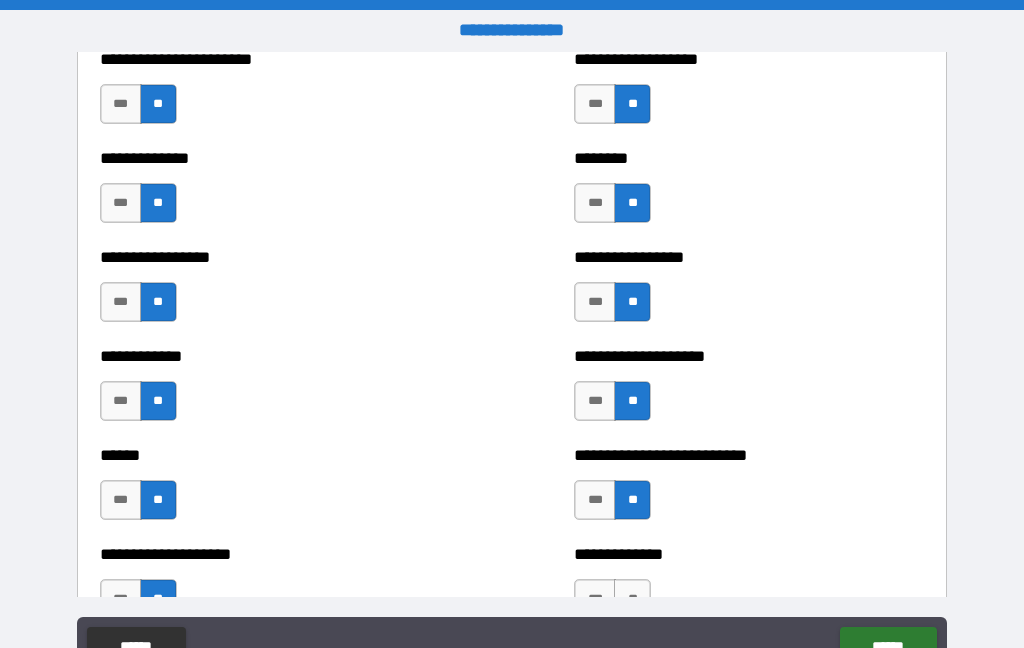 click on "**" at bounding box center (632, 599) 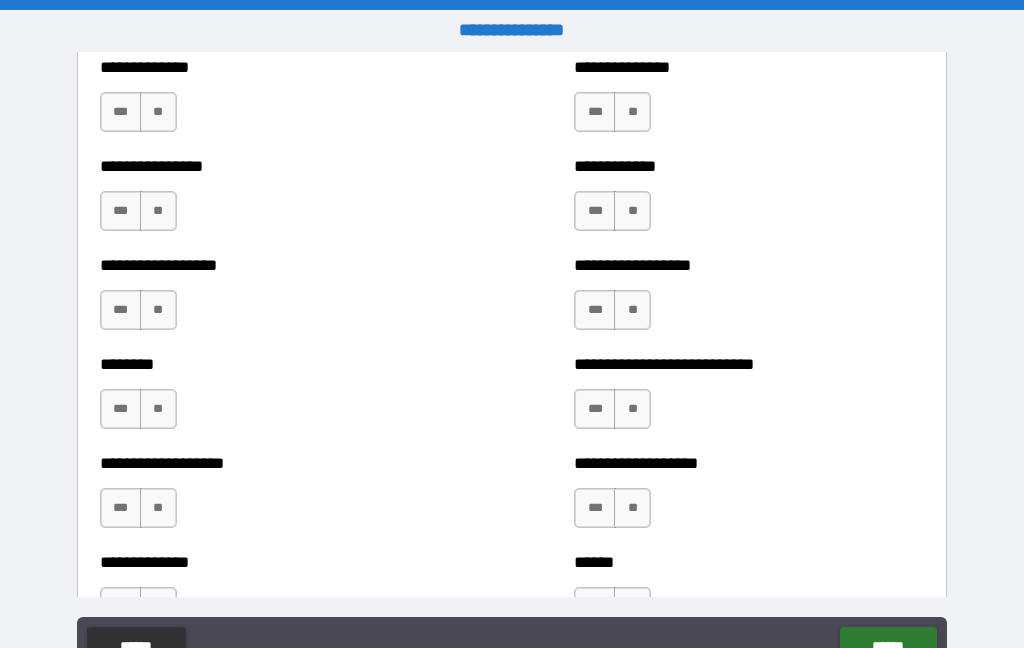scroll, scrollTop: 4206, scrollLeft: 0, axis: vertical 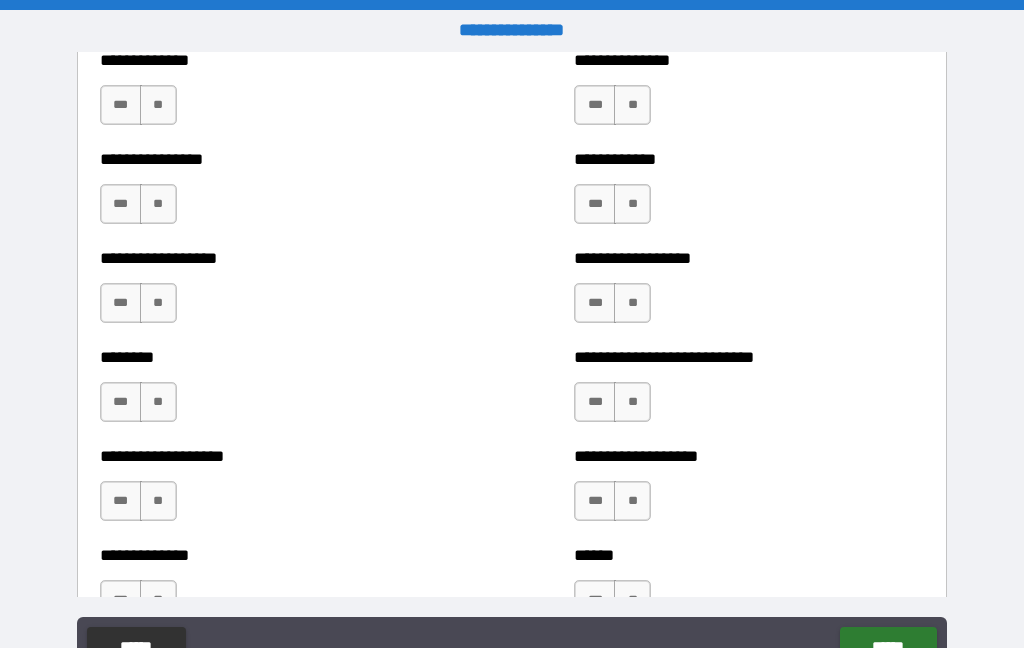 click on "**" at bounding box center [158, 105] 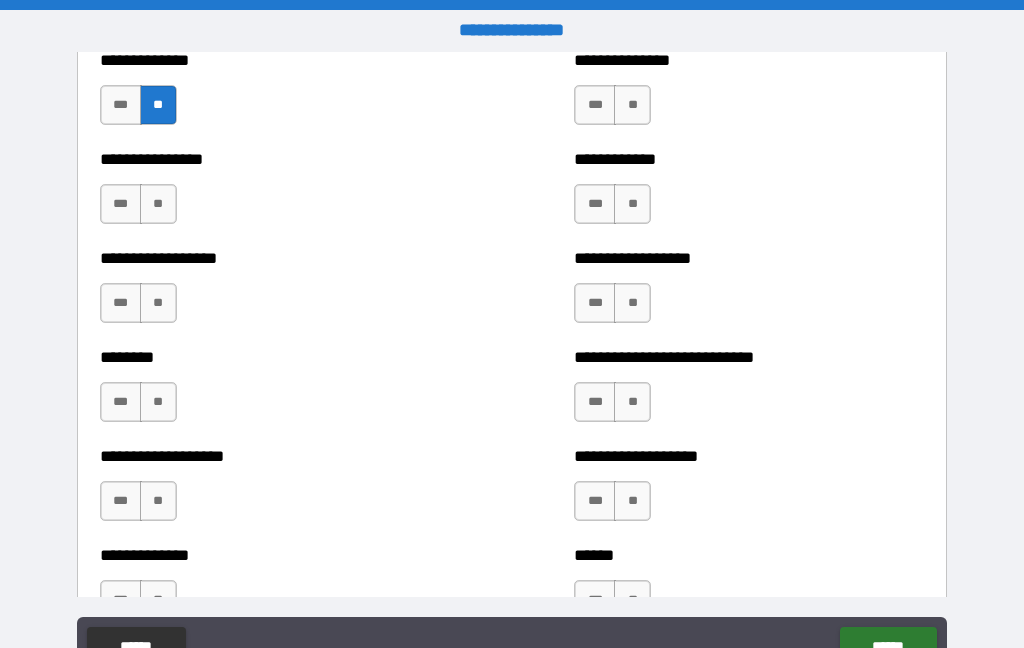 click on "**" at bounding box center [158, 204] 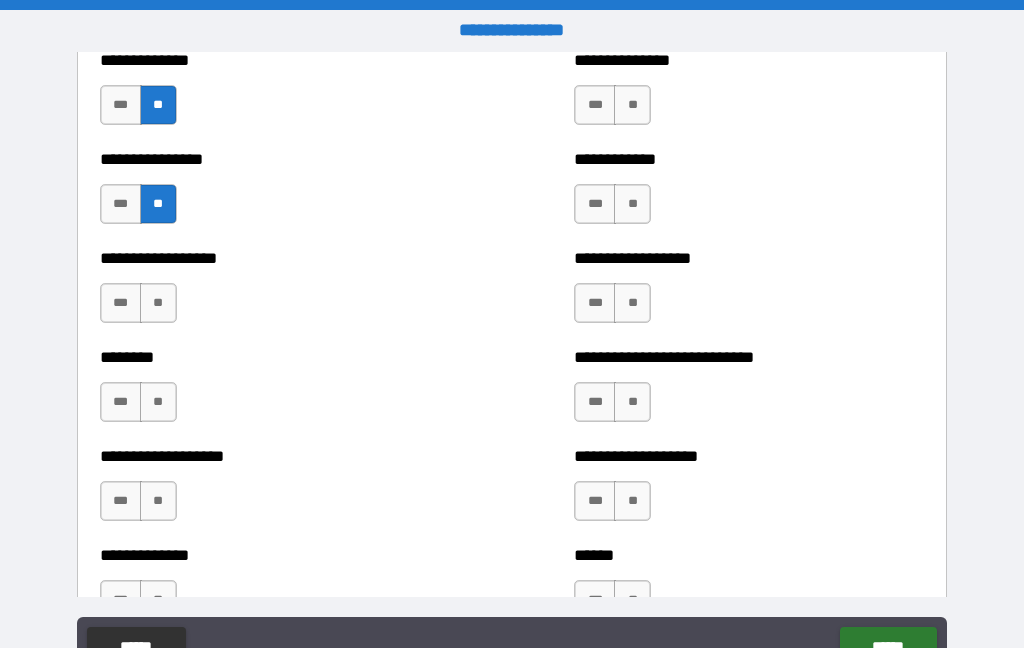 click on "**" at bounding box center (158, 303) 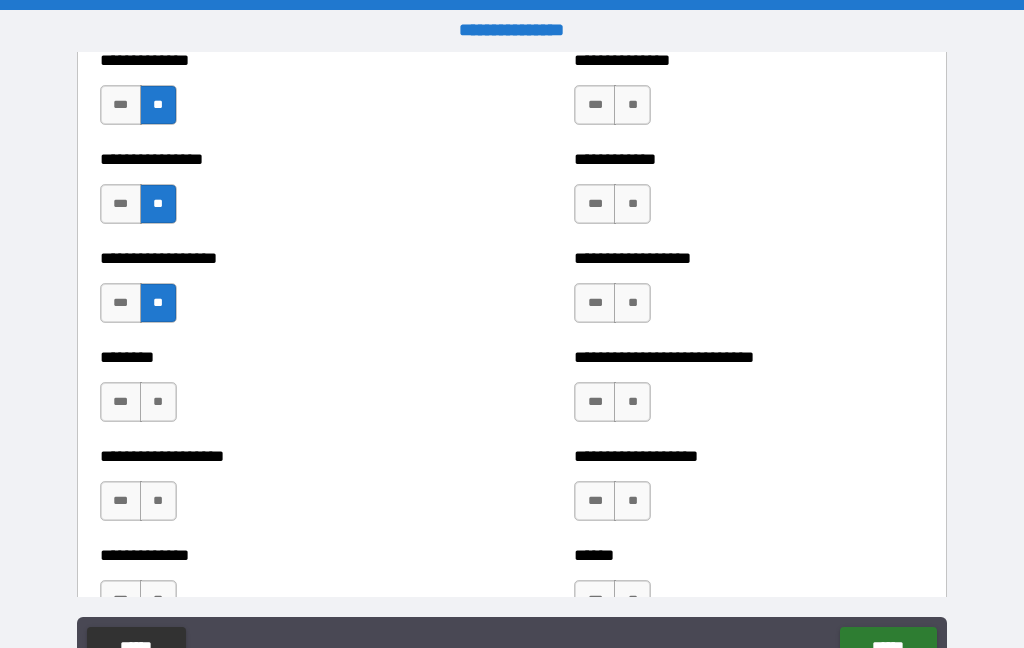 click on "**" at bounding box center [158, 402] 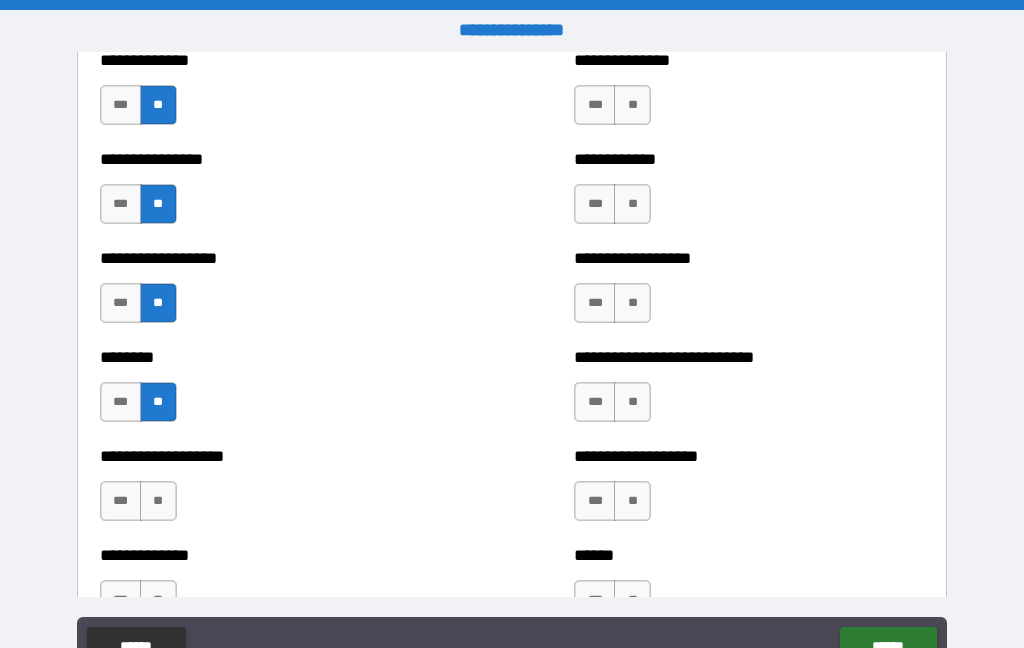 click on "**" at bounding box center (158, 501) 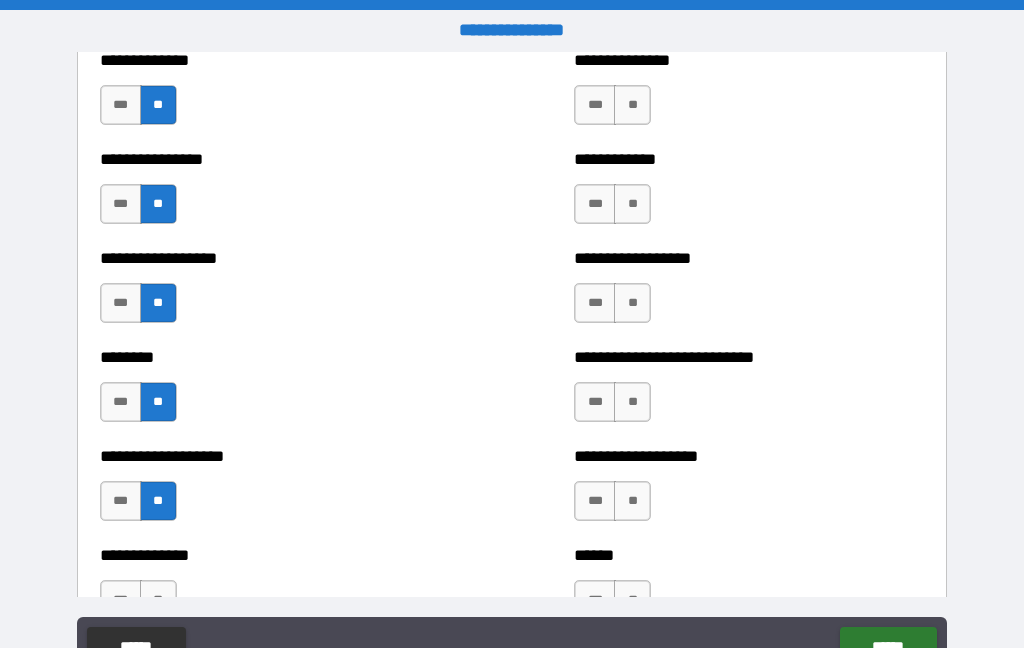 click on "**" at bounding box center (158, 600) 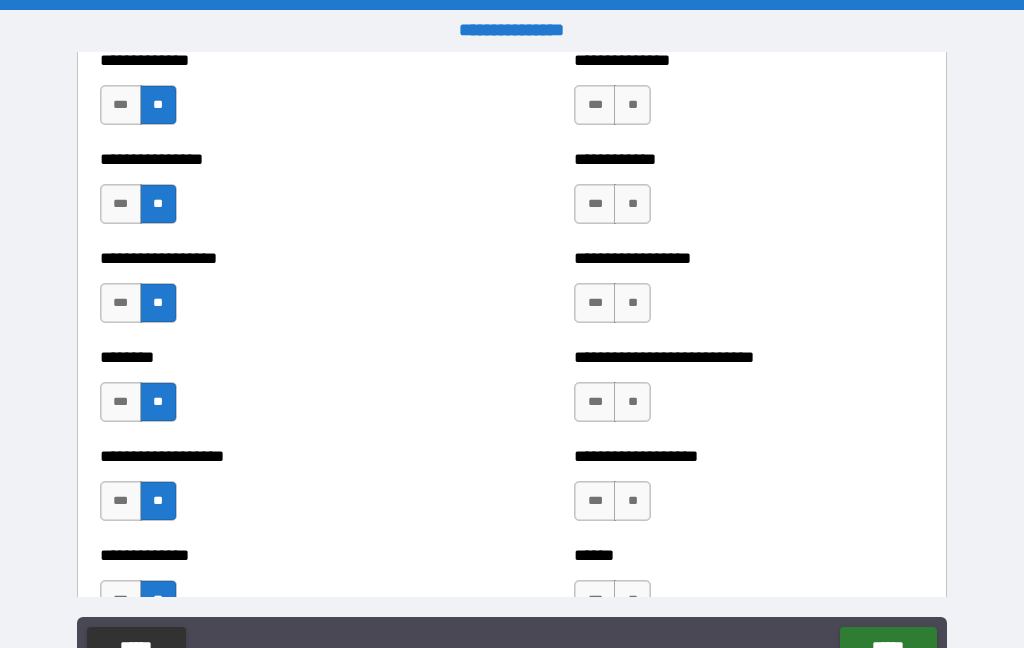 click on "**" at bounding box center [632, 105] 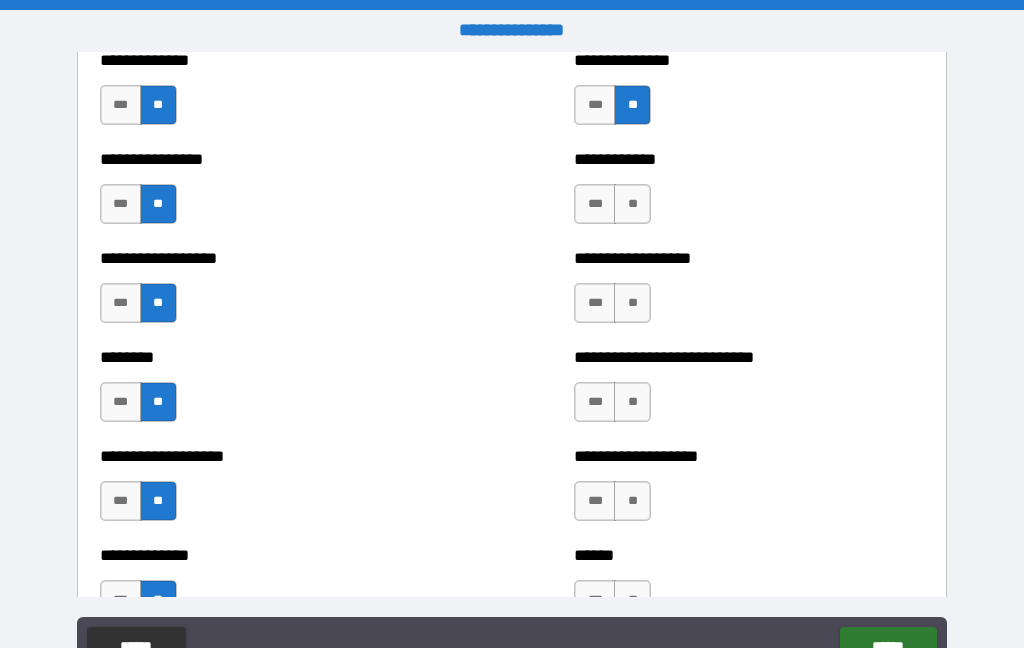 click on "**" at bounding box center [632, 204] 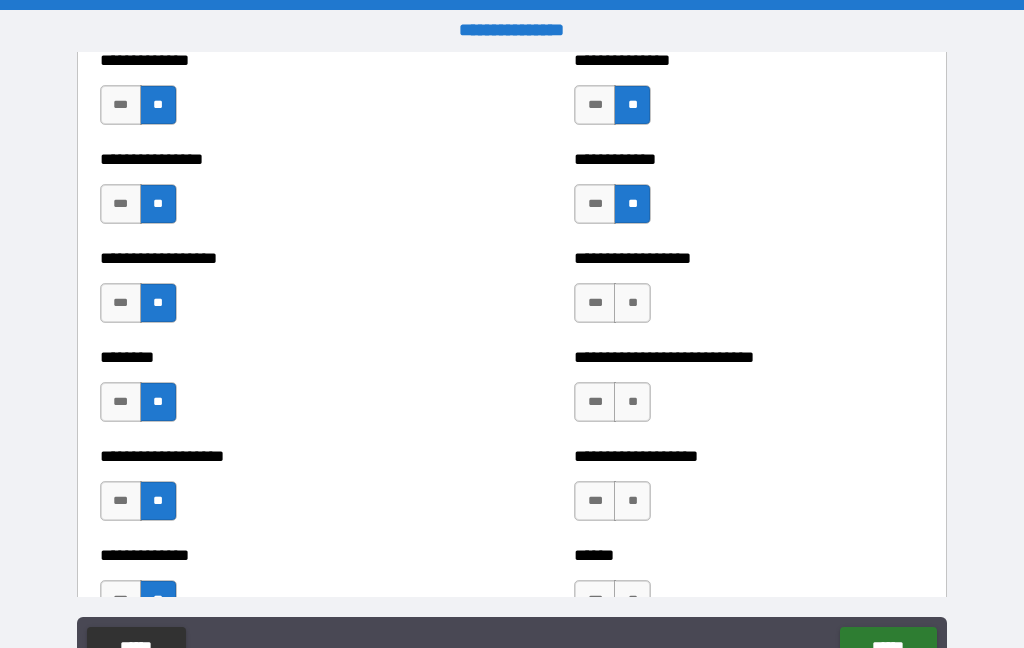 click on "**" at bounding box center [632, 303] 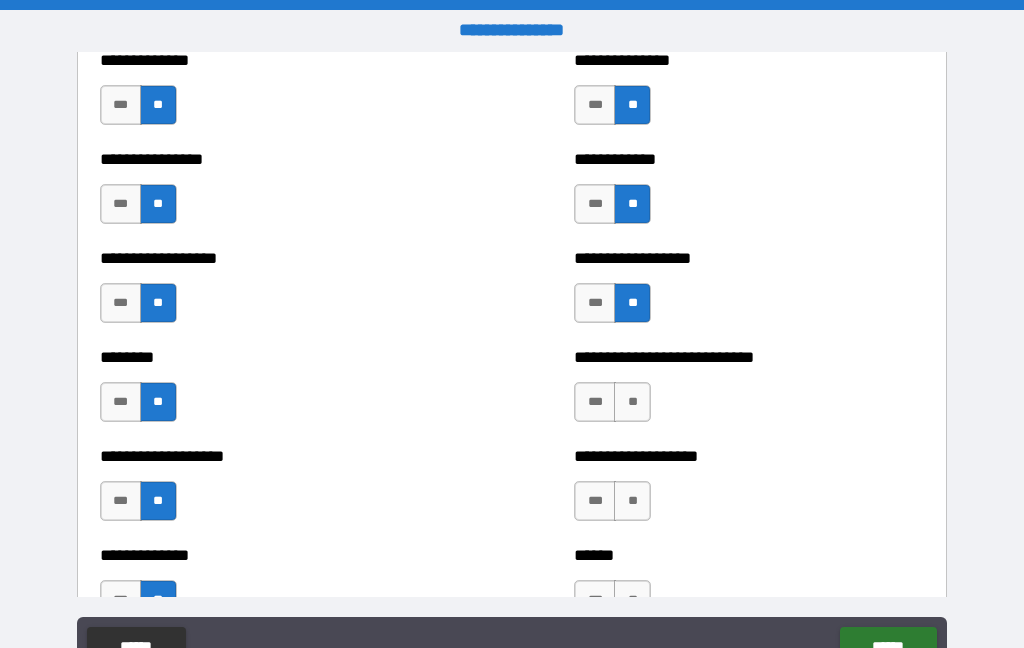 click on "**" at bounding box center [632, 402] 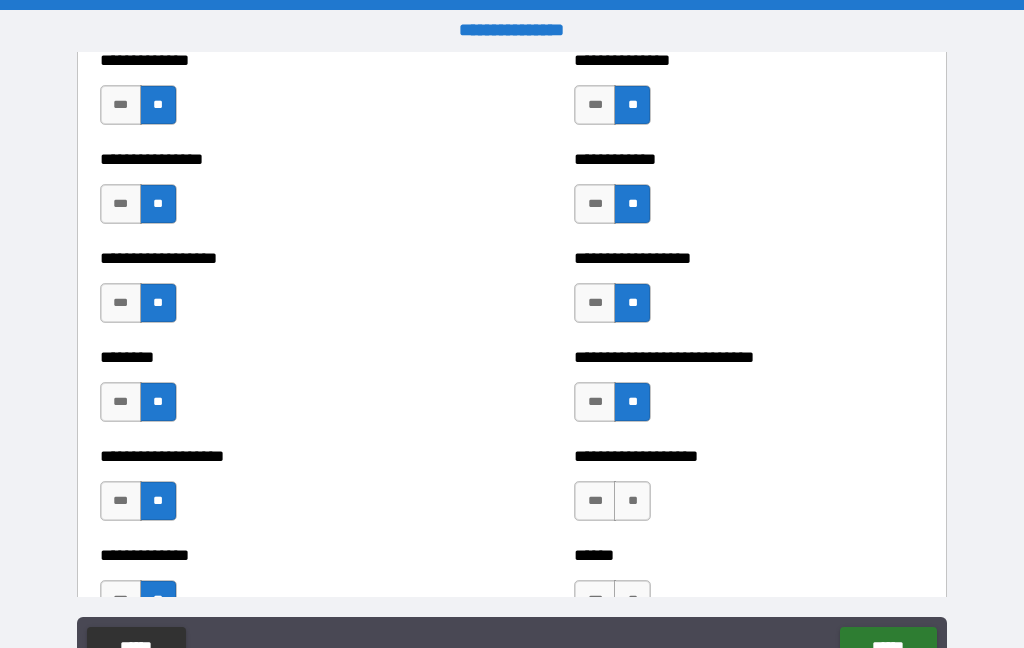 click on "**" at bounding box center [632, 501] 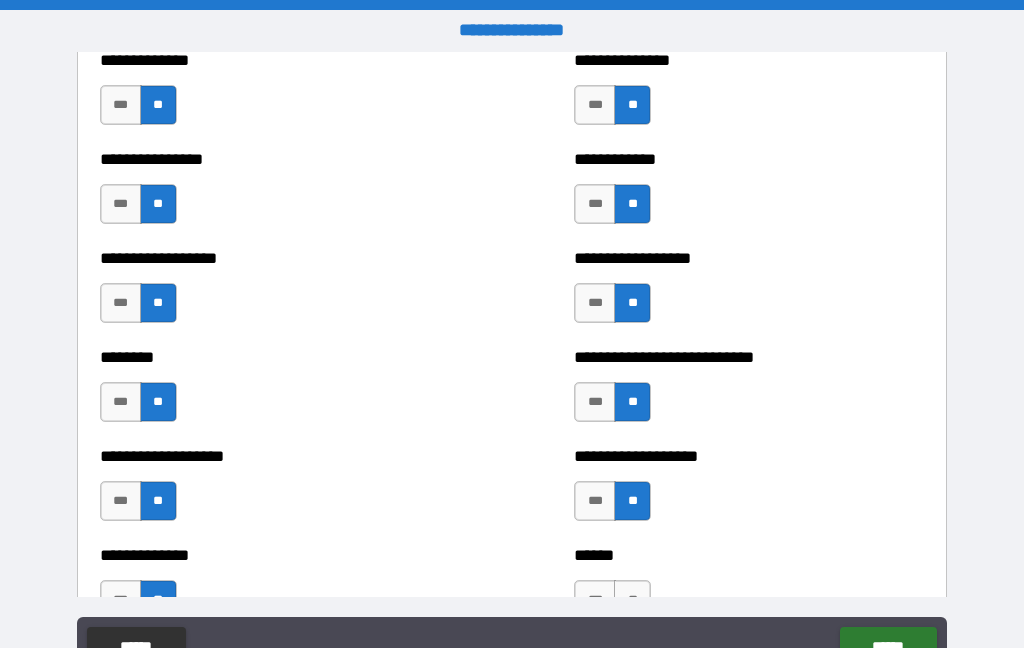 click on "**" at bounding box center (632, 600) 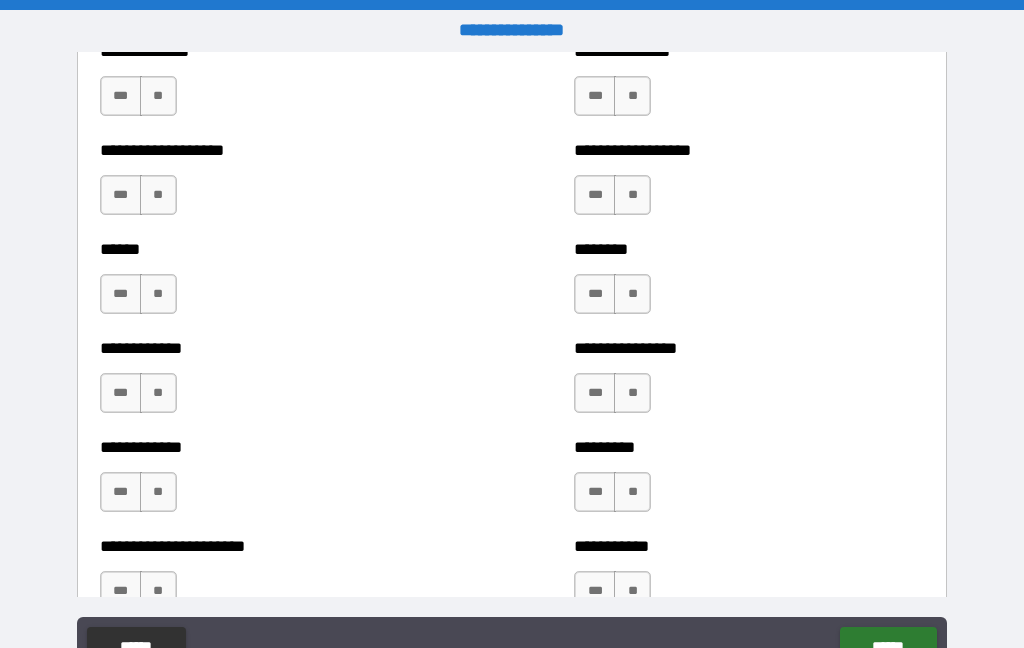 scroll, scrollTop: 4810, scrollLeft: 0, axis: vertical 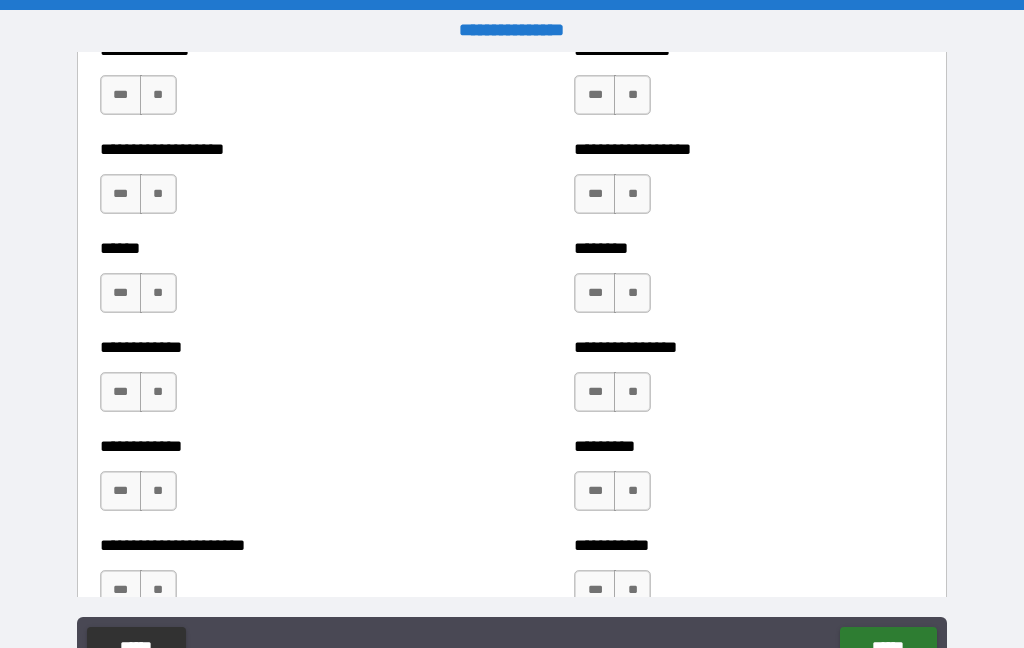 click on "**" at bounding box center (158, 95) 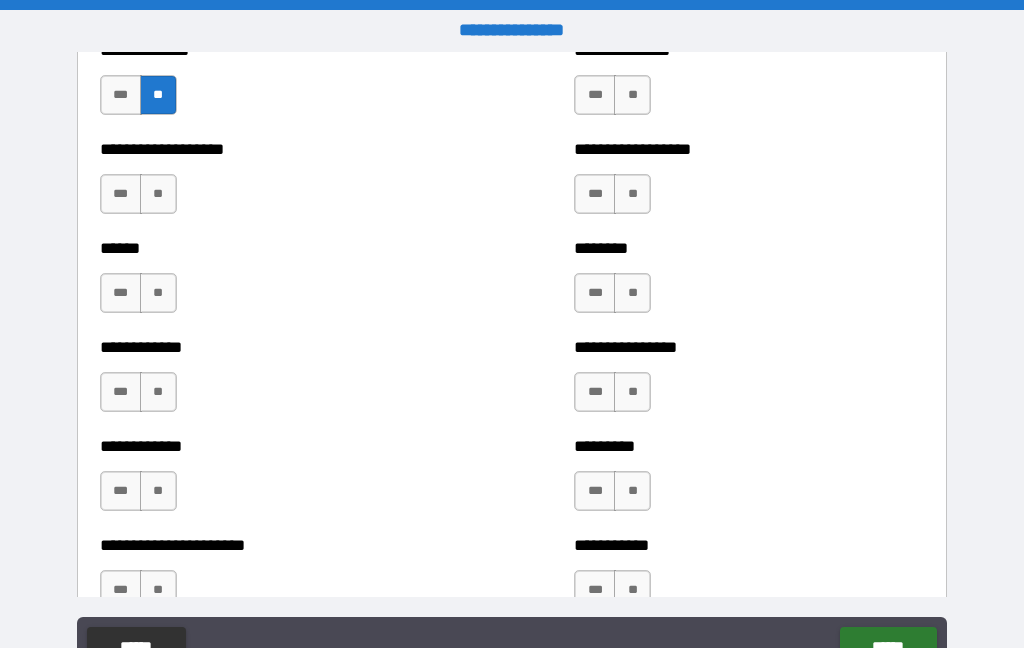 click on "**" at bounding box center (158, 194) 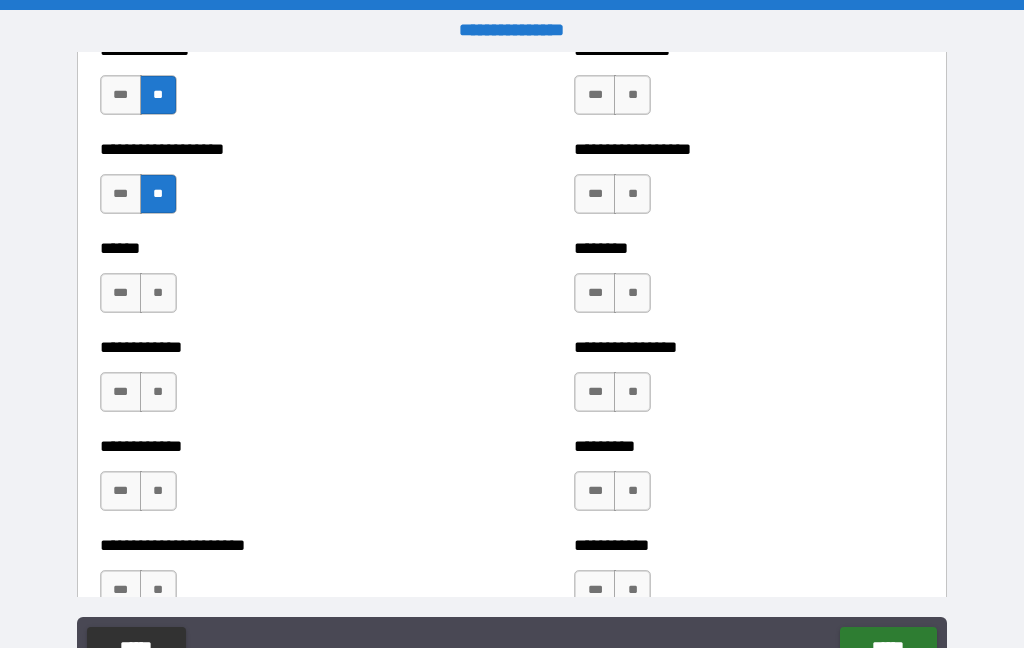 click on "**" at bounding box center (158, 293) 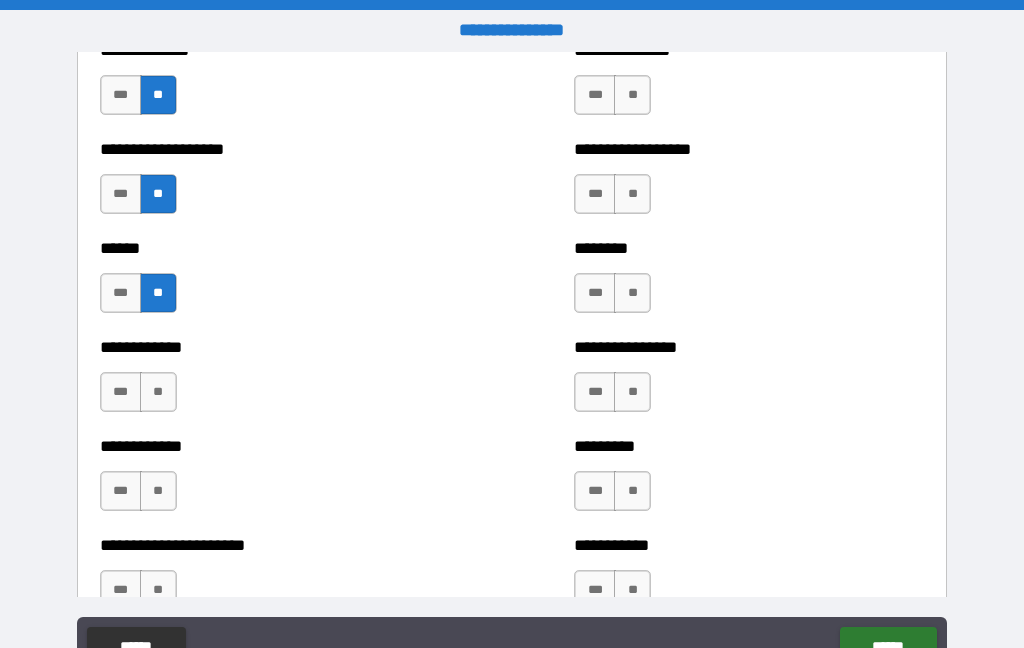 click on "**" at bounding box center [158, 392] 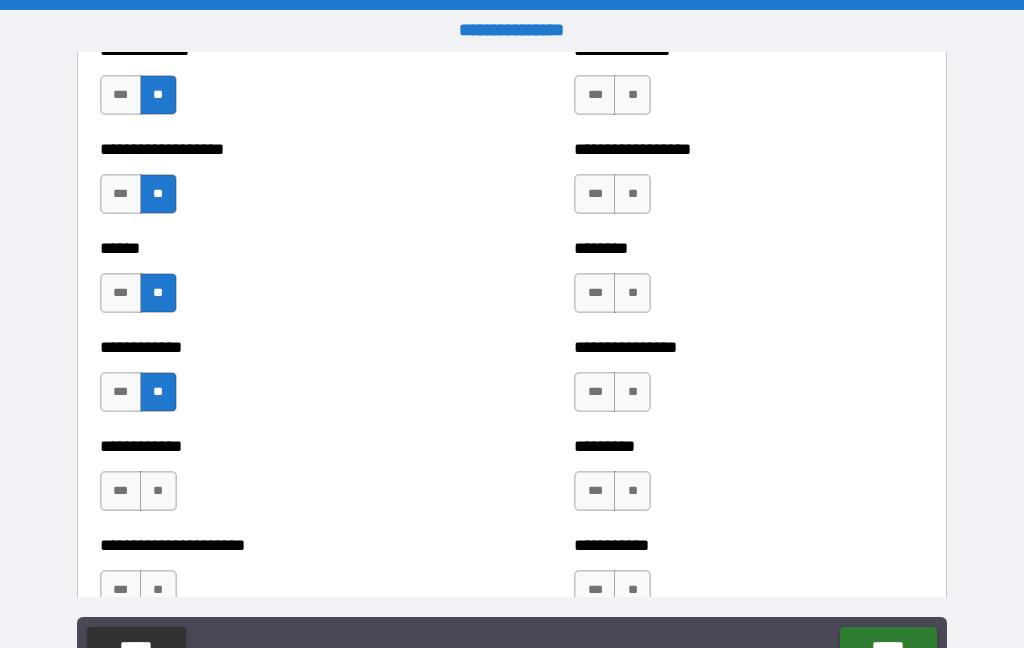click on "**" at bounding box center (158, 491) 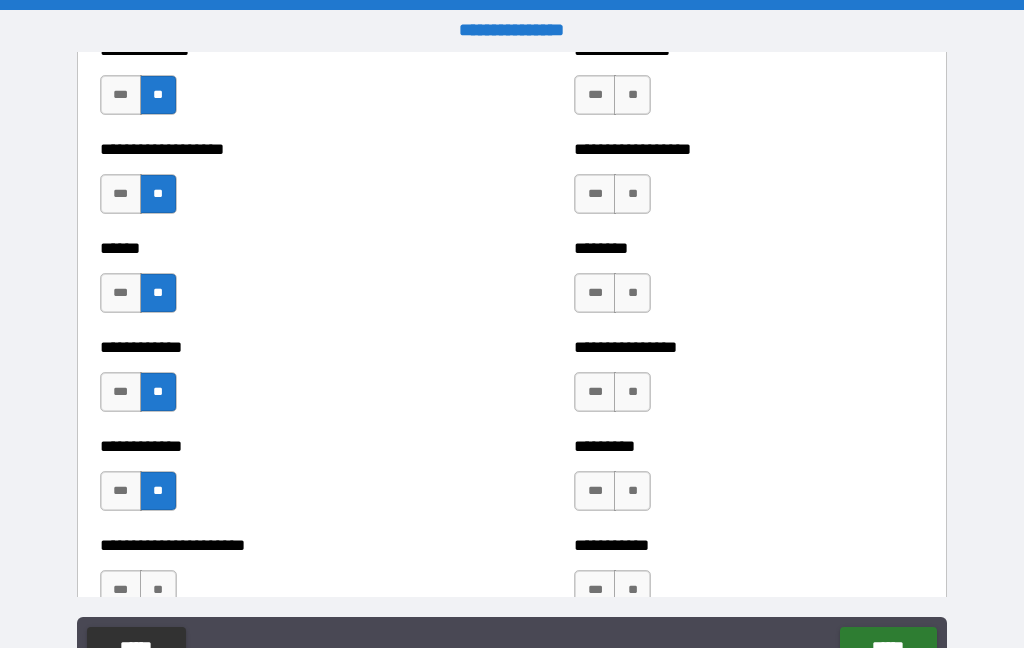 click on "**" at bounding box center (158, 590) 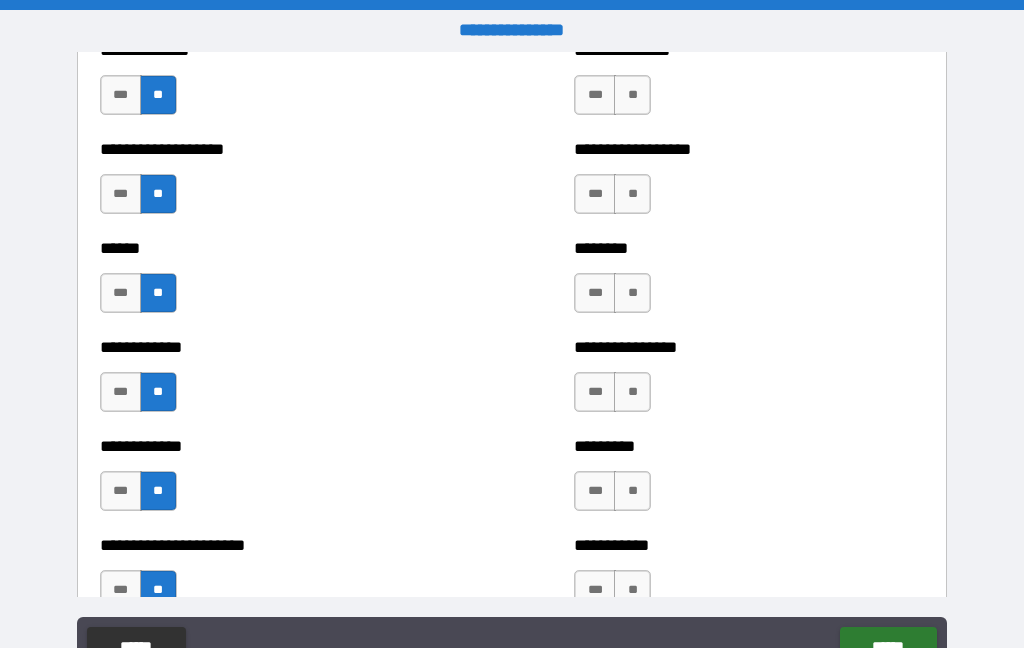 click on "**" at bounding box center [632, 95] 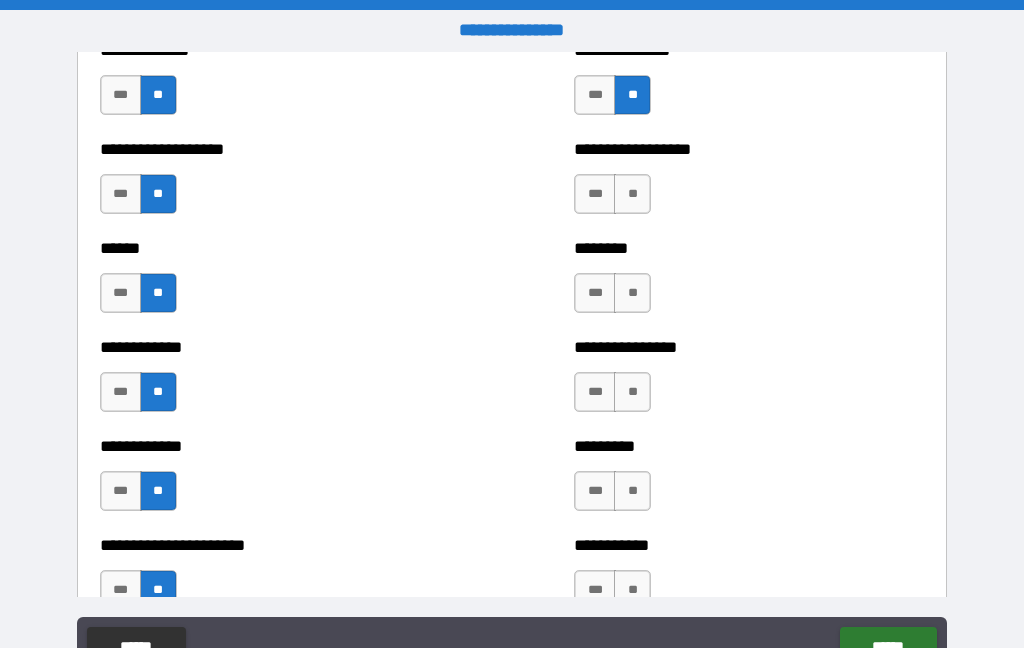 click on "**" at bounding box center (632, 194) 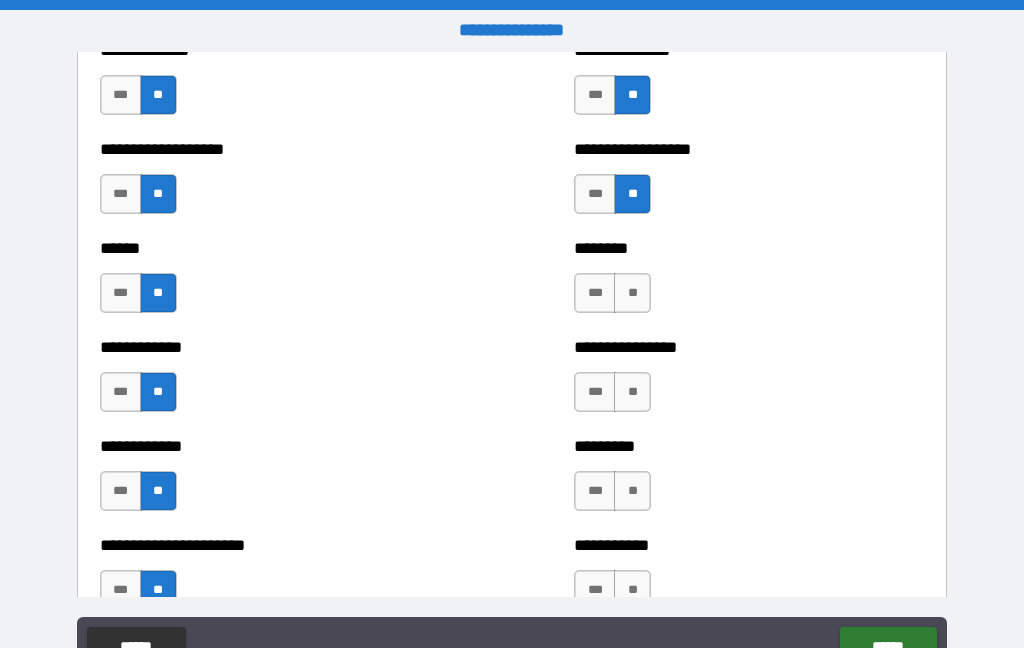 click on "**" at bounding box center [632, 293] 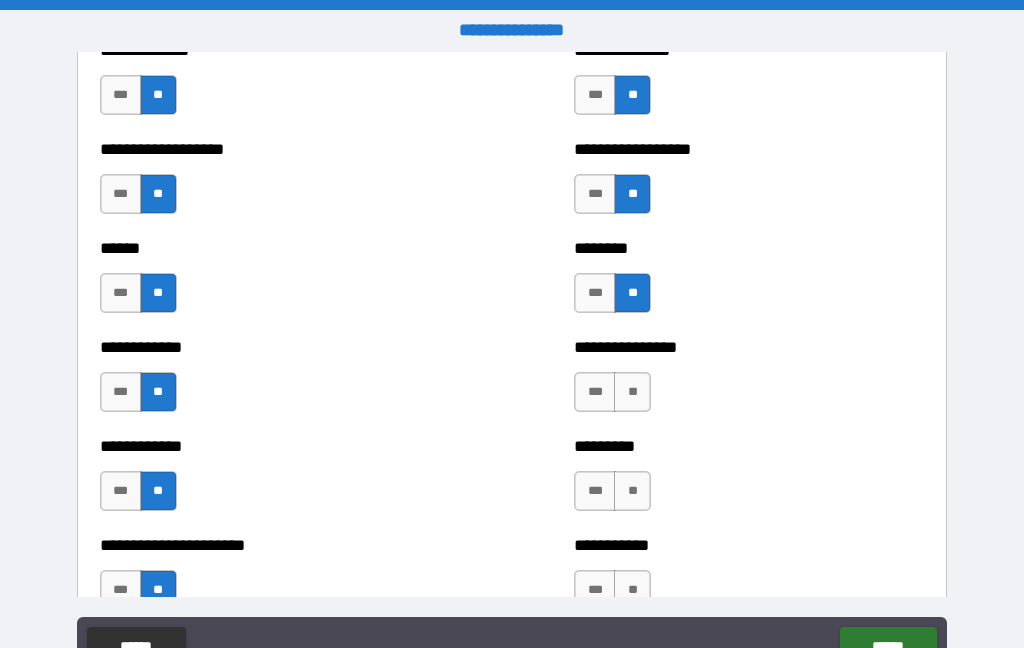 click on "**" at bounding box center (632, 392) 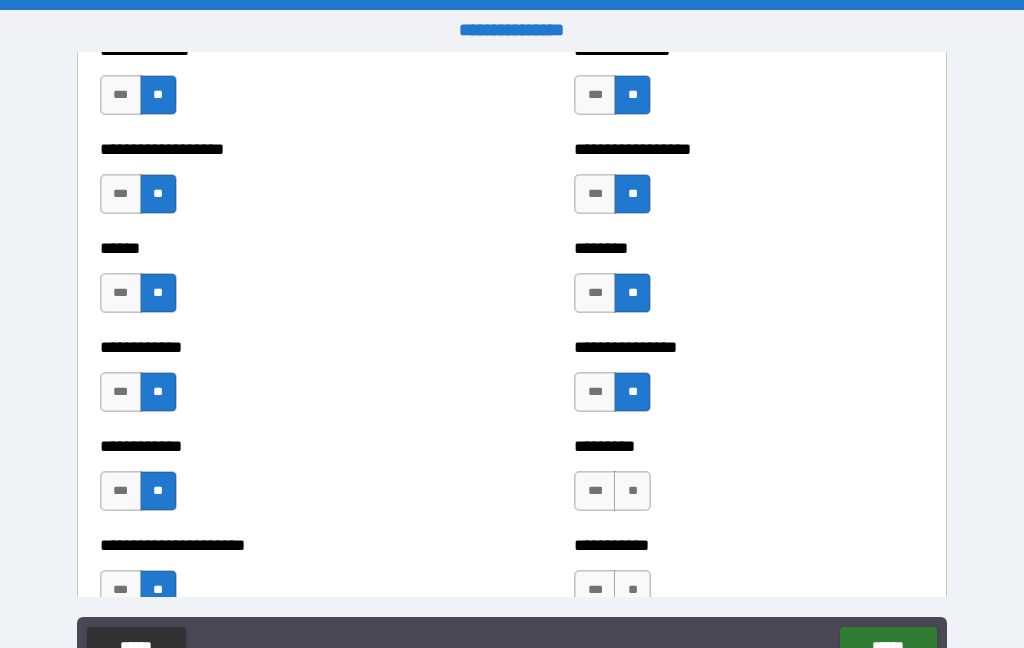 click on "**" at bounding box center [632, 491] 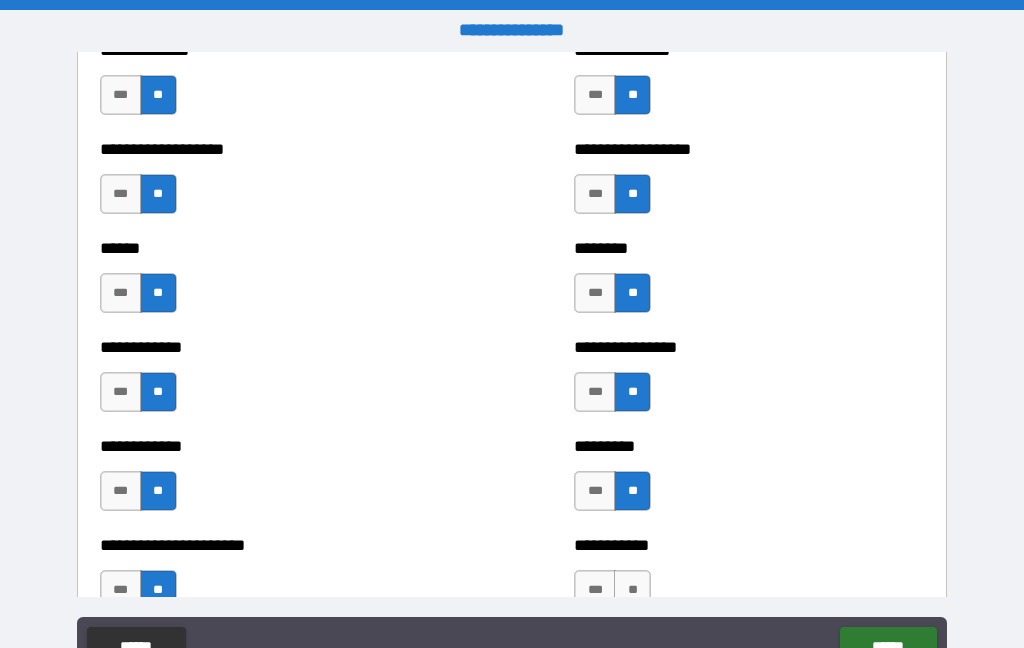 click on "**" at bounding box center (632, 590) 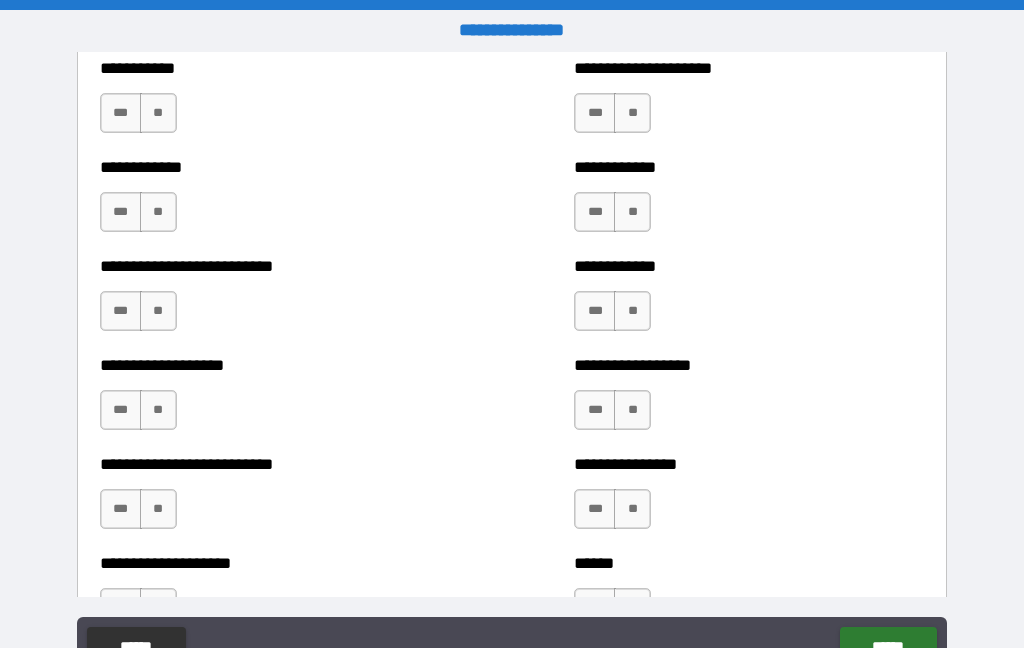 scroll, scrollTop: 5390, scrollLeft: 0, axis: vertical 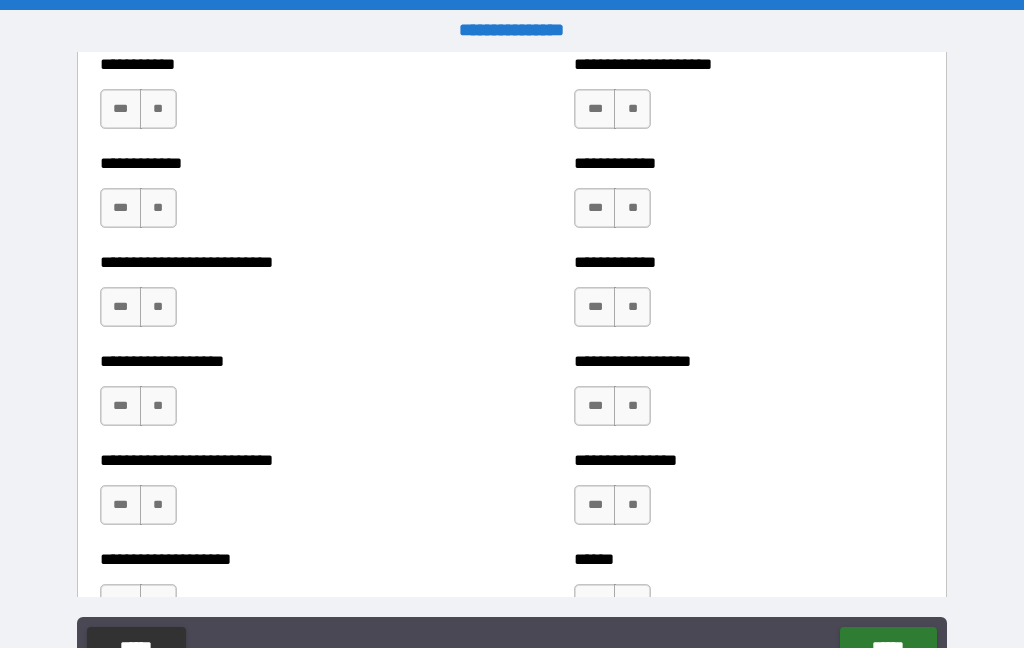 click on "**" at bounding box center (158, 109) 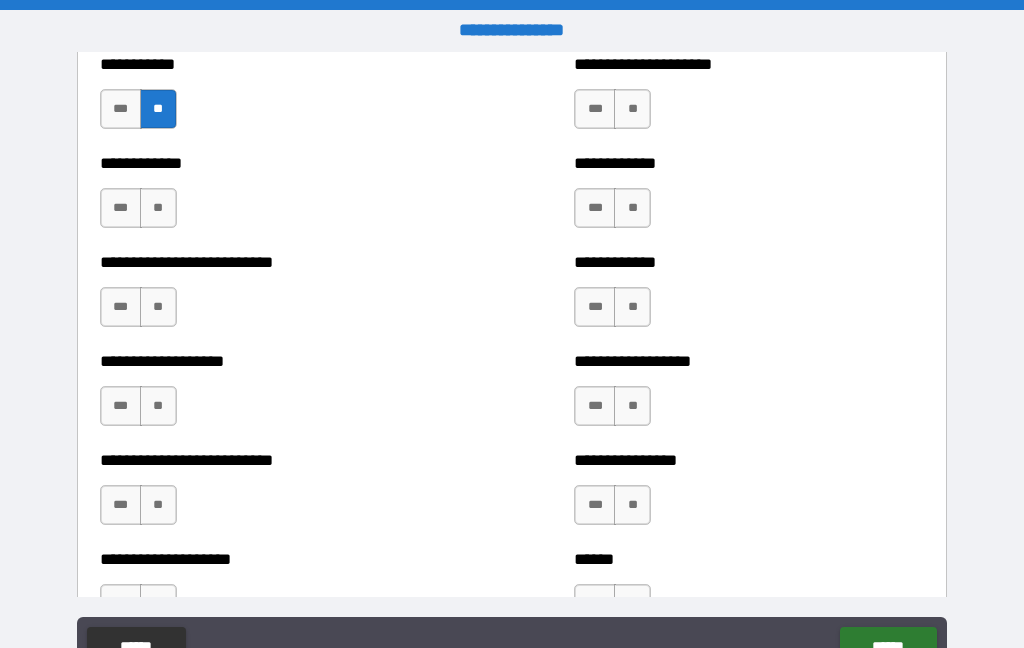 click on "**" at bounding box center (158, 208) 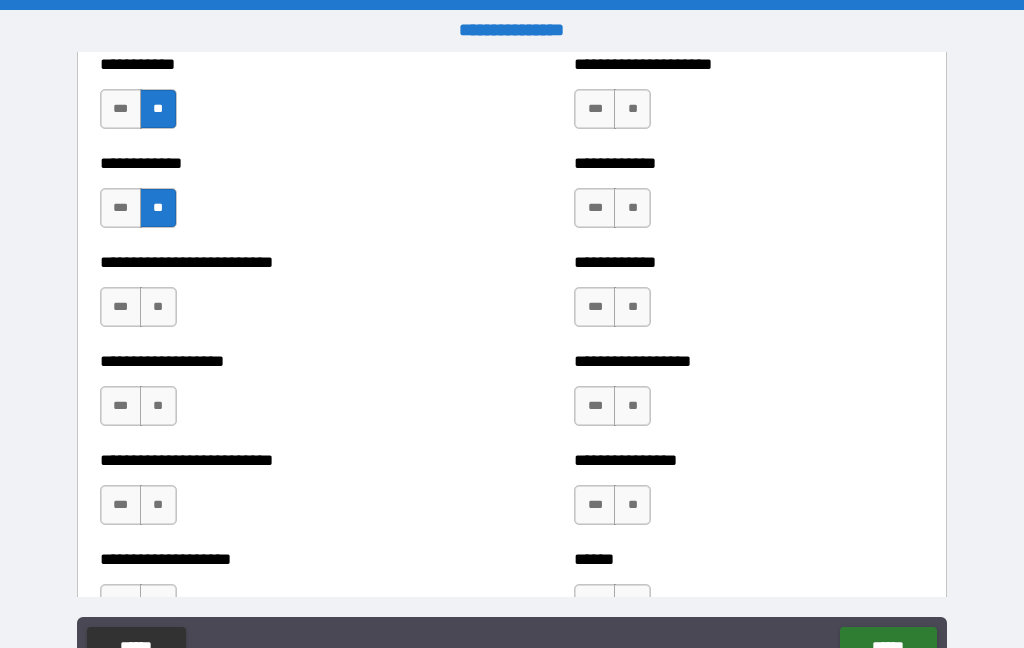 click on "**" at bounding box center [158, 307] 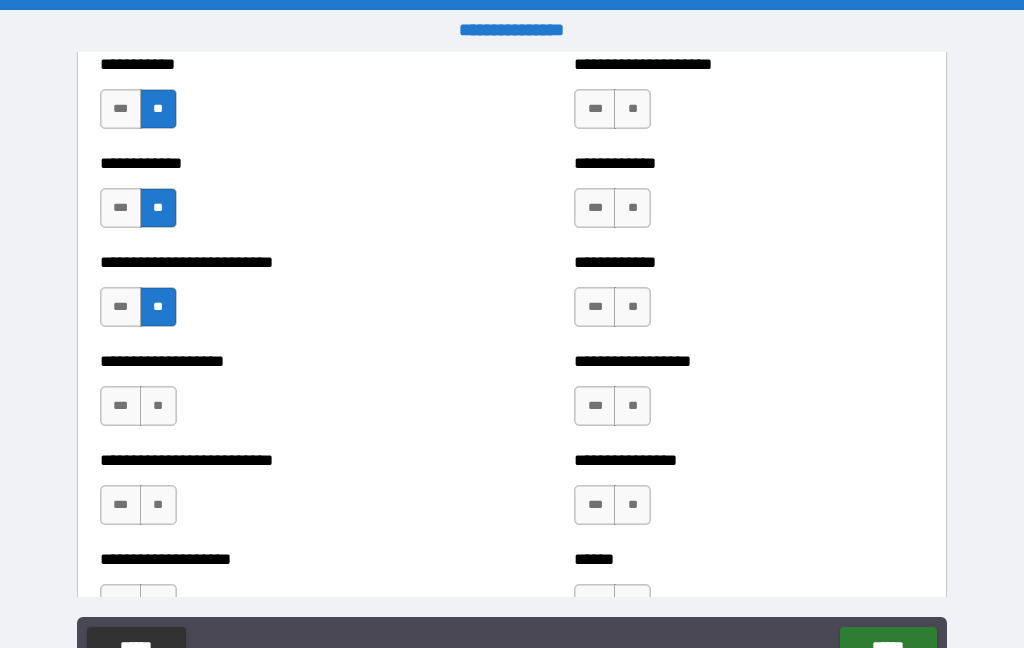 click on "**" at bounding box center (158, 406) 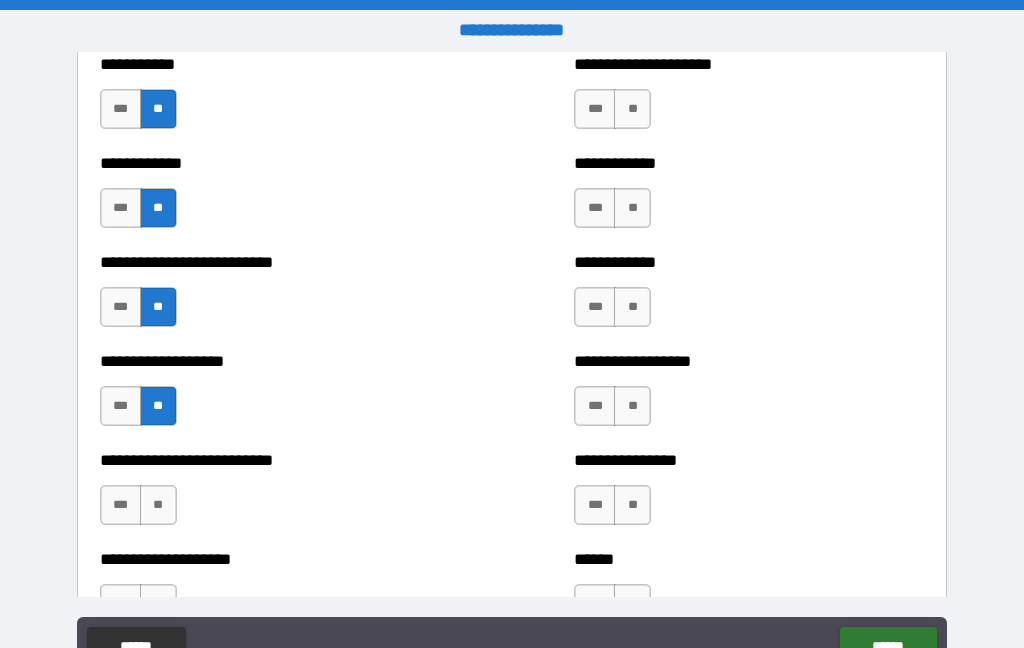 click on "**" at bounding box center [158, 505] 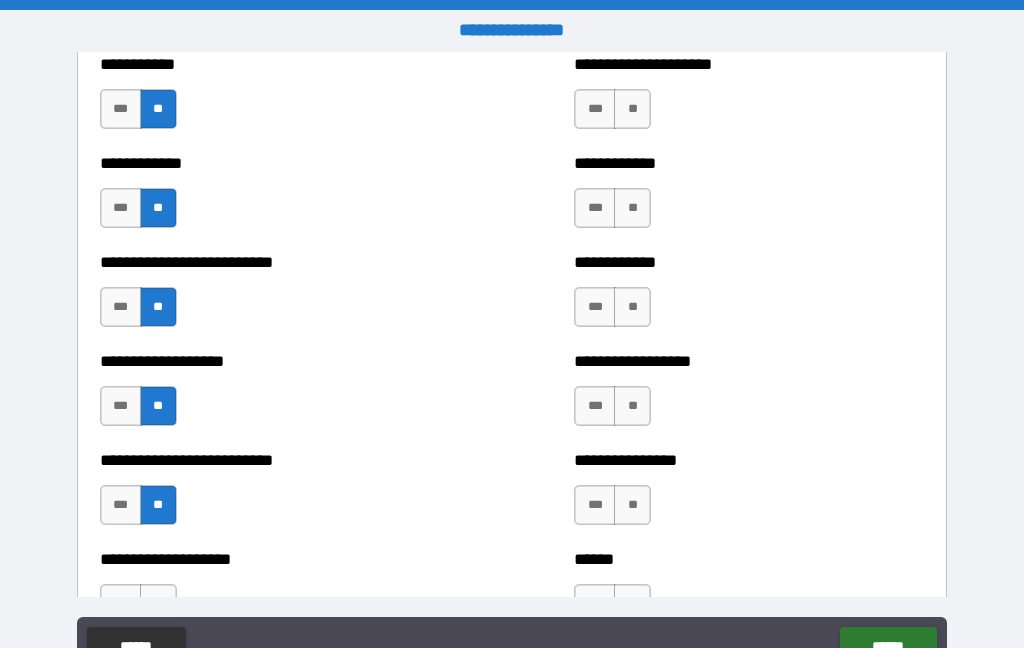 click on "**" at bounding box center (158, 604) 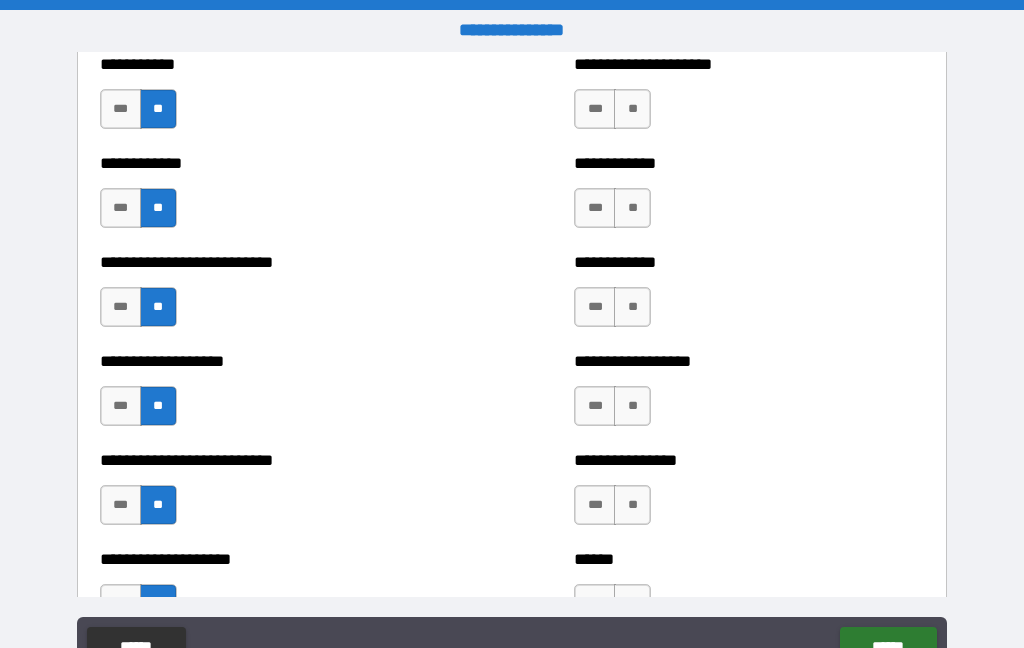 click on "**" at bounding box center (632, 109) 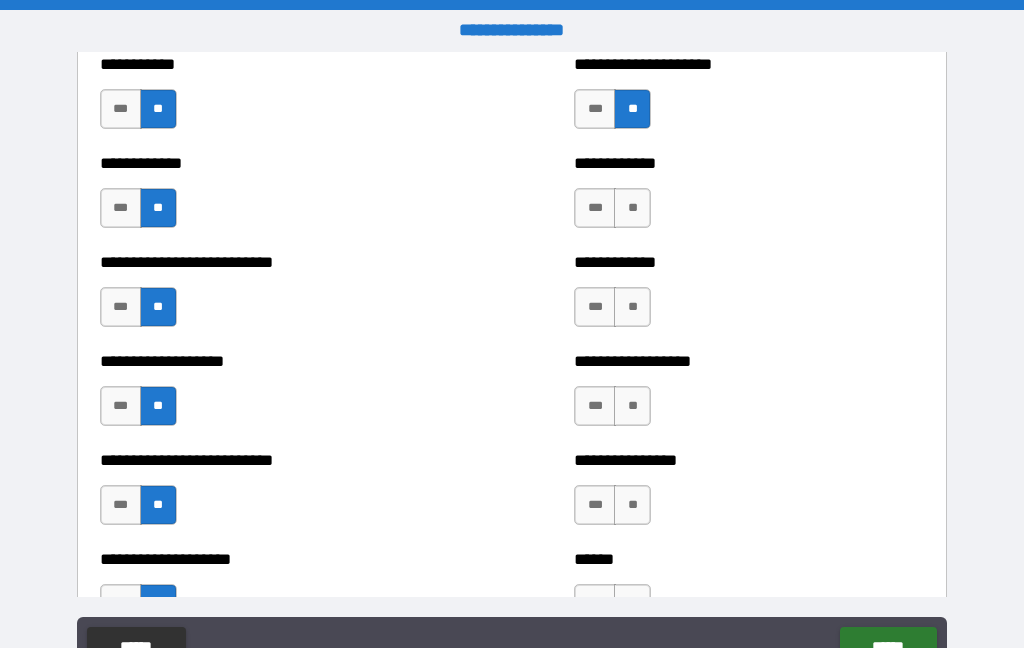 click on "**" at bounding box center [632, 208] 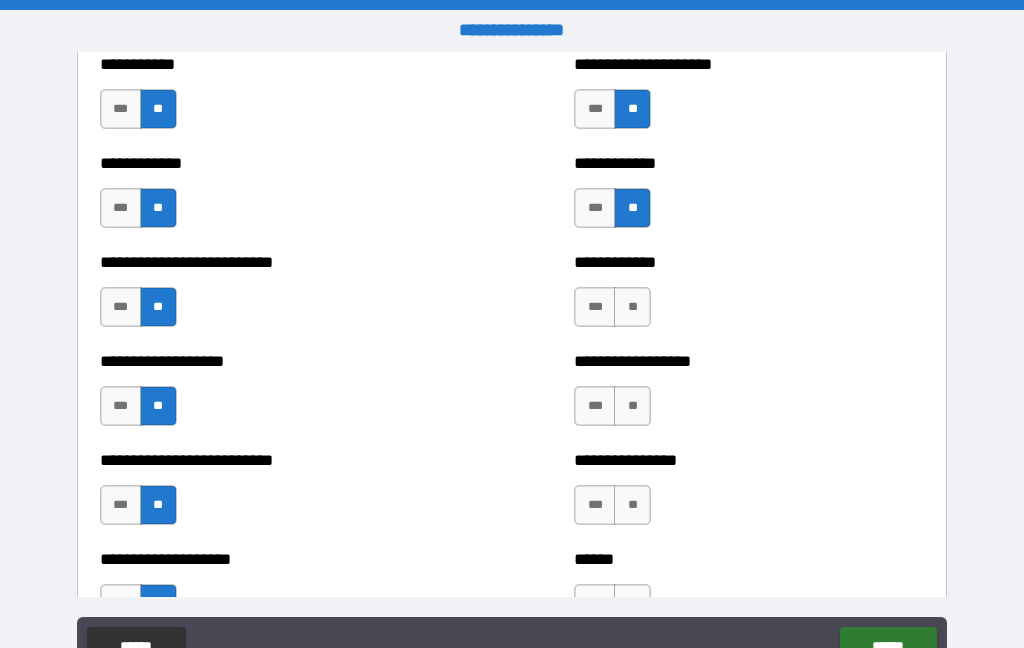click on "**" at bounding box center [632, 307] 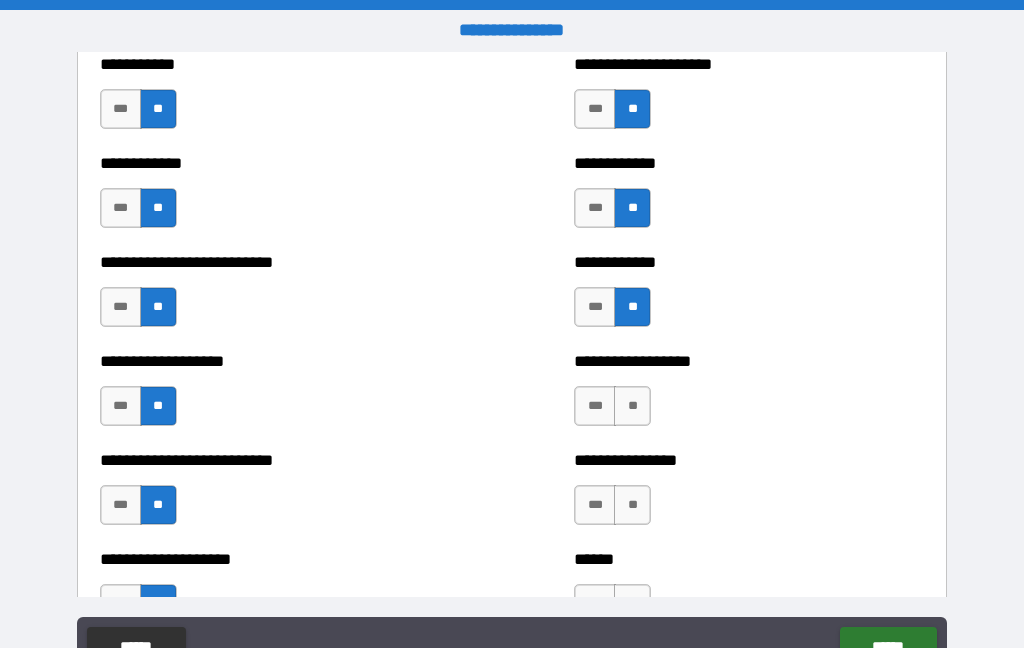 click on "**" at bounding box center [632, 406] 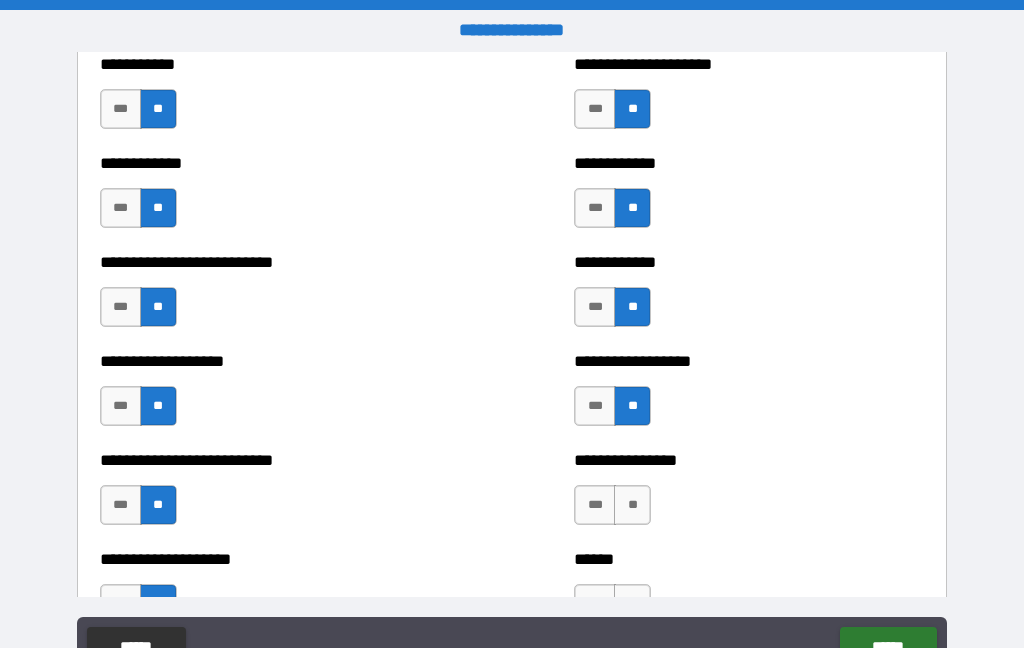 click on "**" at bounding box center (632, 505) 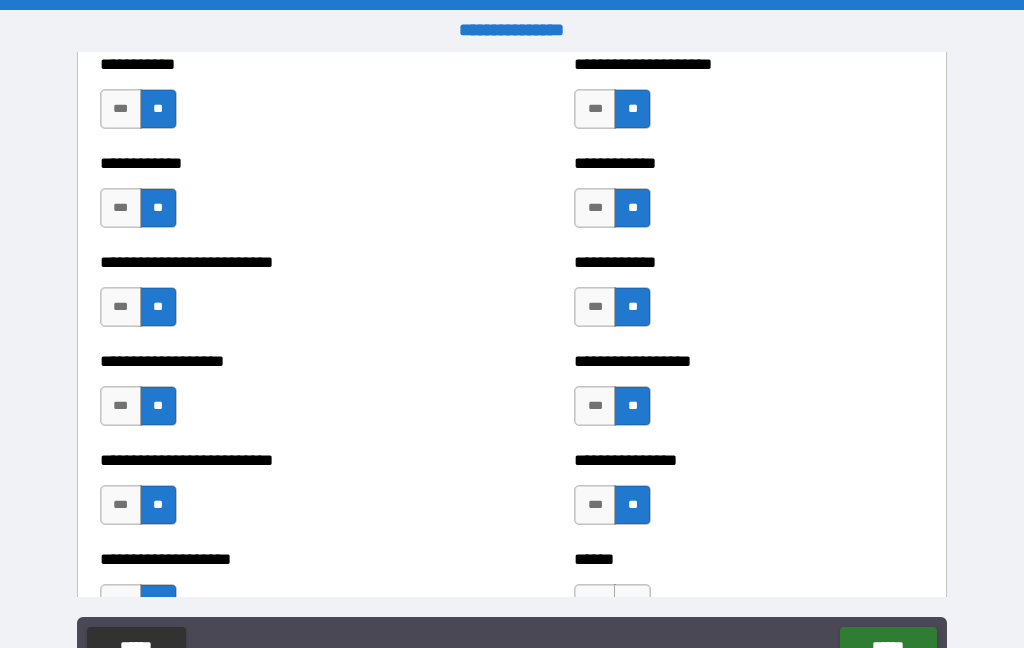 click on "**" at bounding box center (632, 604) 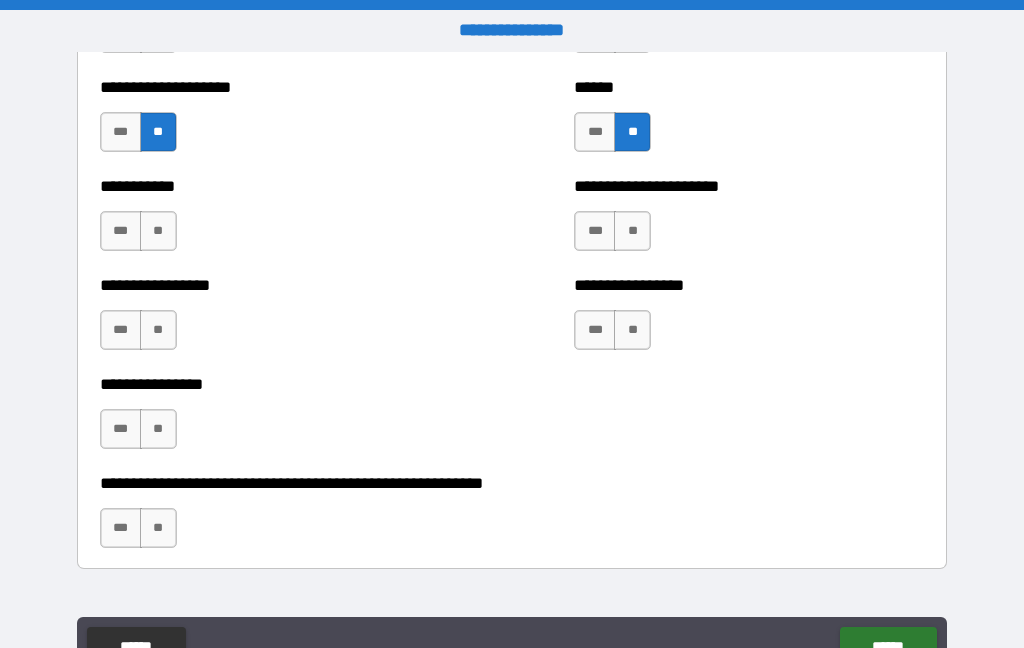 scroll, scrollTop: 5864, scrollLeft: 0, axis: vertical 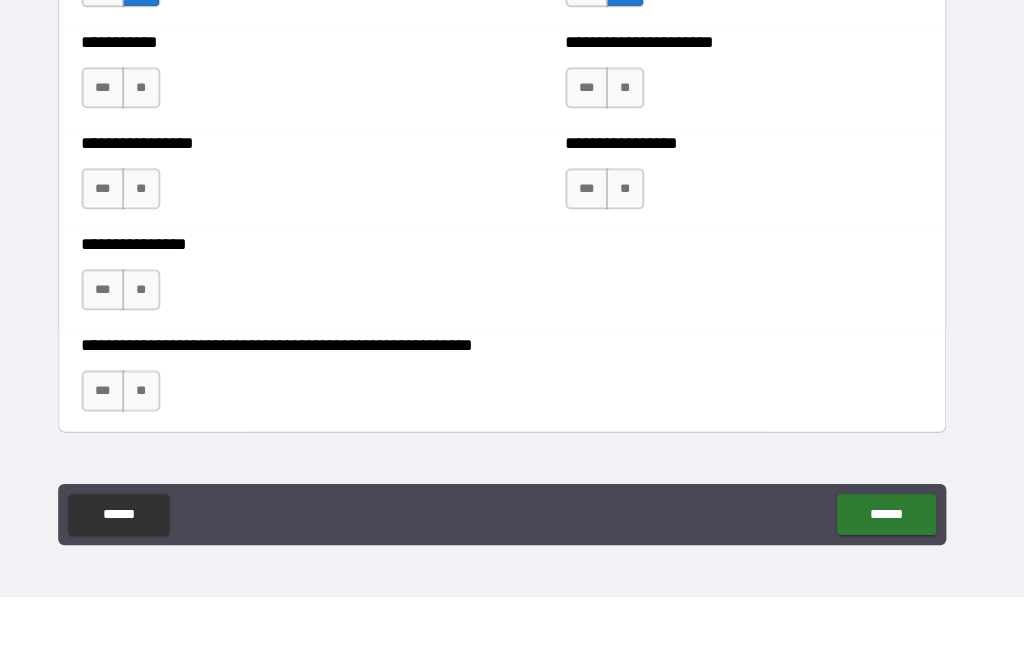 click on "**" at bounding box center [158, 149] 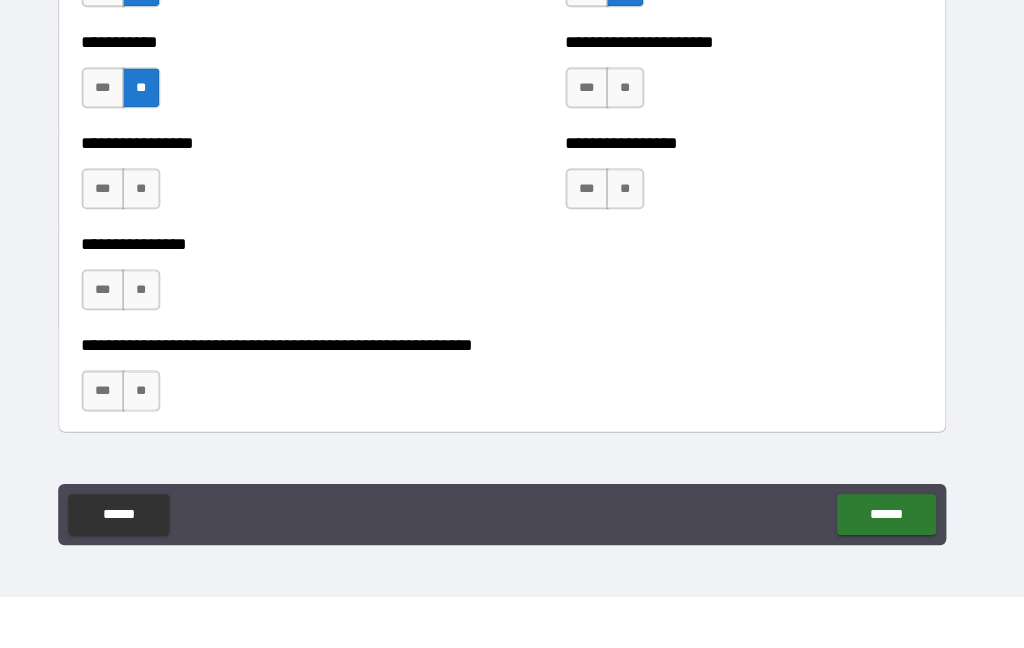 click on "**" at bounding box center (158, 248) 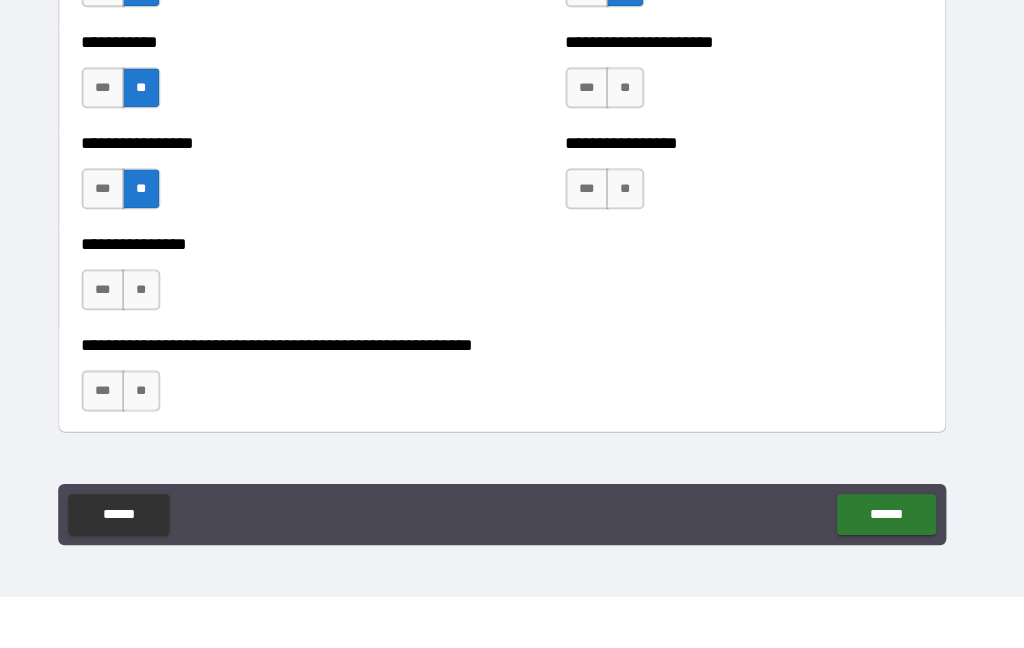 click on "**" at bounding box center [158, 347] 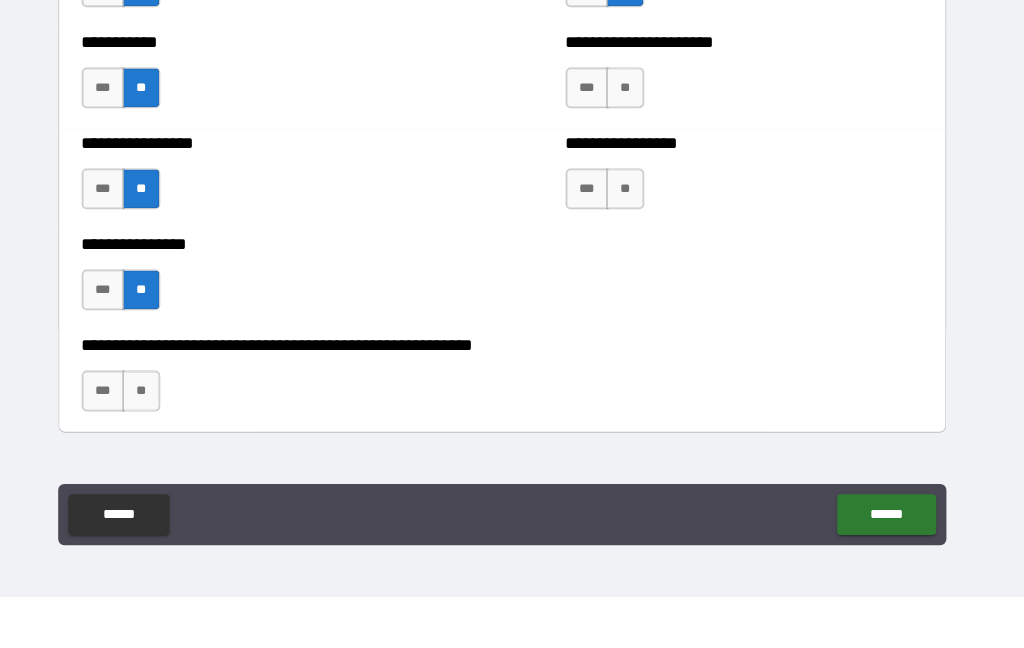 click on "**" at bounding box center (158, 446) 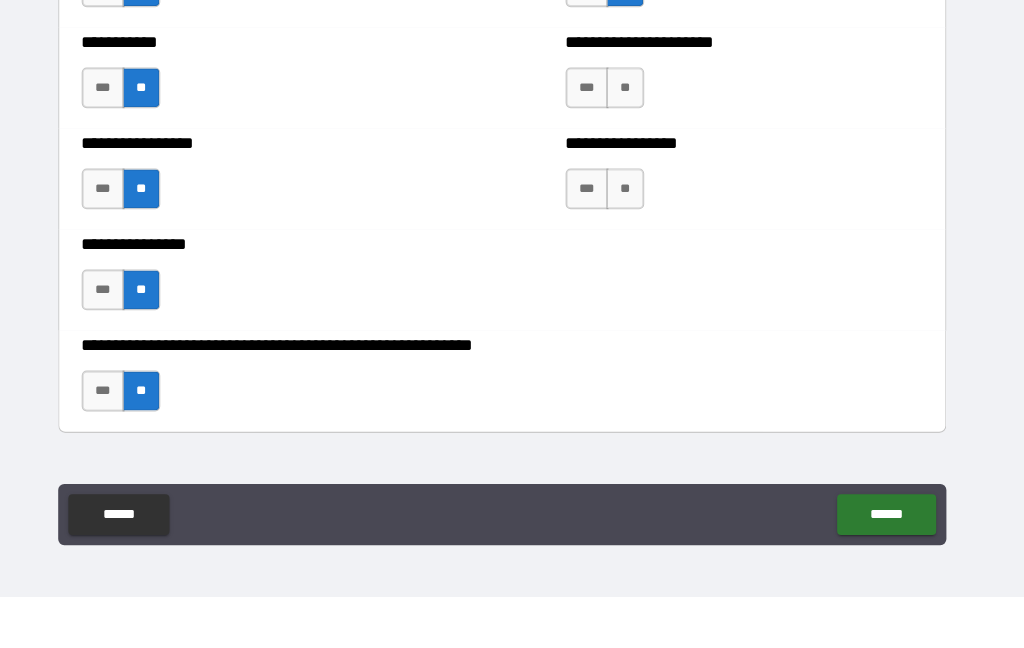 click on "**" at bounding box center (632, 149) 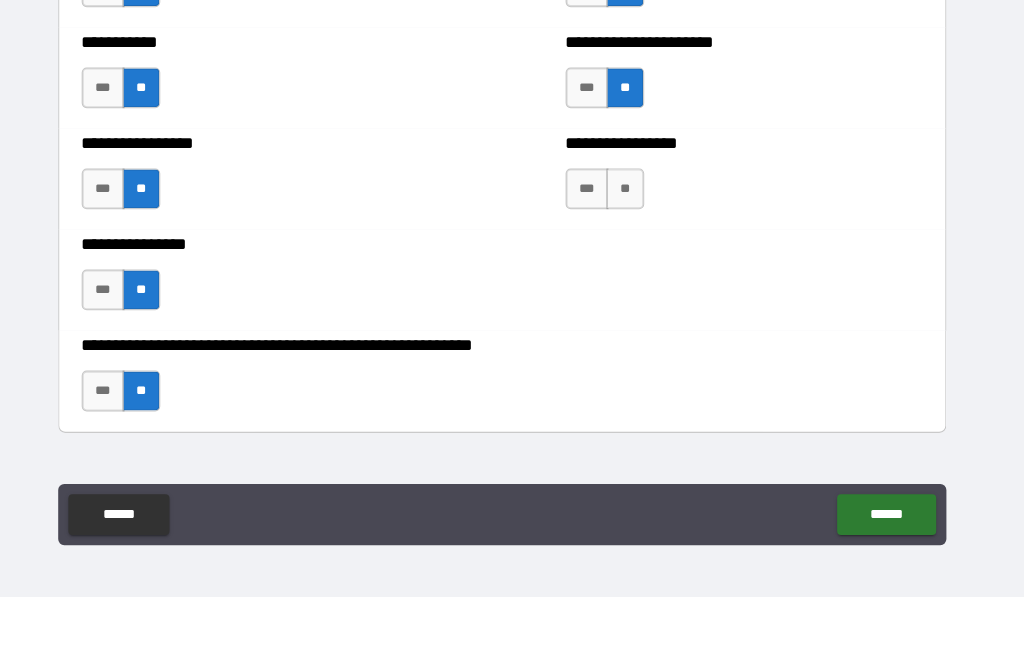 click on "**" at bounding box center [632, 248] 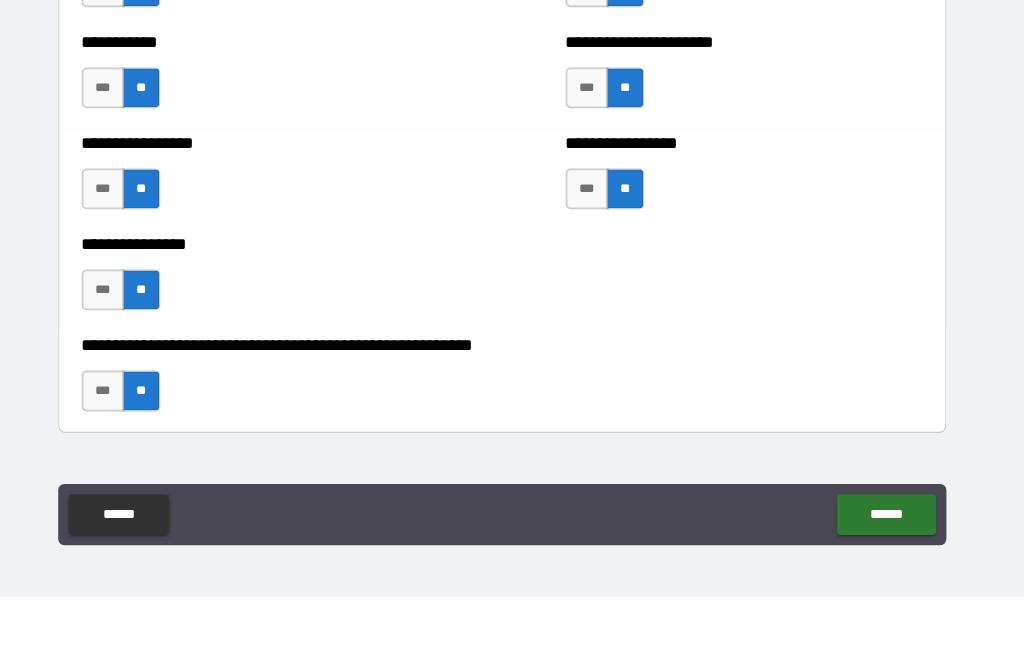 click on "**" at bounding box center (632, 248) 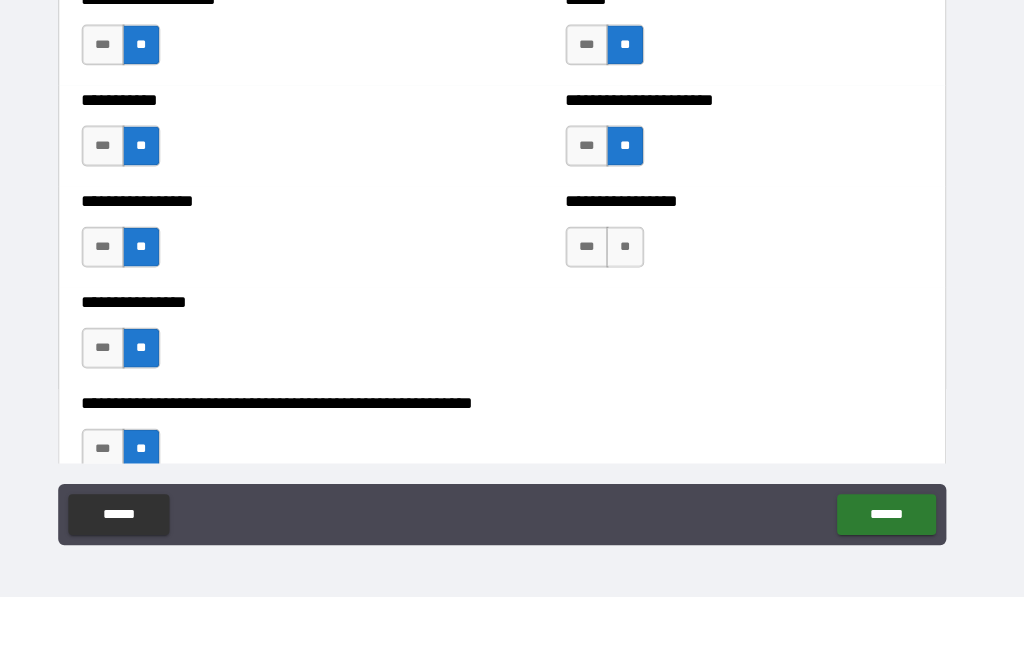 scroll, scrollTop: 5806, scrollLeft: 0, axis: vertical 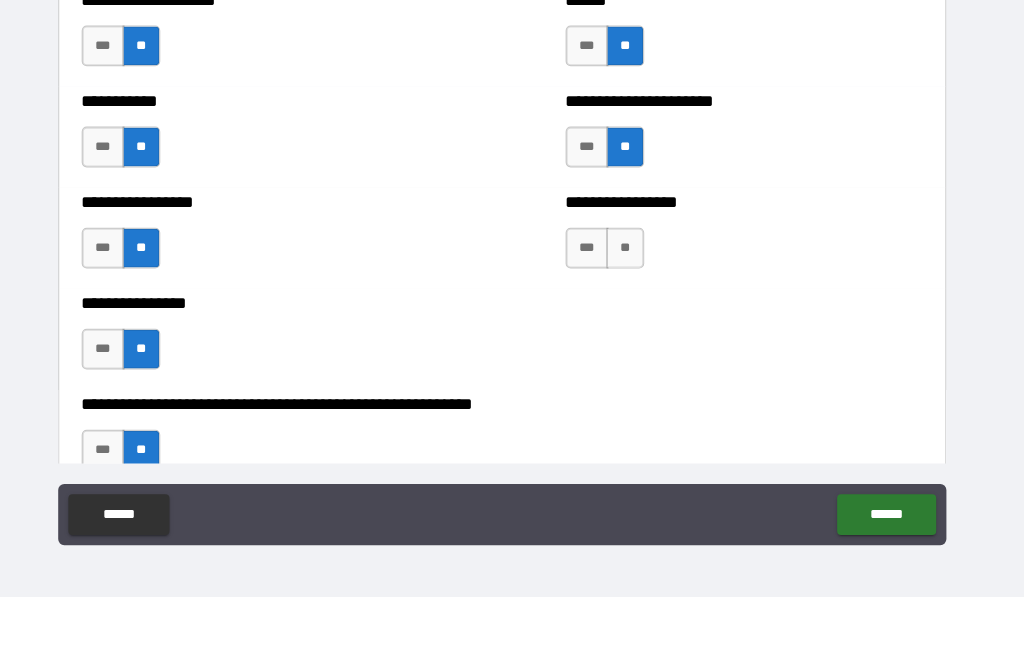 click on "**" at bounding box center (632, 306) 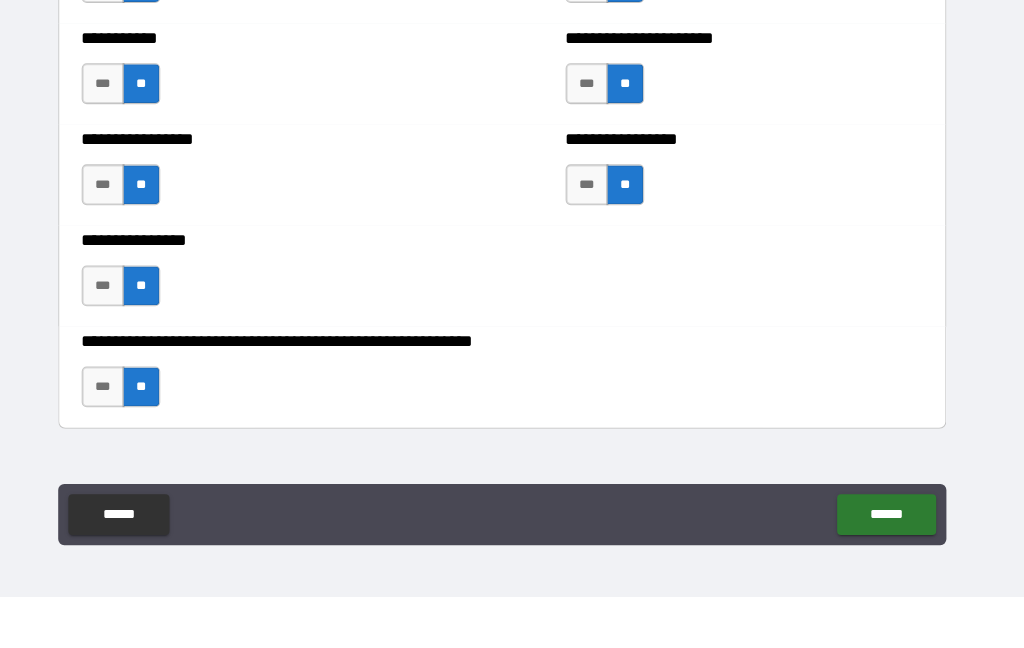 scroll, scrollTop: 5868, scrollLeft: 0, axis: vertical 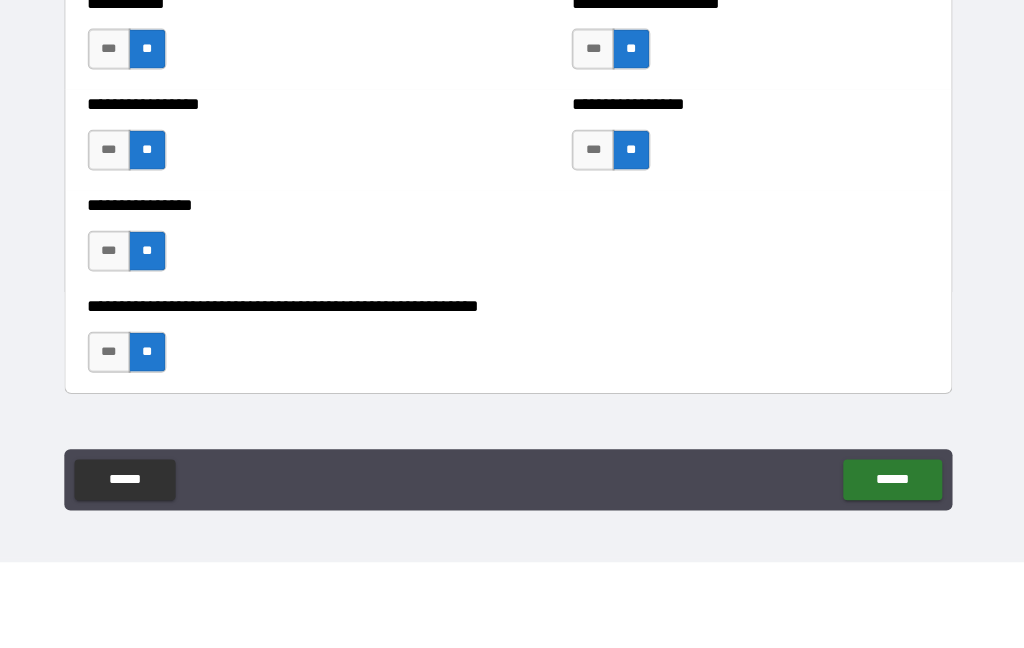 click on "******" at bounding box center (888, 567) 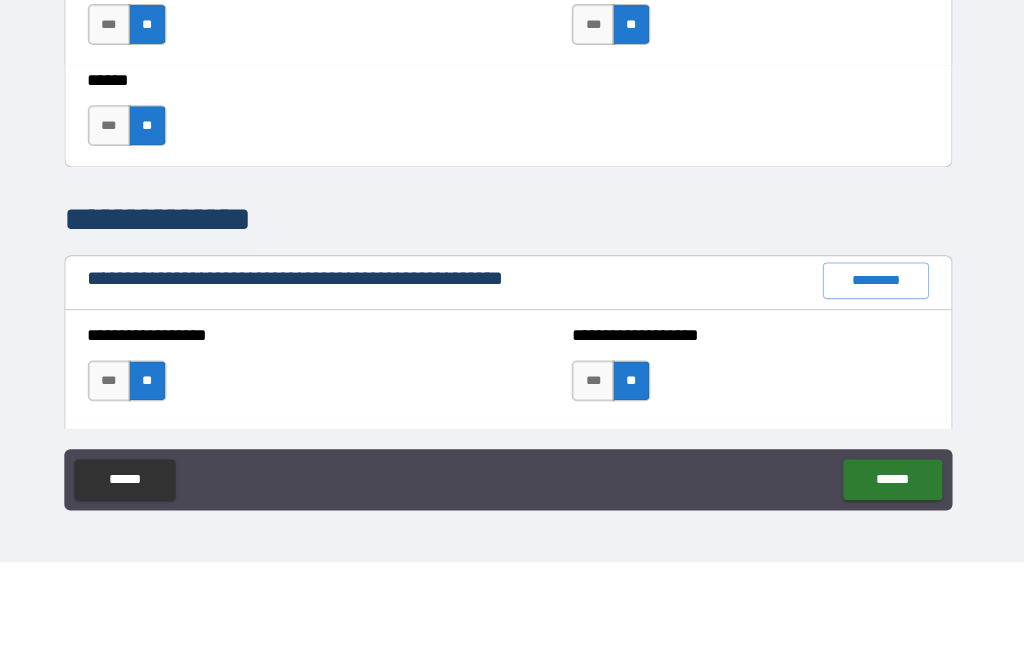 scroll, scrollTop: 1969, scrollLeft: 0, axis: vertical 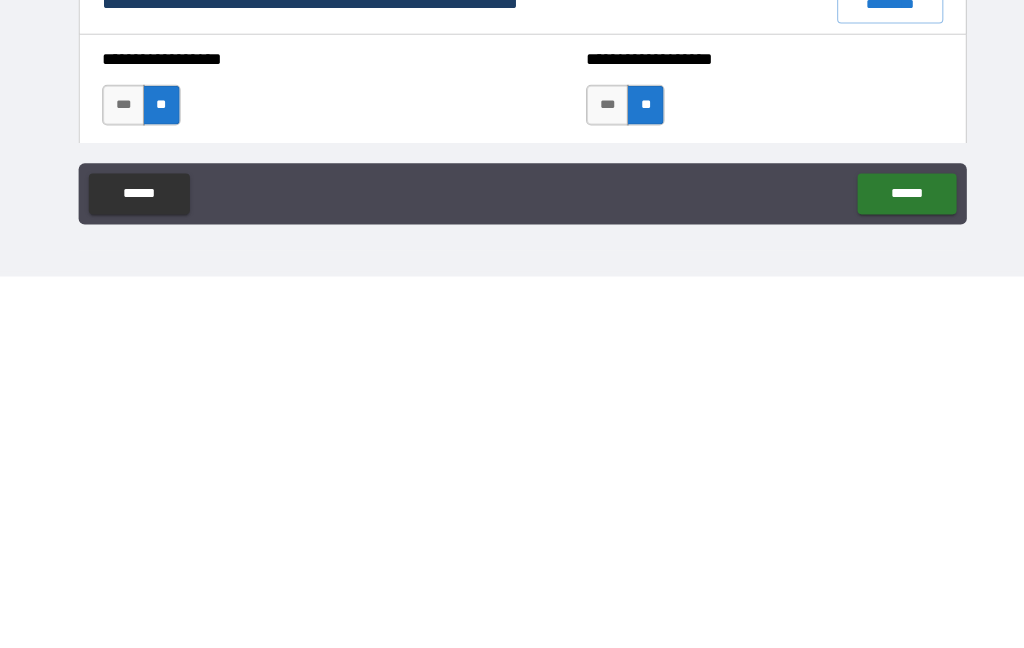 click on "******" at bounding box center (888, 567) 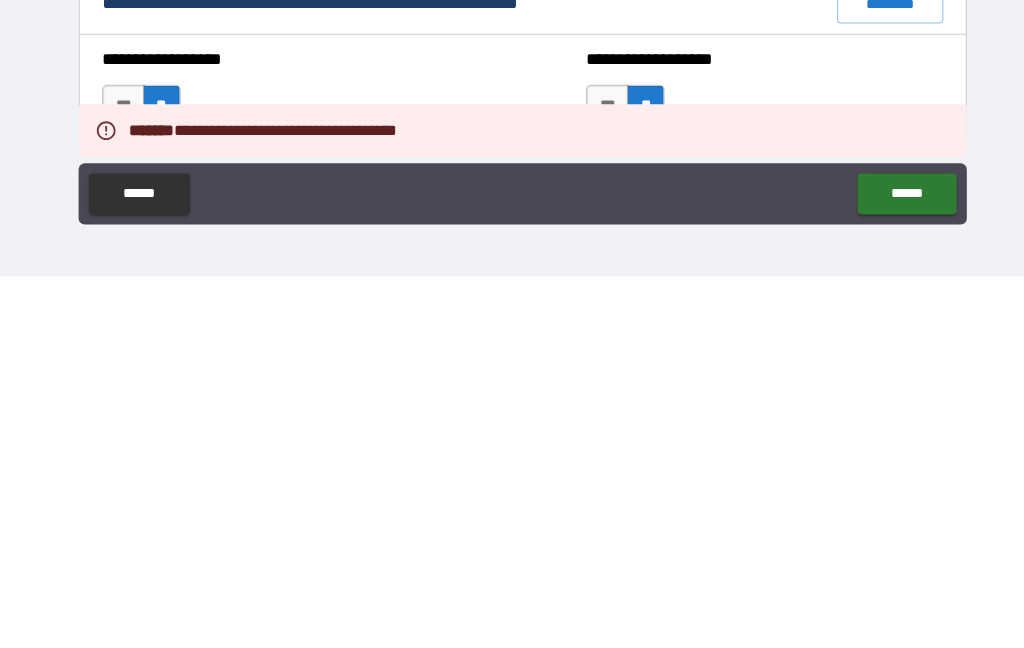 click on "**********" at bounding box center [749, 470] 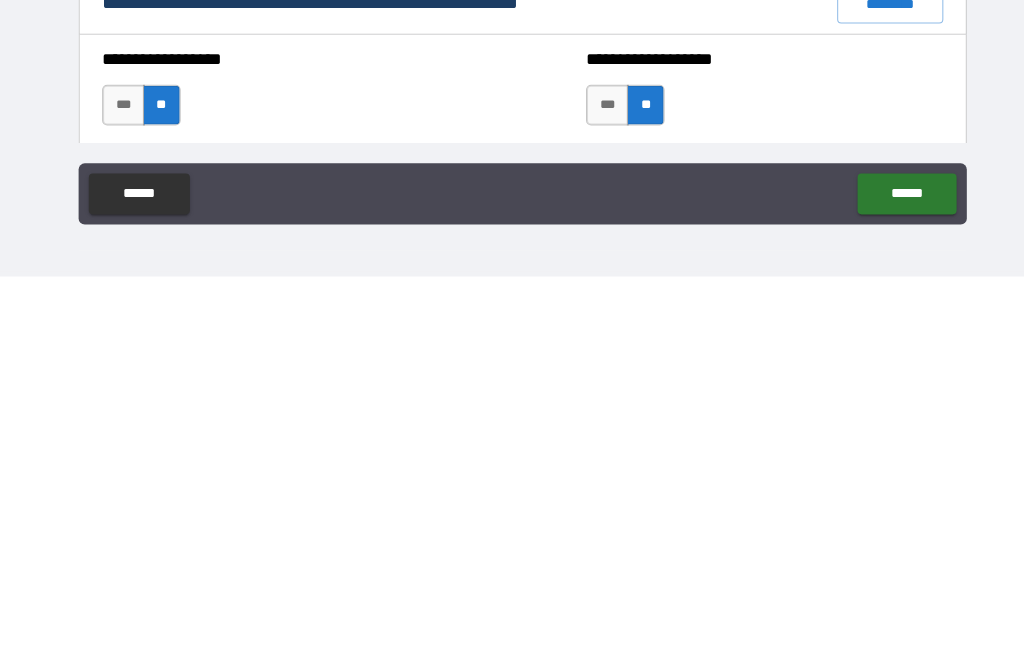click on "******" at bounding box center (136, 567) 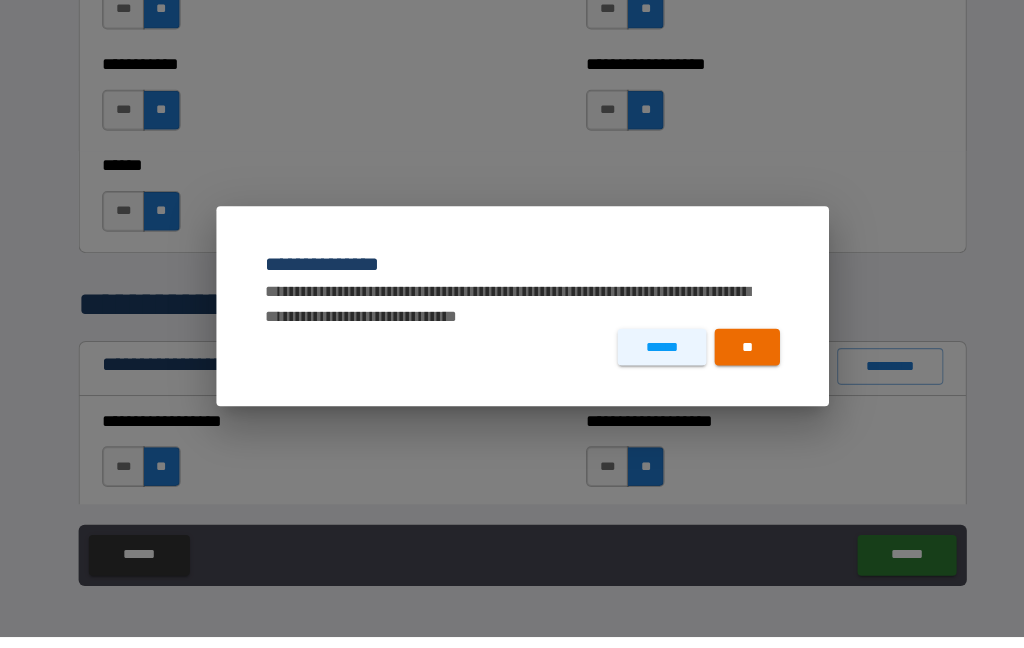 scroll, scrollTop: 80, scrollLeft: 0, axis: vertical 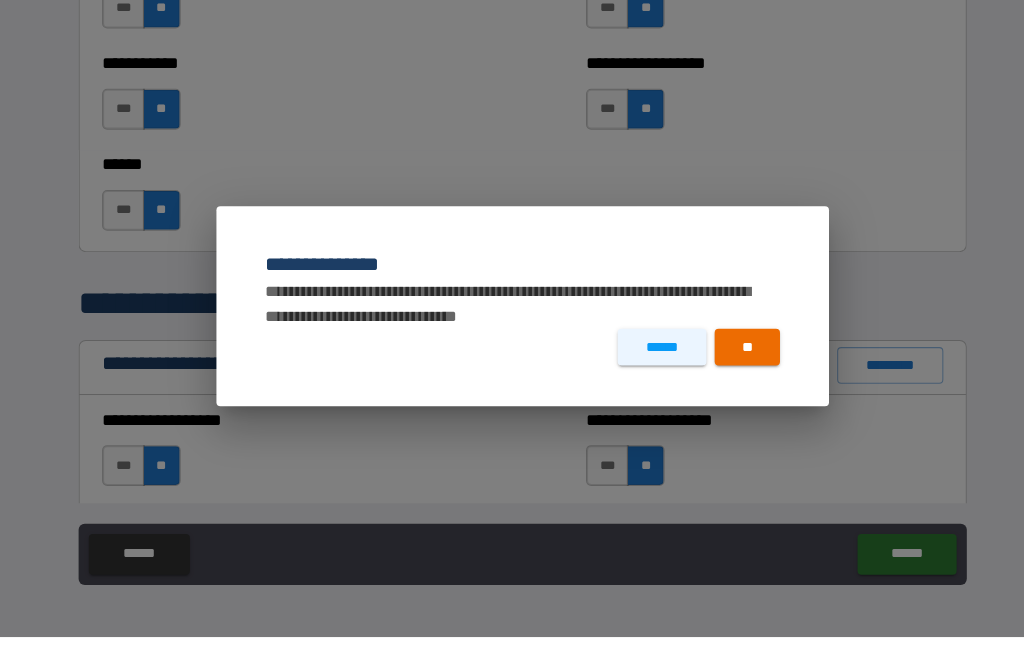 click on "******" at bounding box center [648, 364] 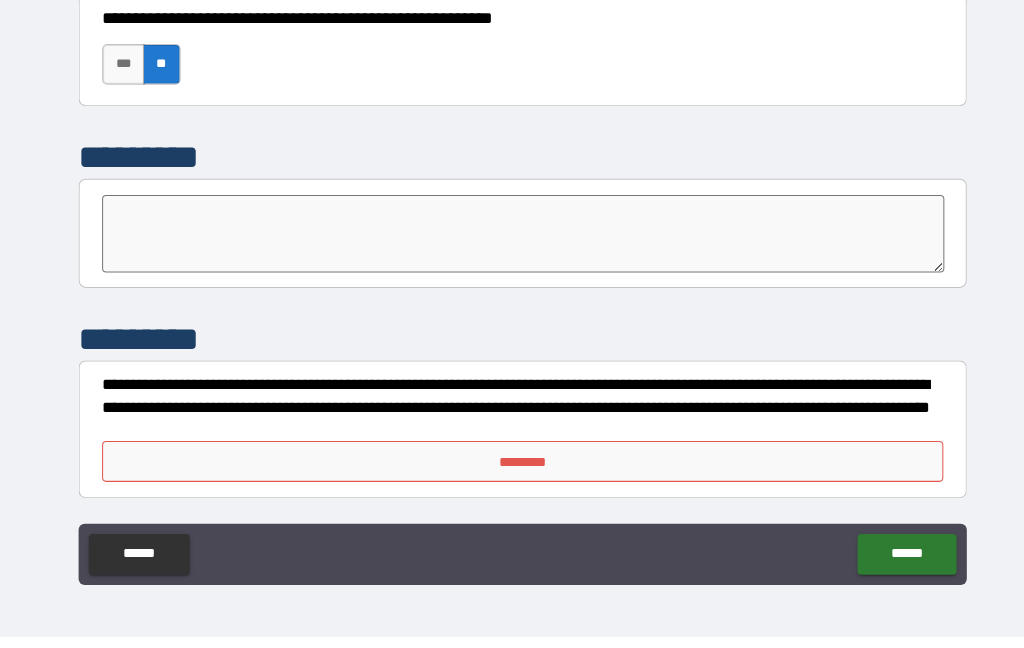 scroll, scrollTop: 6223, scrollLeft: 0, axis: vertical 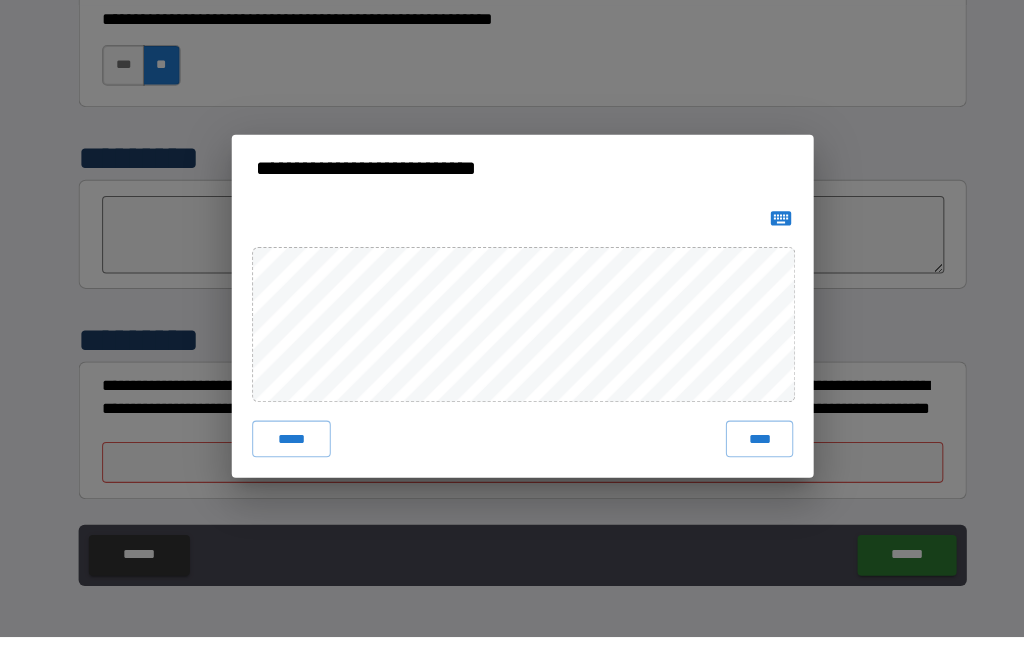 click on "****" at bounding box center (744, 454) 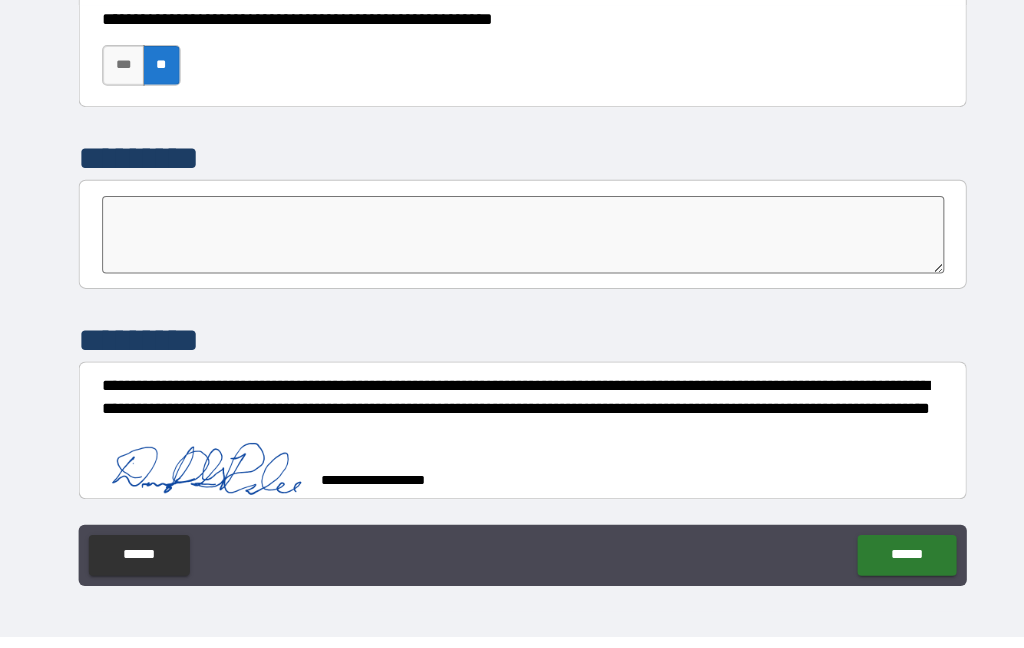scroll, scrollTop: 80, scrollLeft: 0, axis: vertical 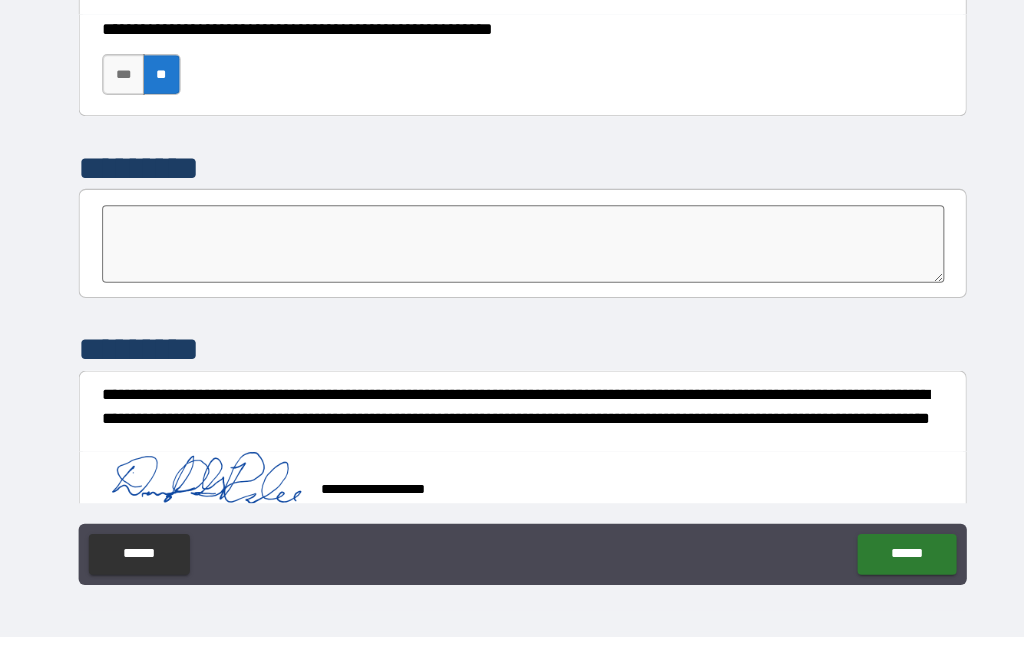 click on "******" at bounding box center (888, 567) 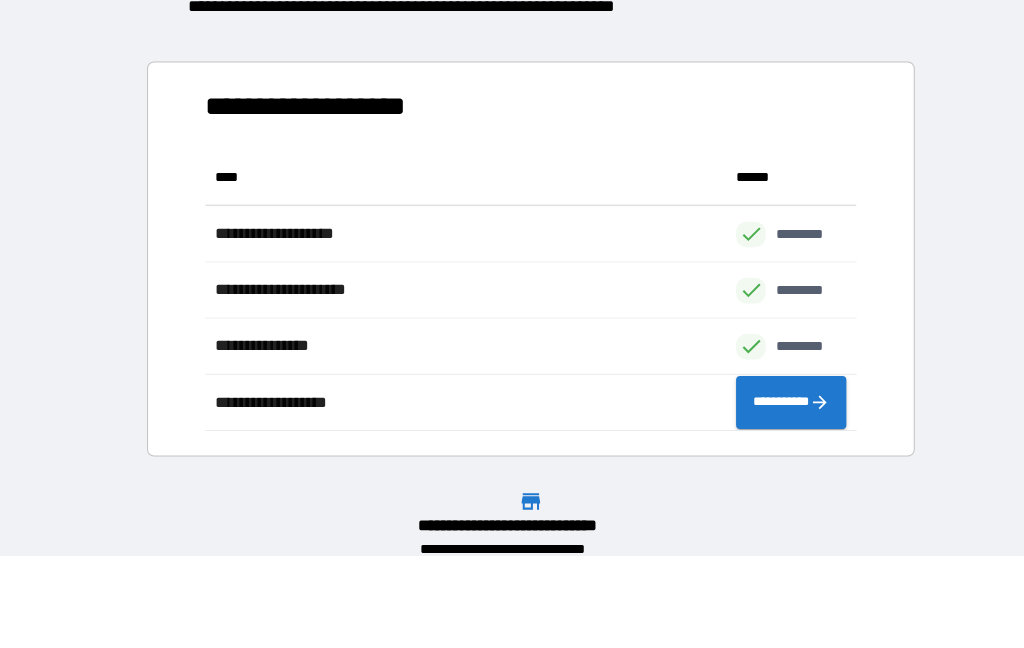 scroll, scrollTop: 276, scrollLeft: 638, axis: both 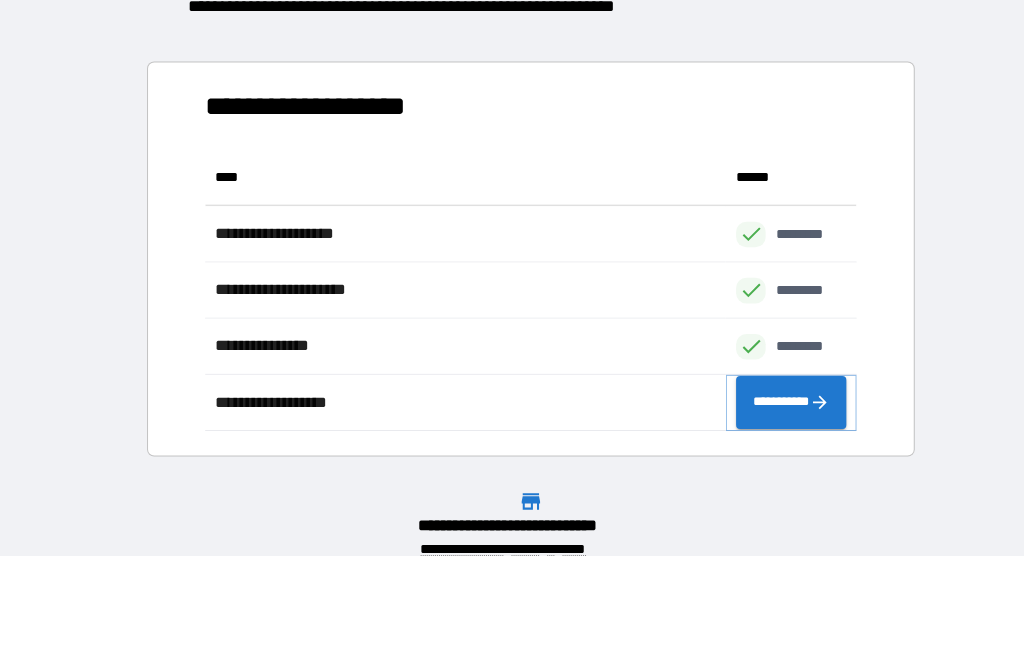 click on "**********" at bounding box center [775, 418] 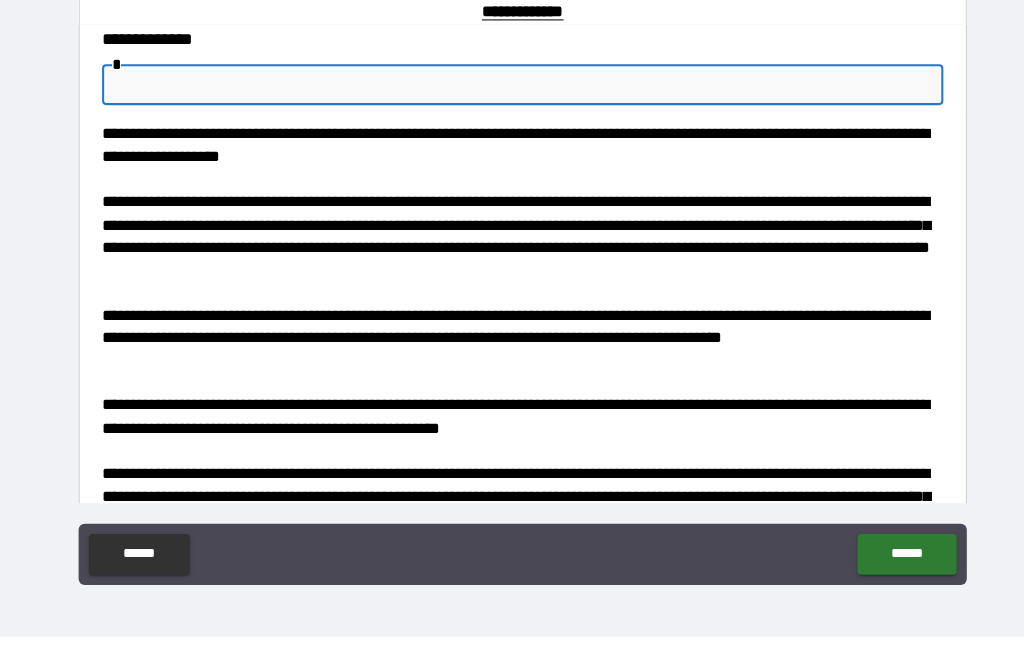 type on "*" 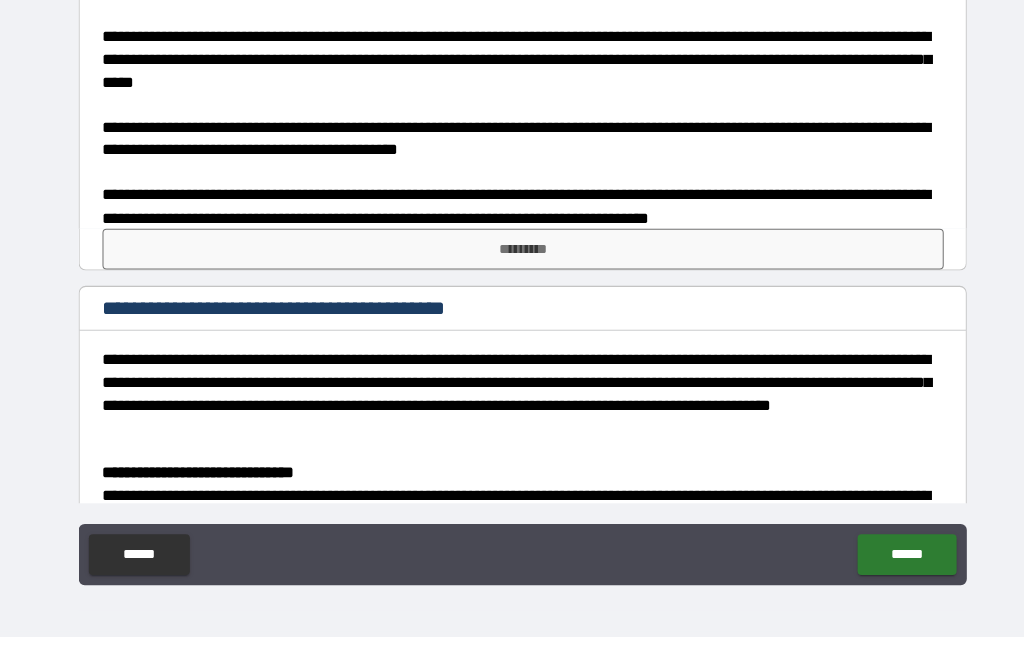 scroll, scrollTop: 435, scrollLeft: 0, axis: vertical 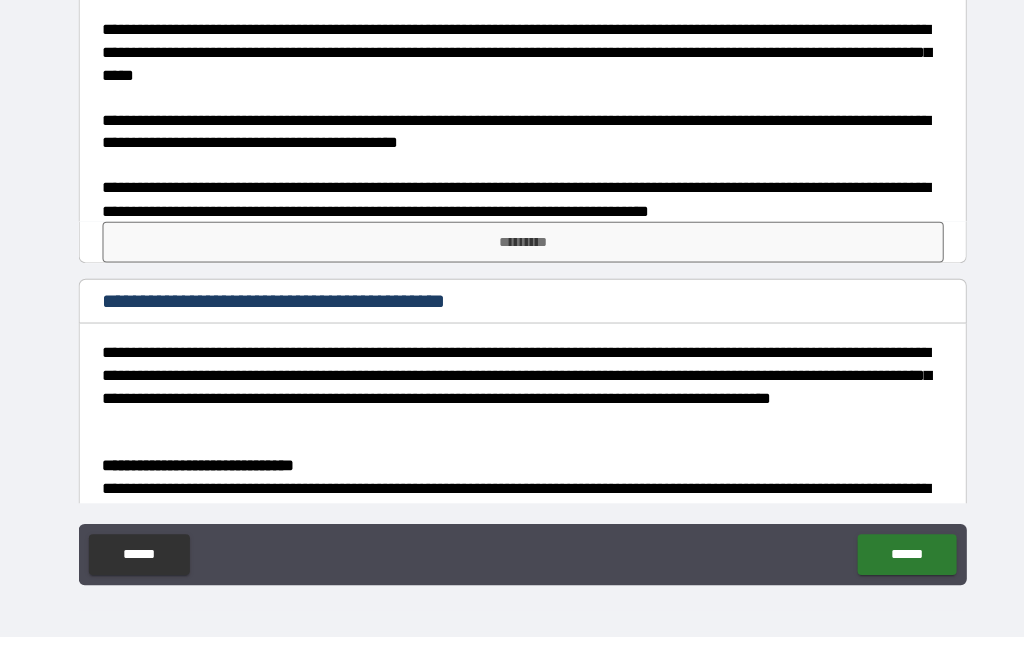 type on "**********" 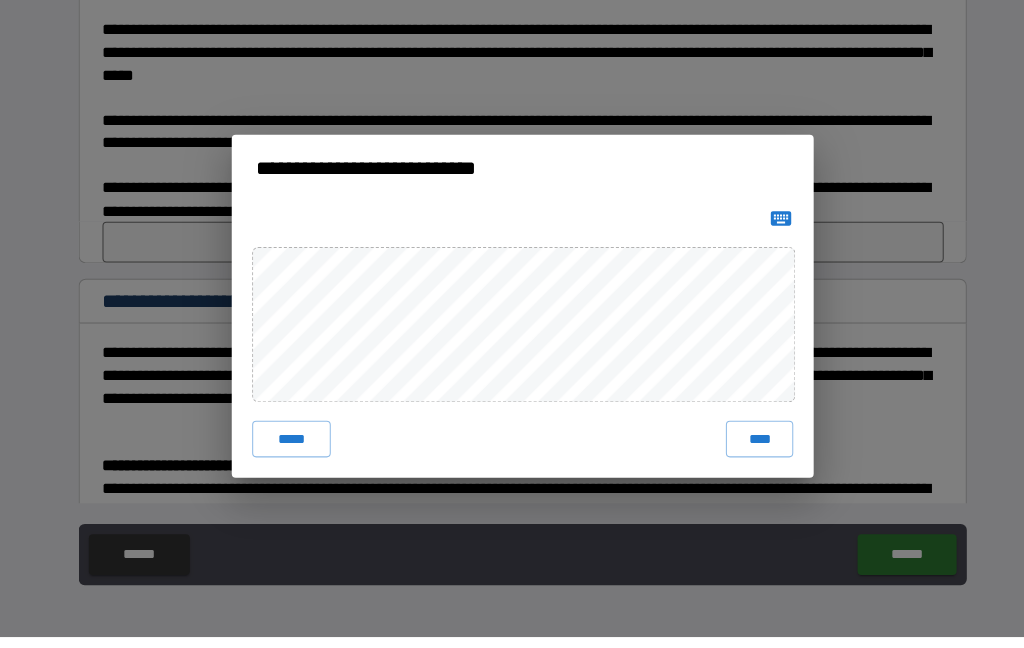 click on "****" at bounding box center (744, 454) 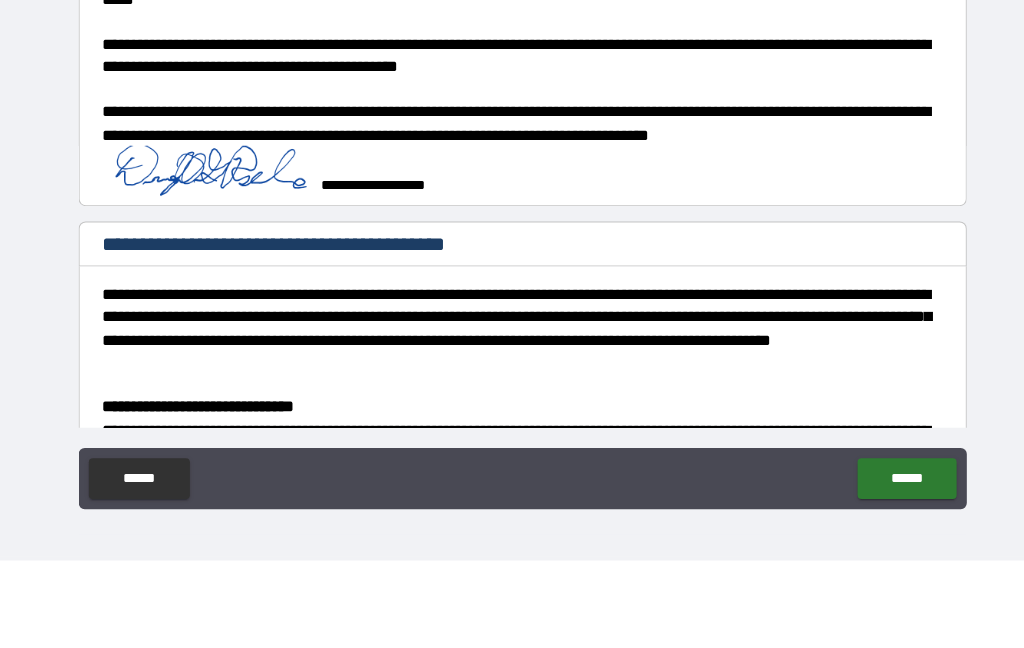 scroll, scrollTop: 80, scrollLeft: 0, axis: vertical 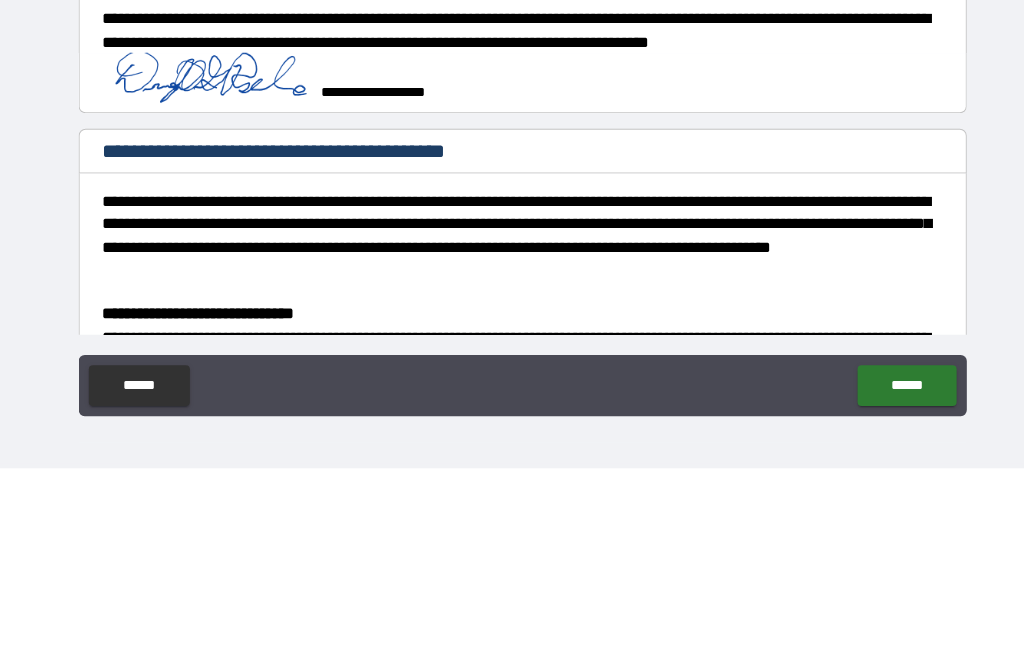 click on "******" at bounding box center (888, 567) 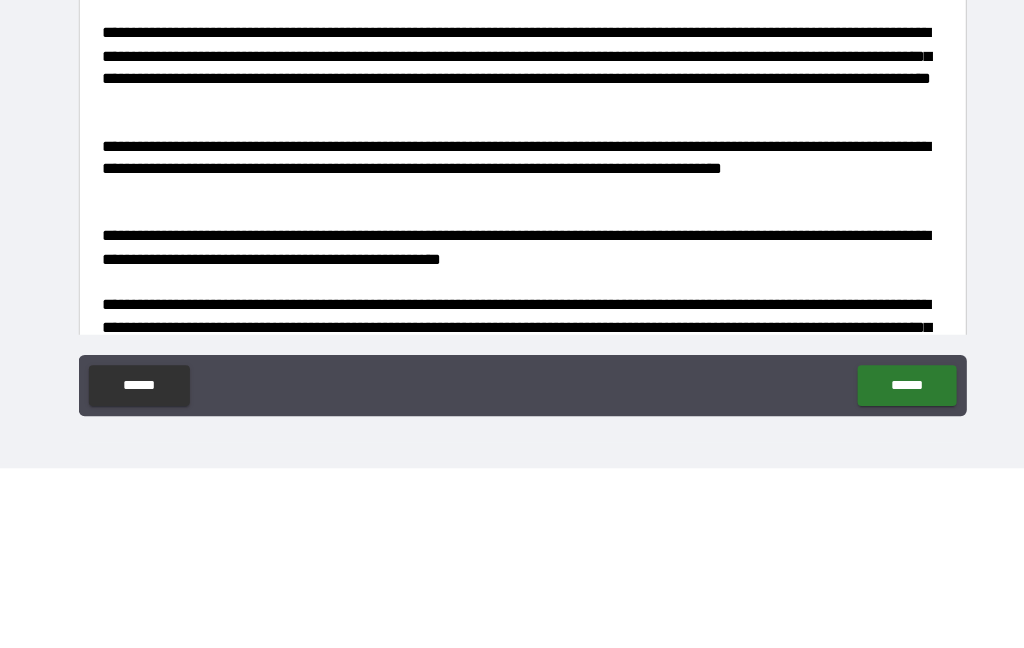scroll, scrollTop: 0, scrollLeft: 0, axis: both 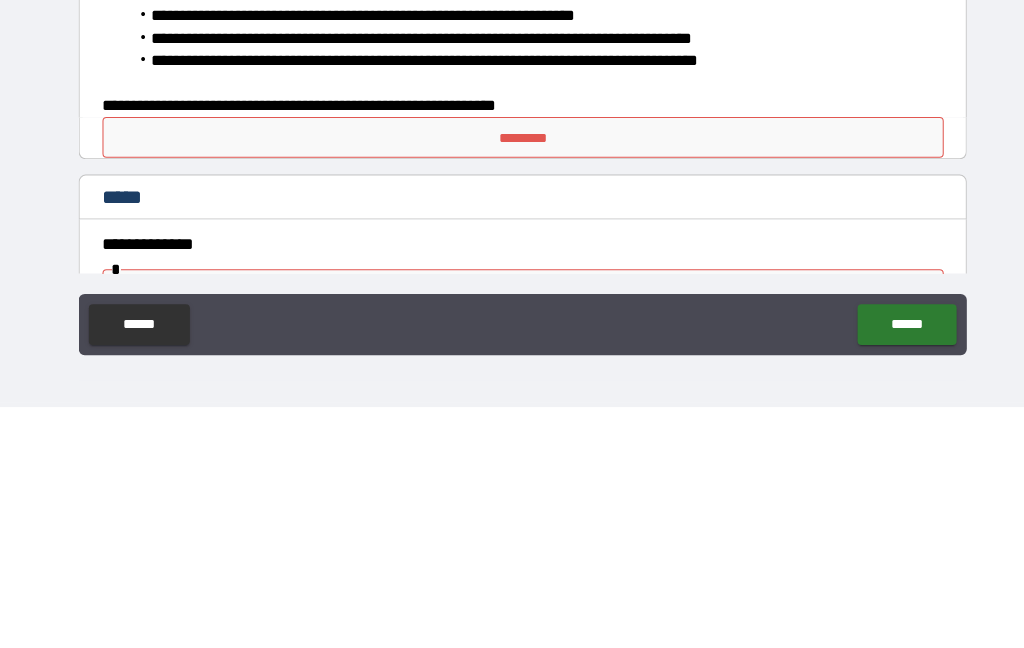 click on "*********" at bounding box center (512, 384) 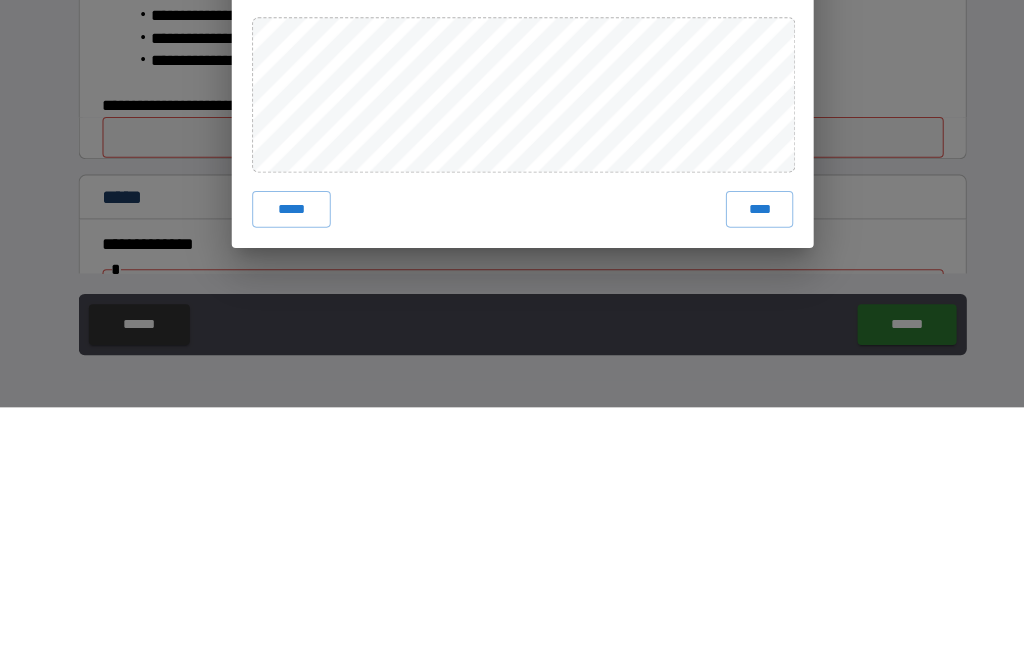 click on "****" at bounding box center (744, 454) 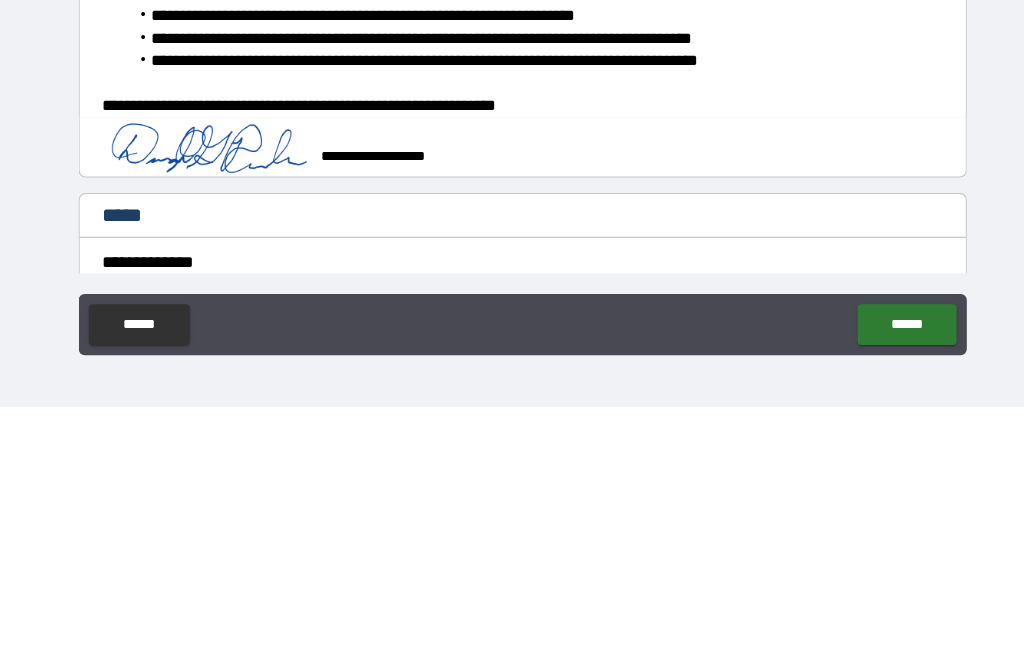 click on "**********" at bounding box center [512, 506] 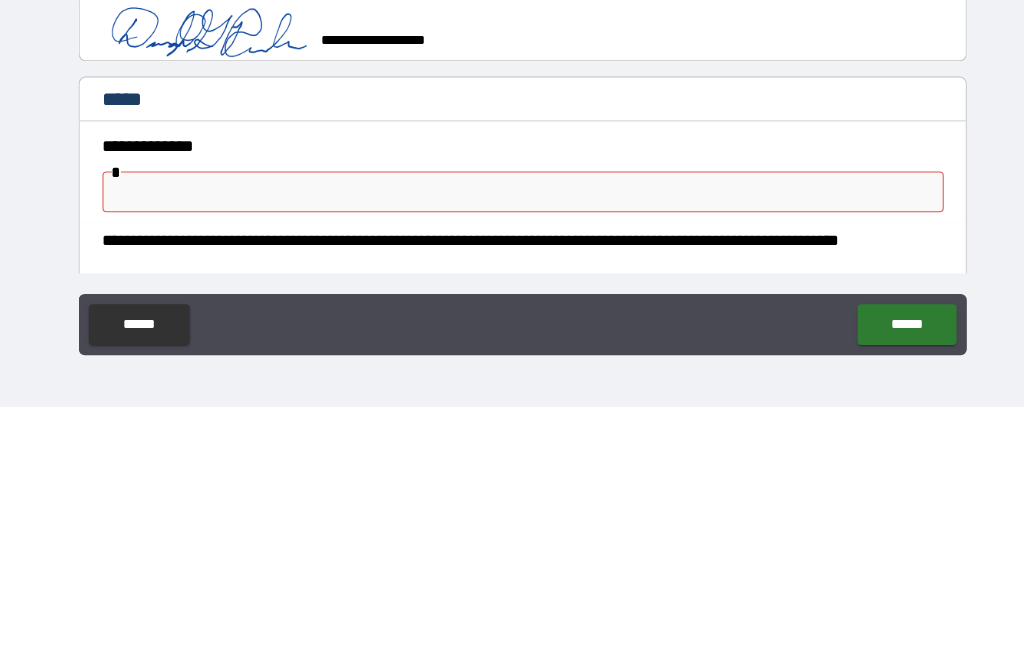 scroll, scrollTop: 1231, scrollLeft: 0, axis: vertical 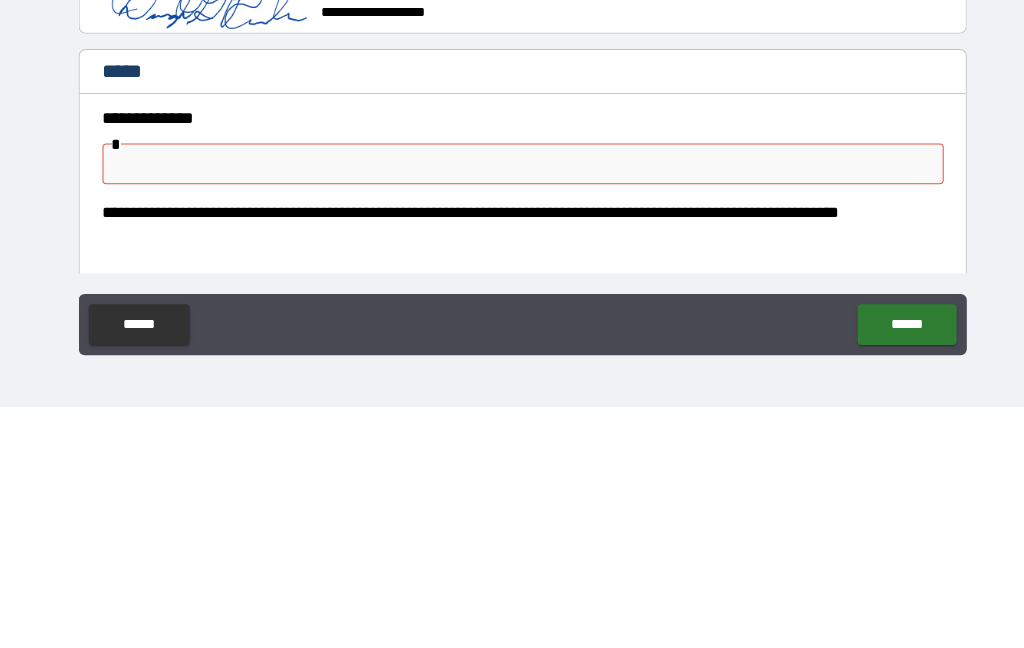 click at bounding box center [512, 410] 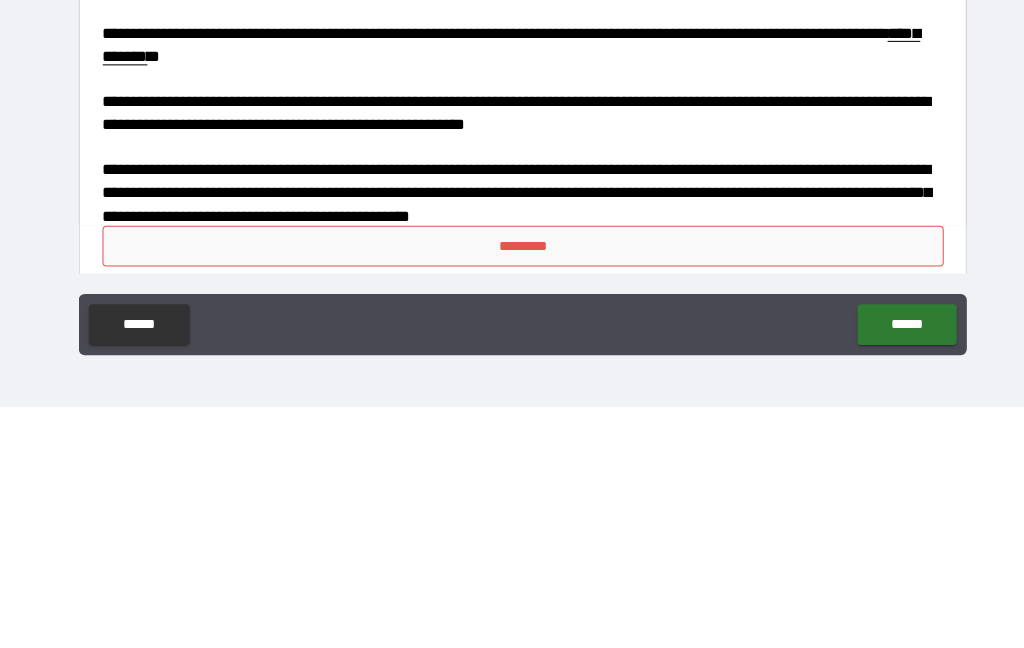 scroll, scrollTop: 1539, scrollLeft: 0, axis: vertical 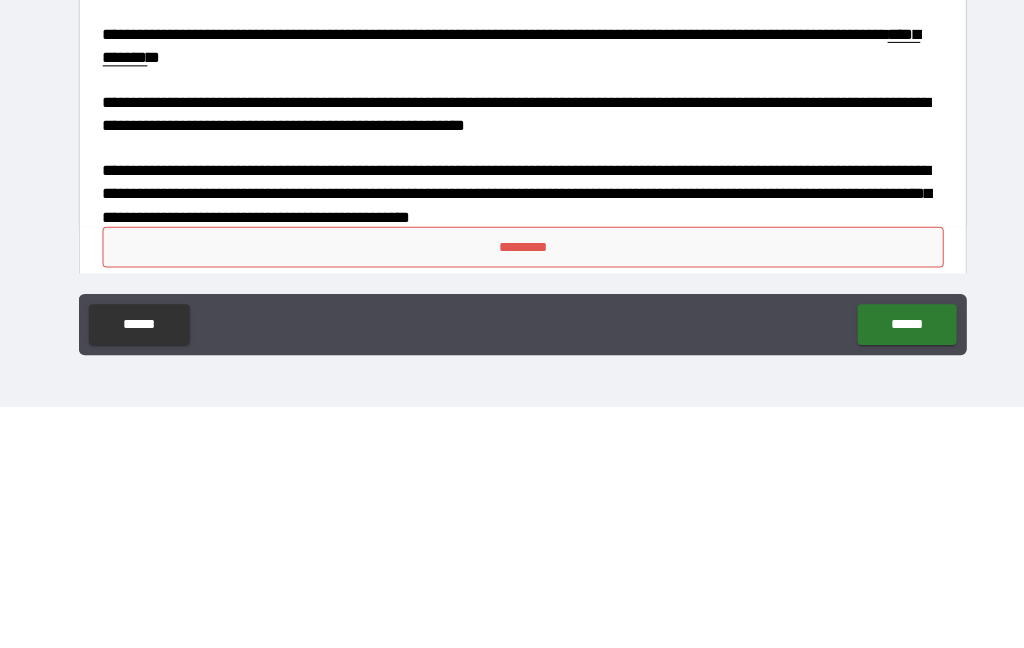 type on "**********" 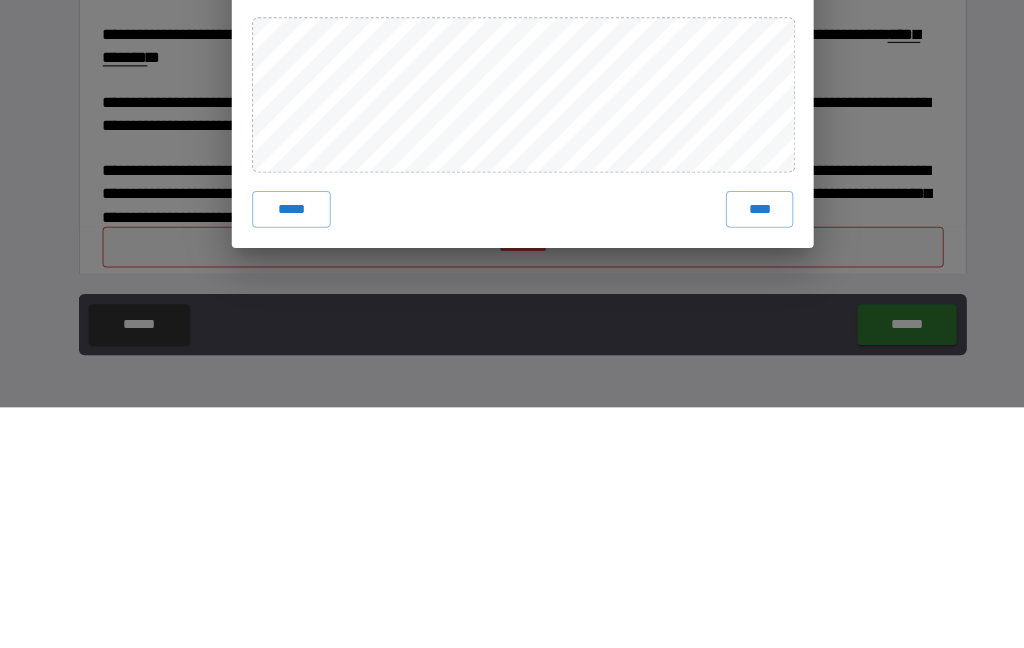 click on "****" at bounding box center (744, 454) 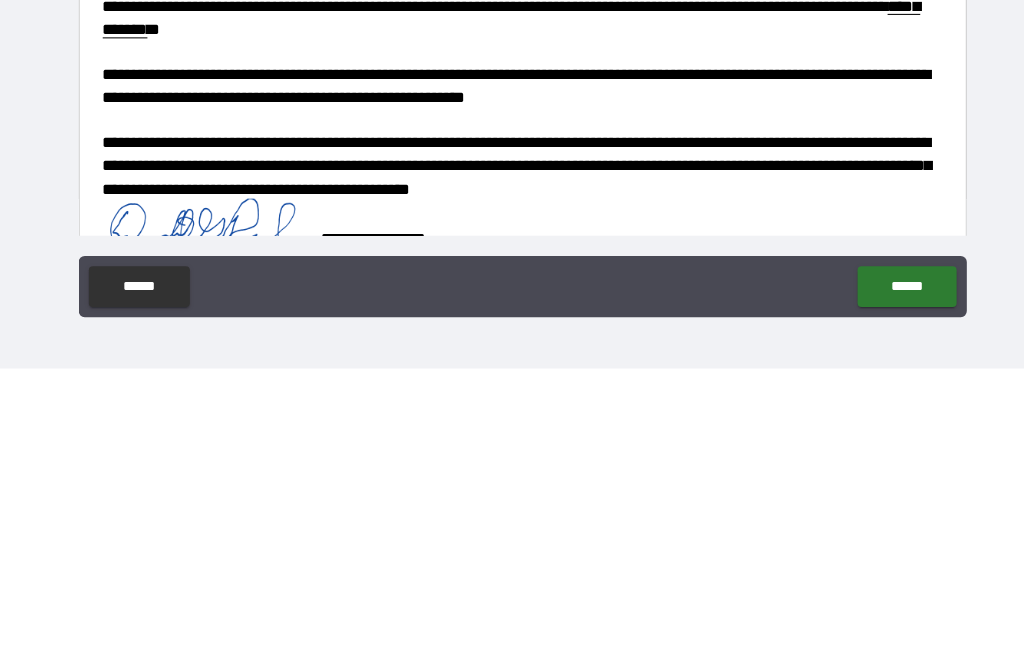 scroll, scrollTop: 80, scrollLeft: 0, axis: vertical 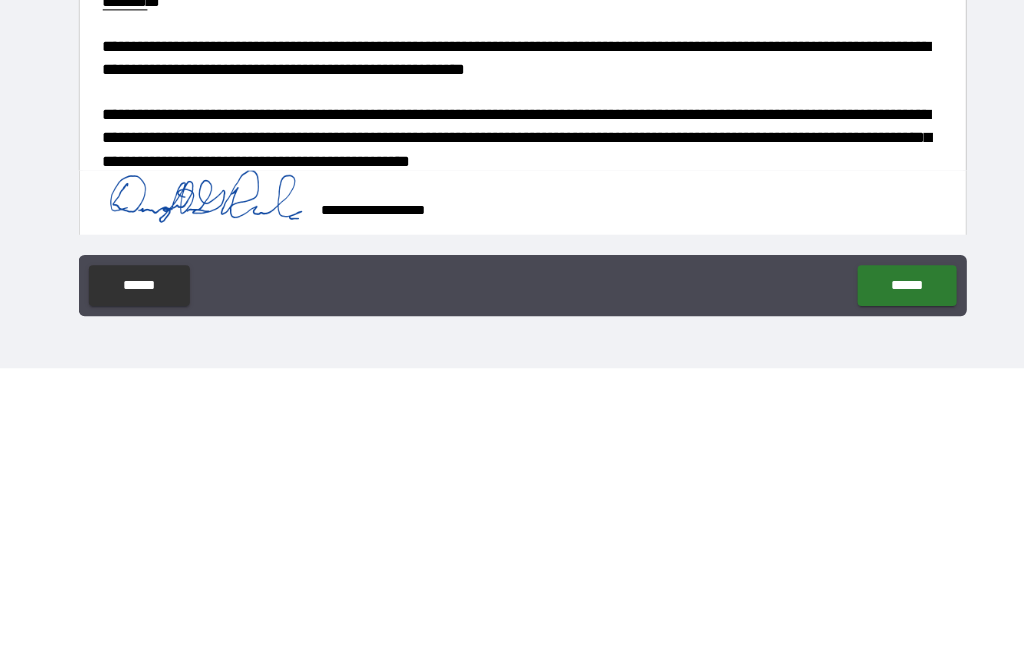 click on "******" at bounding box center [888, 567] 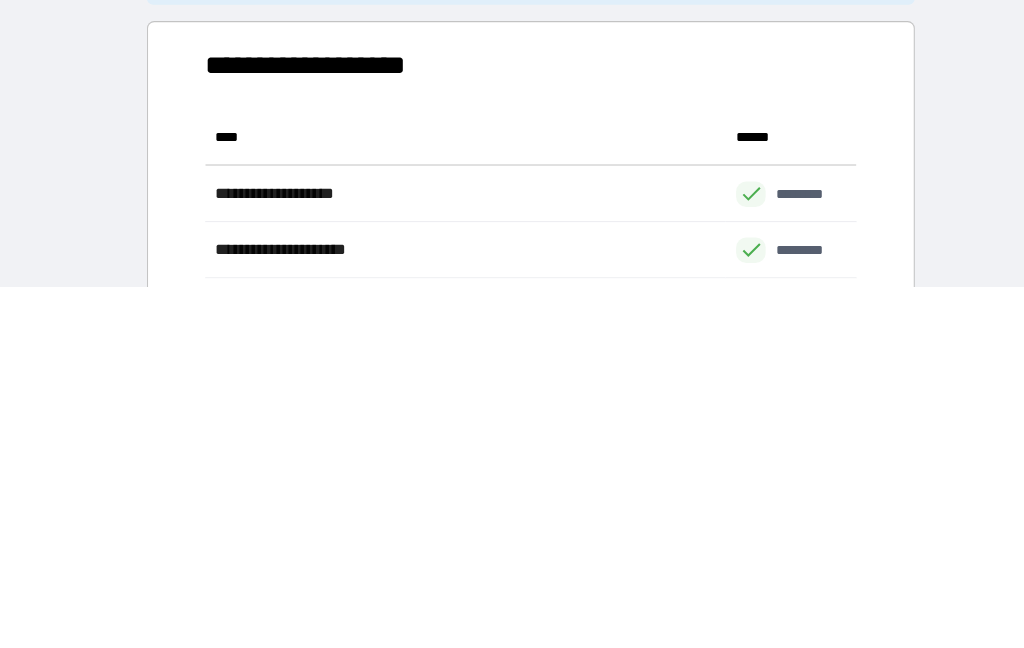 scroll, scrollTop: 276, scrollLeft: 638, axis: both 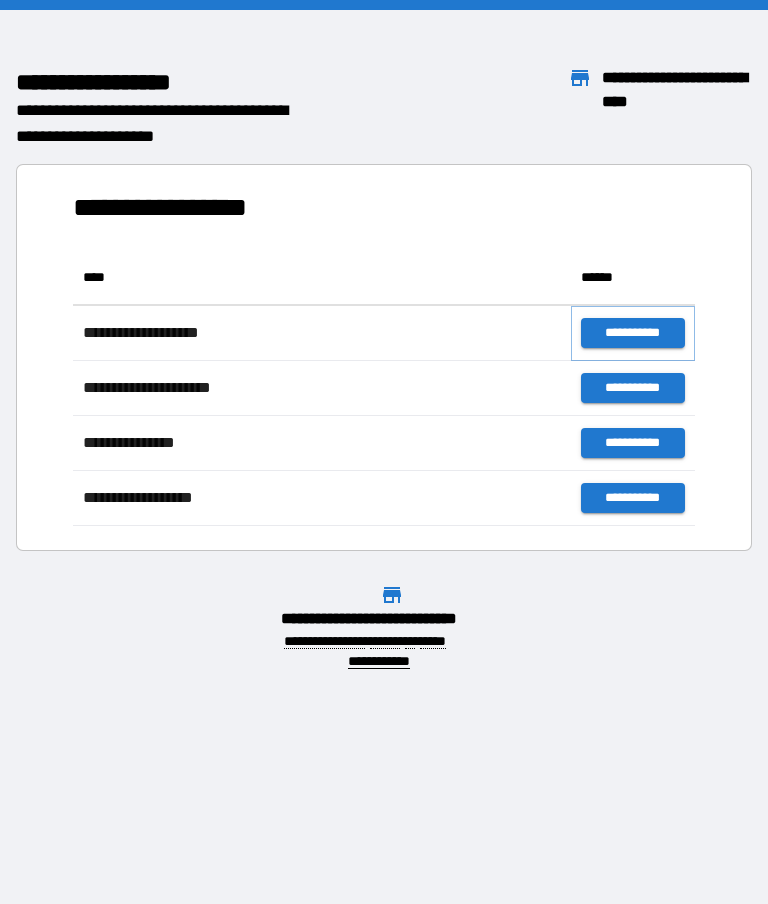 click on "**********" at bounding box center (633, 333) 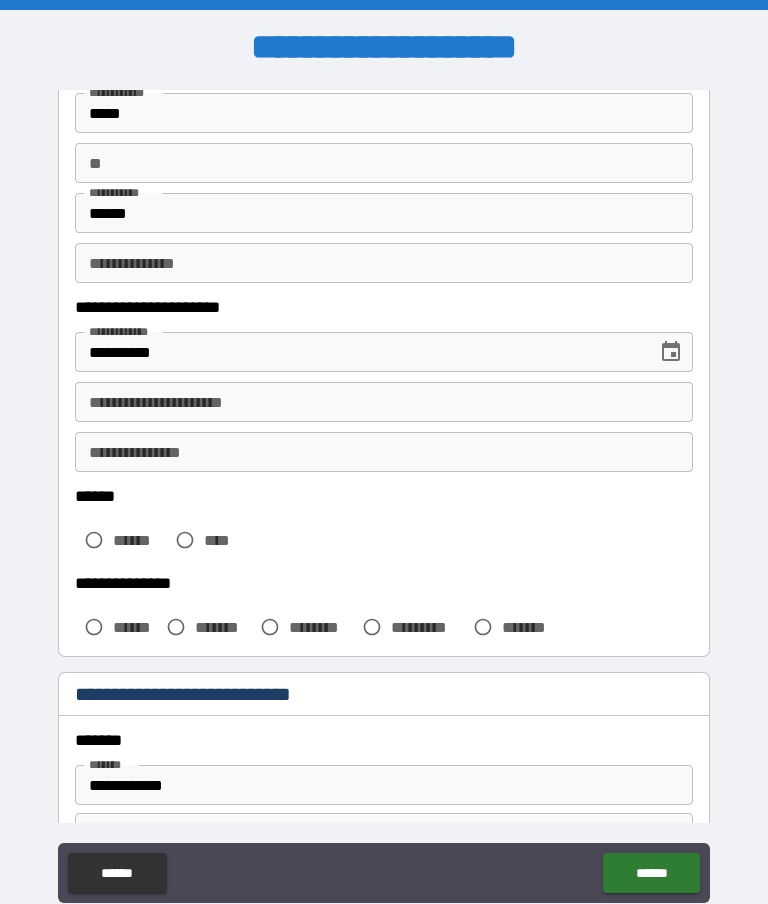 scroll, scrollTop: 123, scrollLeft: 0, axis: vertical 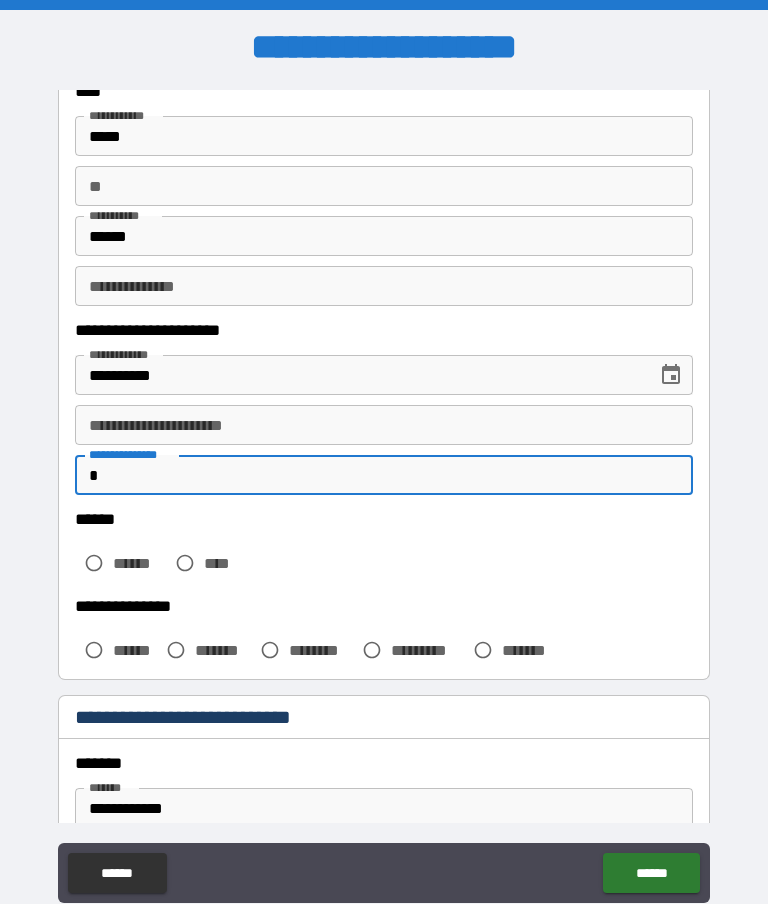 type on "*" 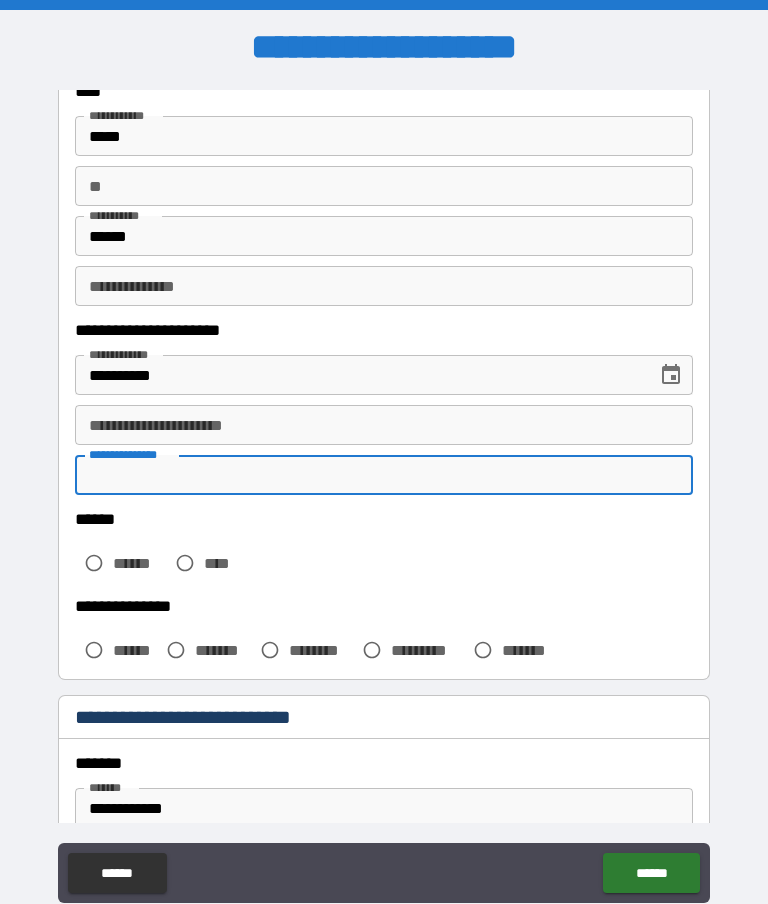click on "**********" at bounding box center (384, 494) 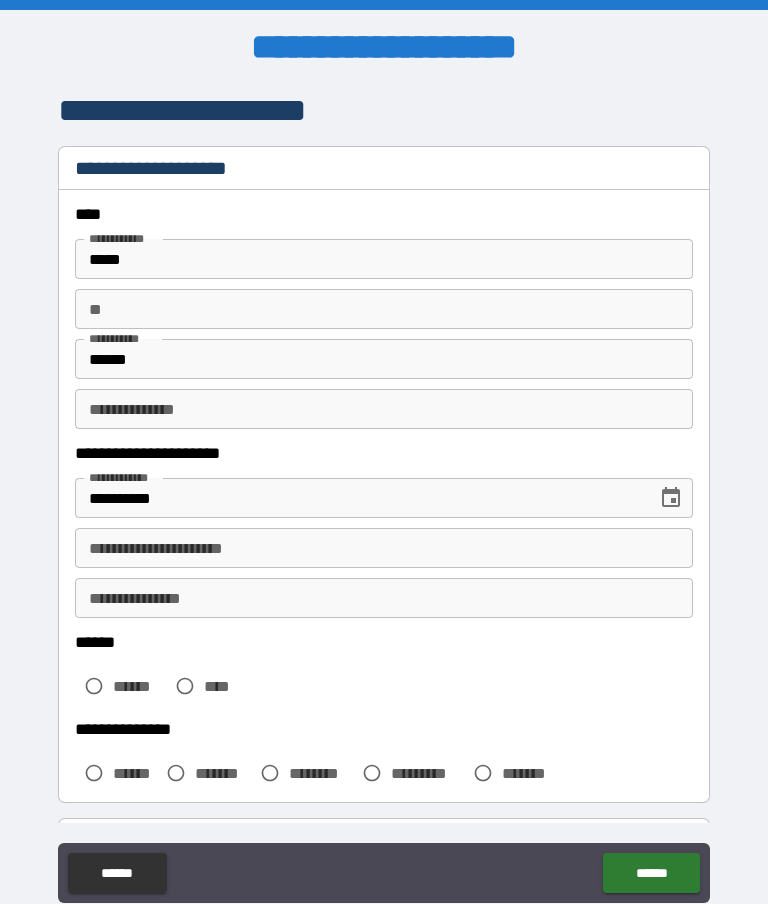 scroll, scrollTop: 0, scrollLeft: 0, axis: both 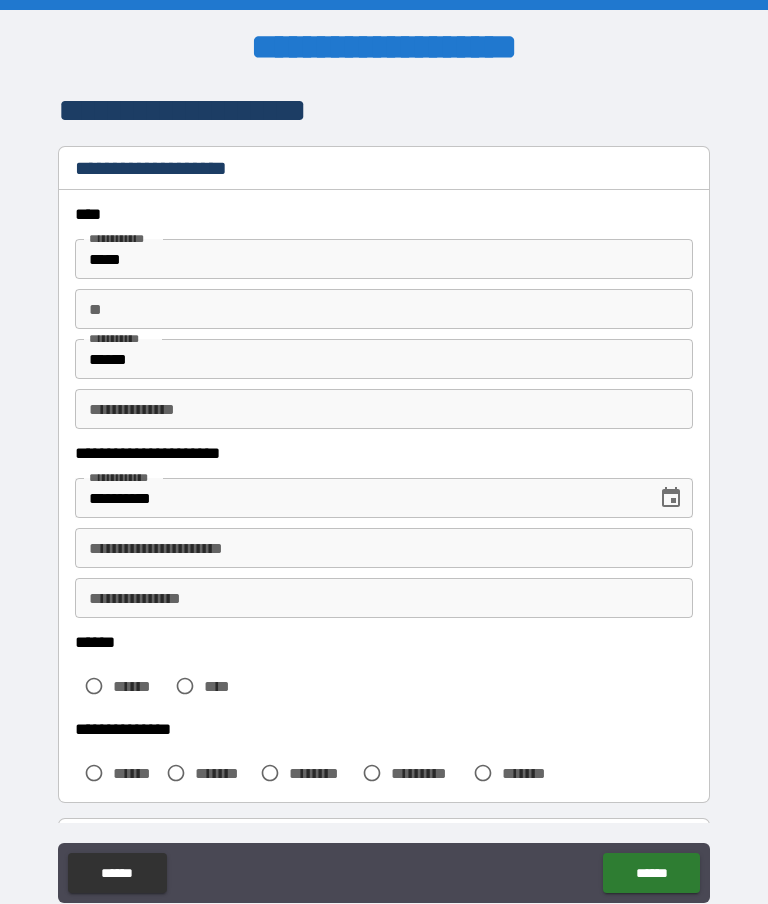 click on "**" at bounding box center (384, 309) 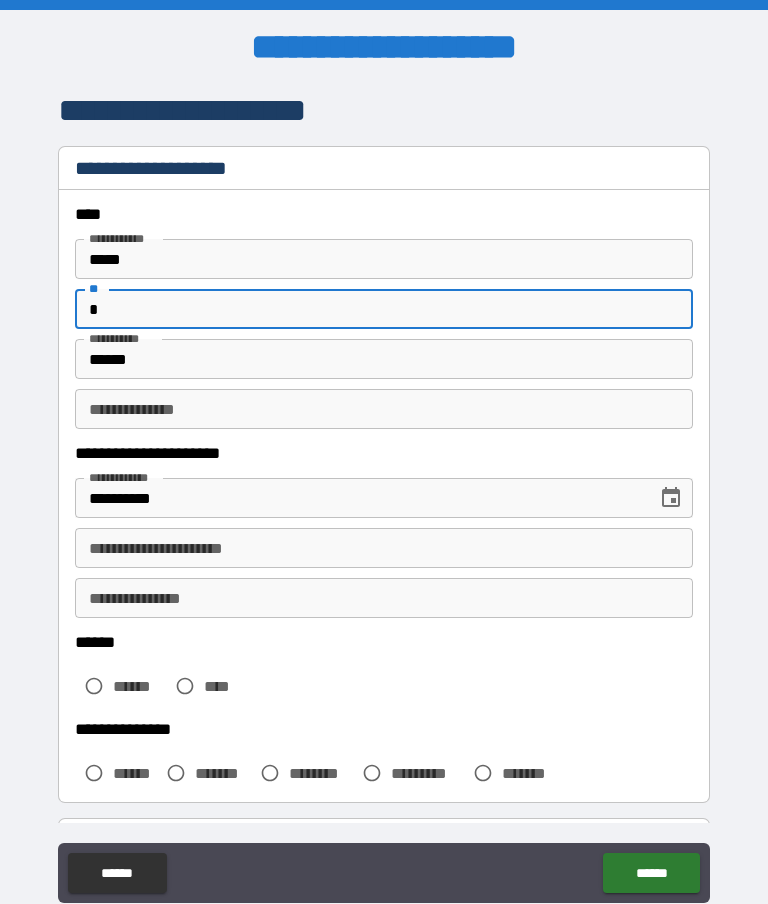 type on "*" 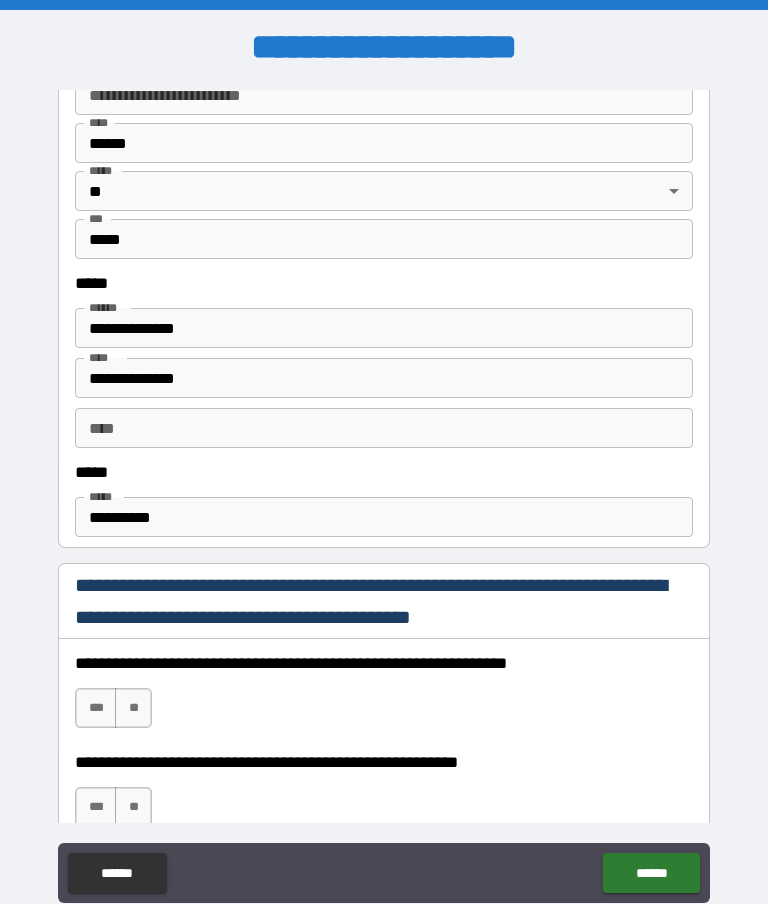 scroll, scrollTop: 890, scrollLeft: 0, axis: vertical 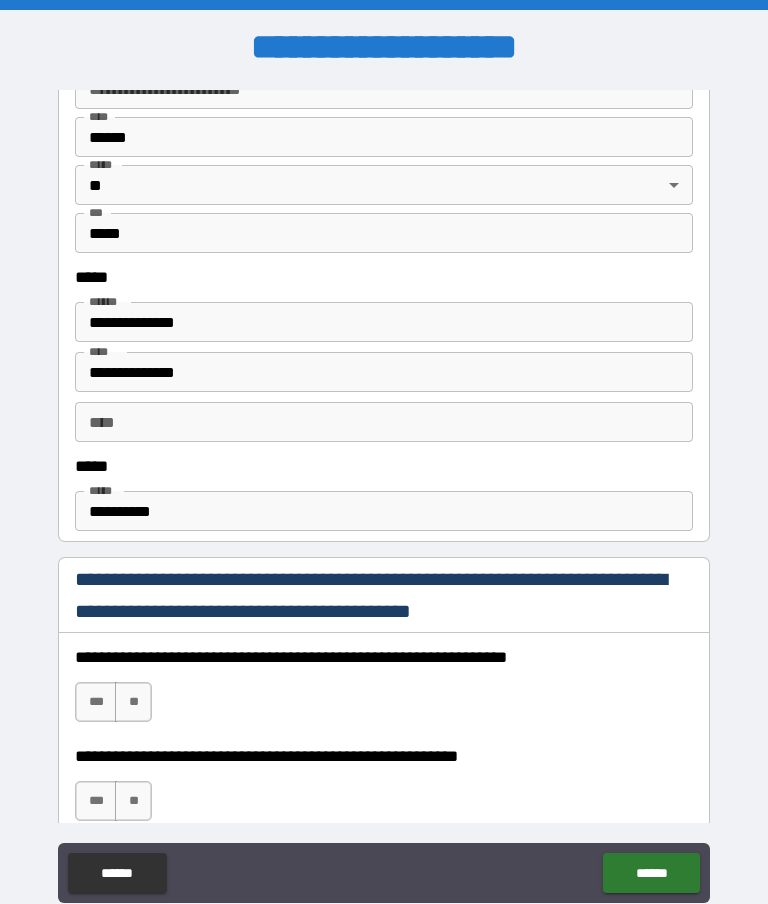 click on "**********" at bounding box center (384, 511) 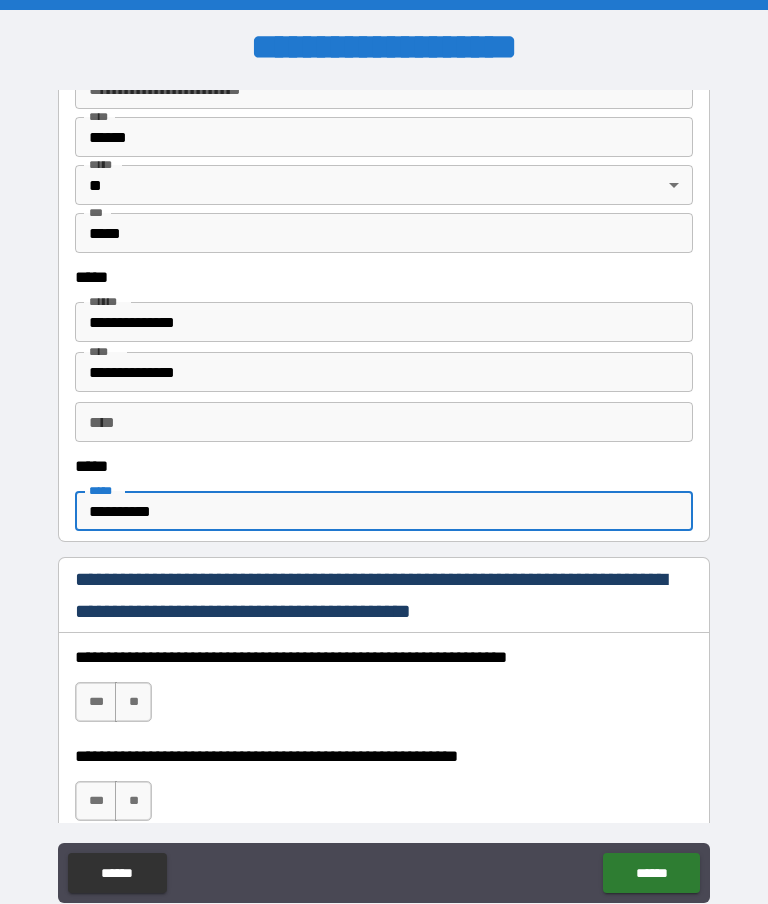 click on "**********" at bounding box center (384, 511) 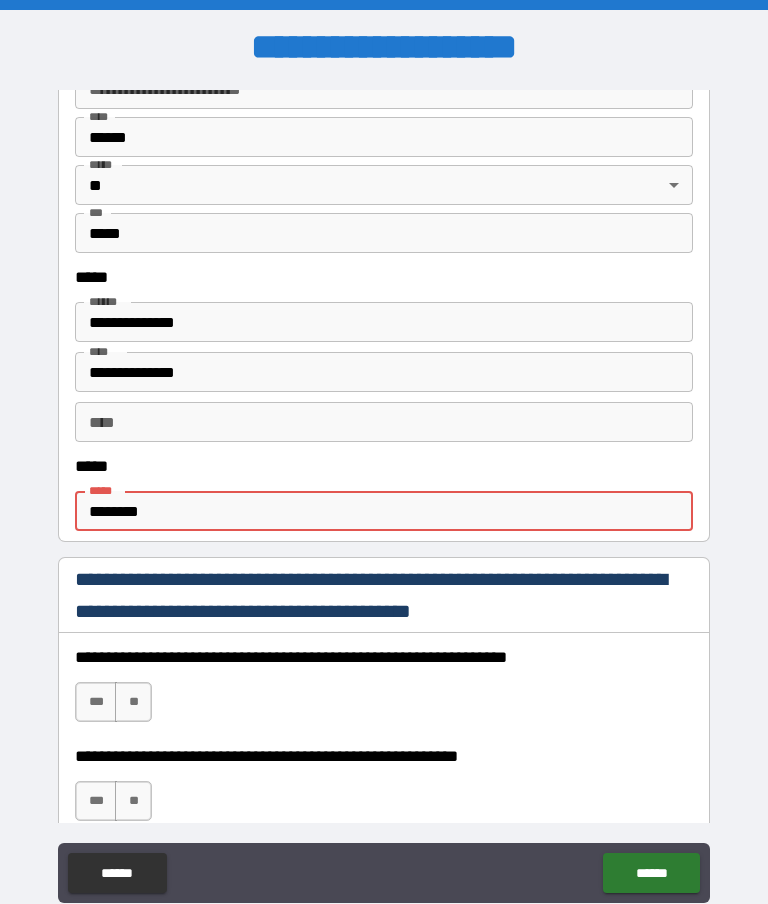 type on "********" 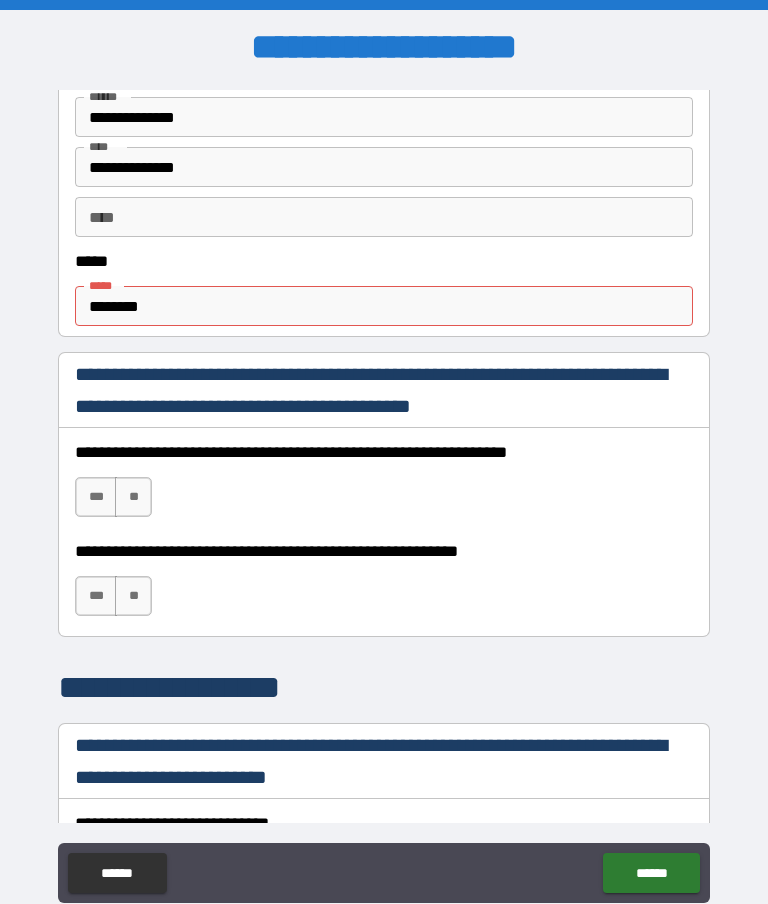 scroll, scrollTop: 1098, scrollLeft: 0, axis: vertical 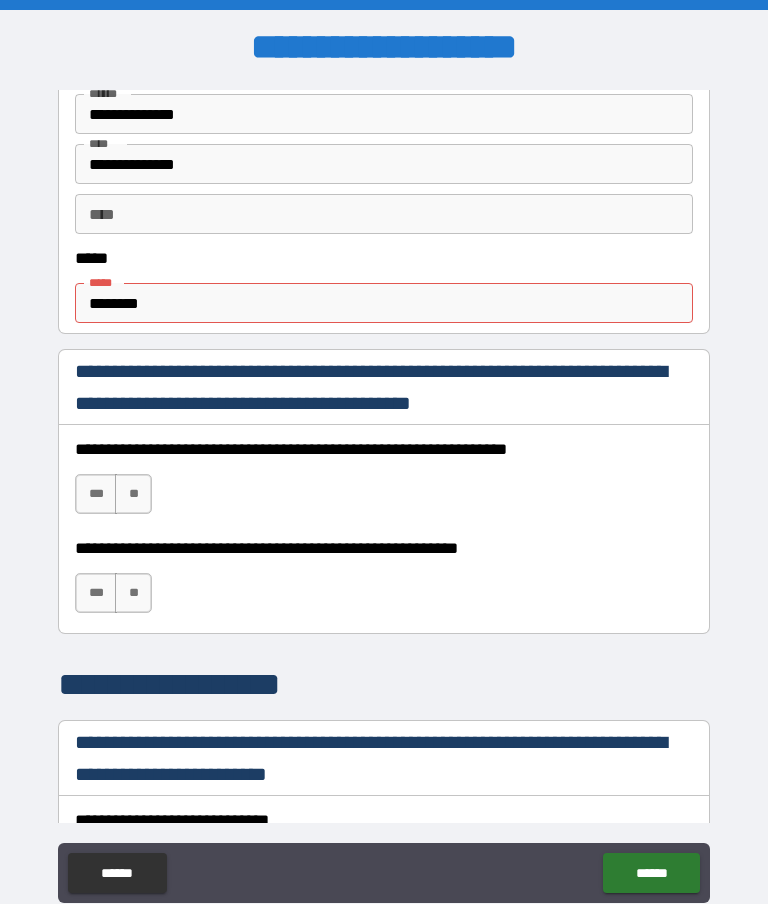 click on "**" at bounding box center (133, 494) 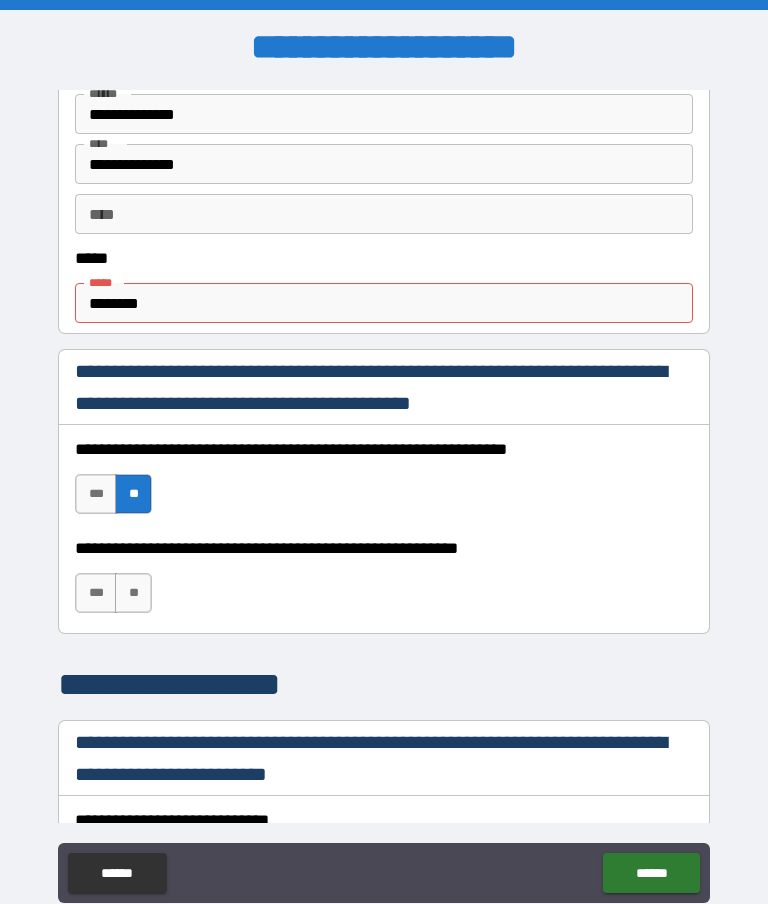 click on "**" at bounding box center [133, 593] 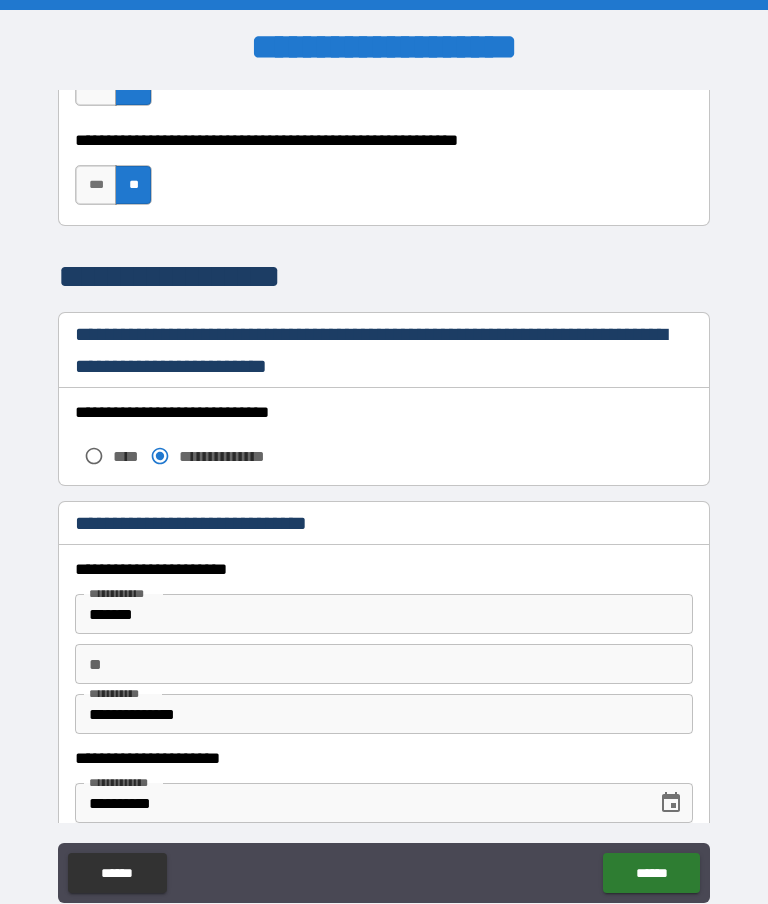 scroll, scrollTop: 1510, scrollLeft: 0, axis: vertical 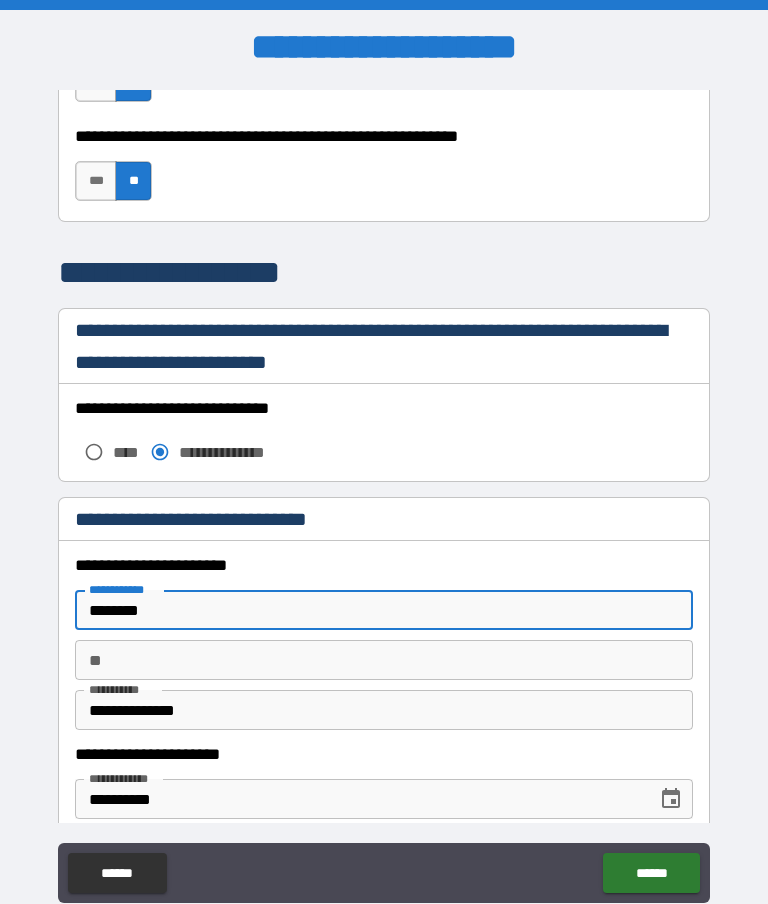 type on "*******" 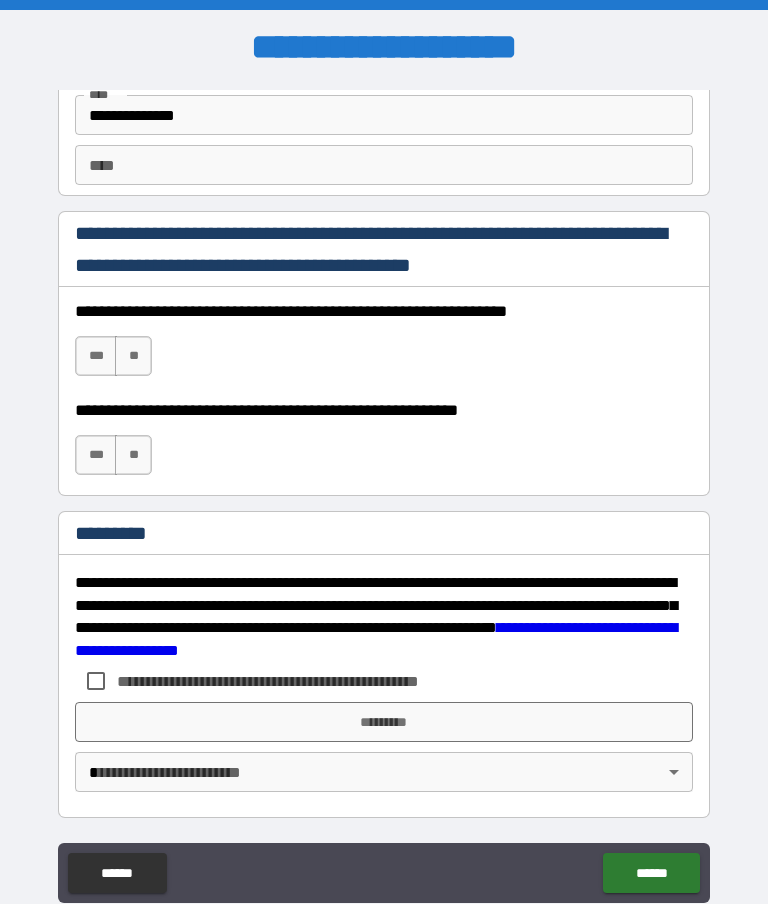 scroll, scrollTop: 2873, scrollLeft: 0, axis: vertical 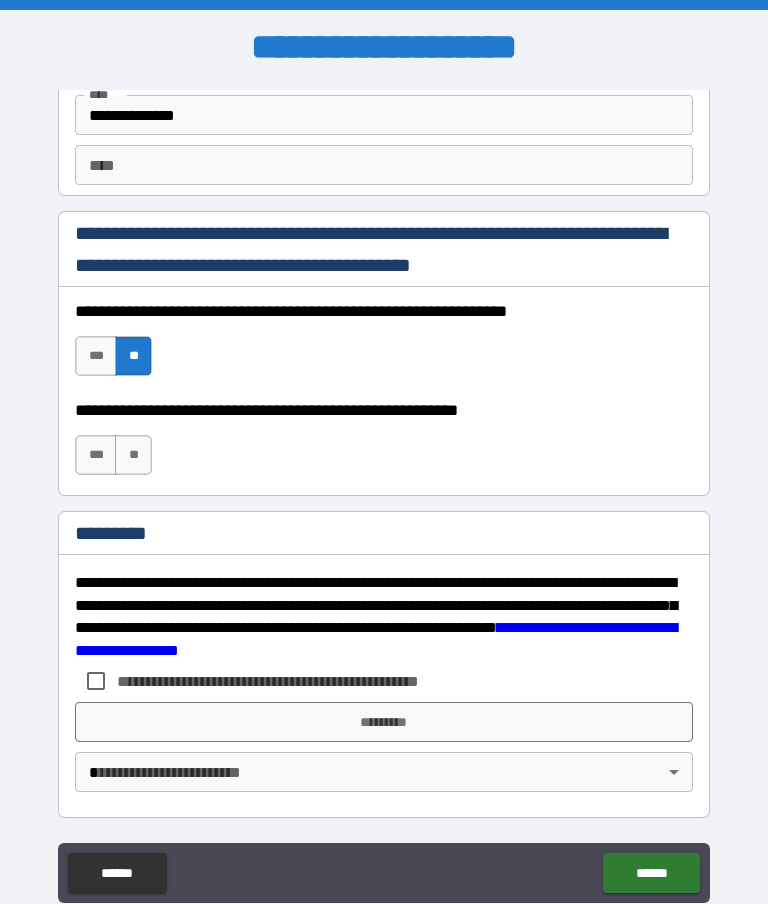 click on "**" at bounding box center [133, 455] 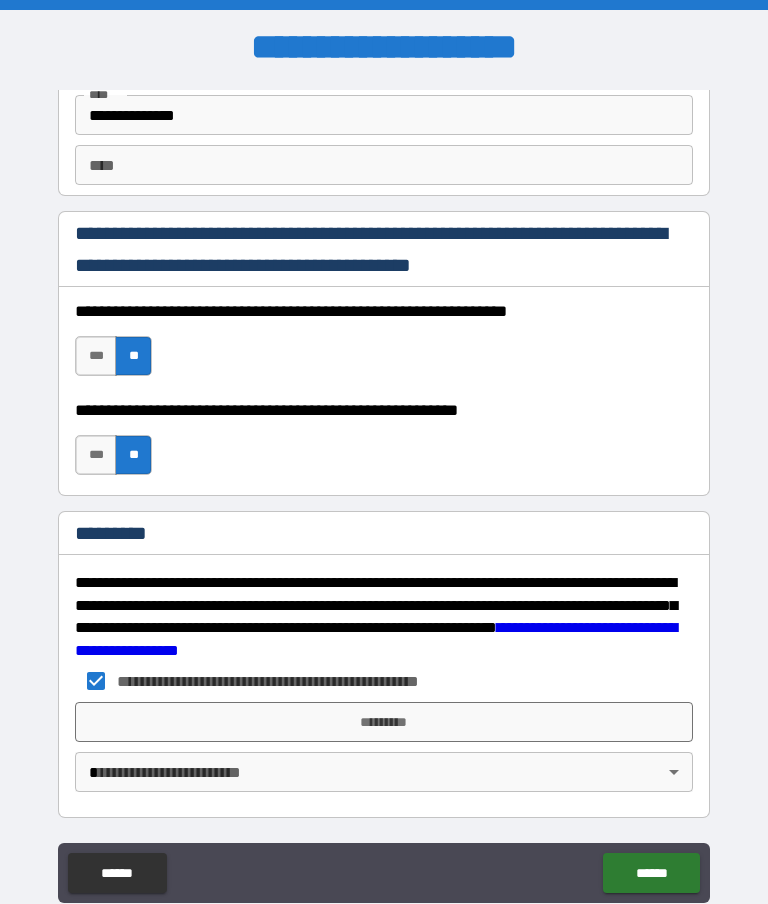 click on "*********" at bounding box center (384, 722) 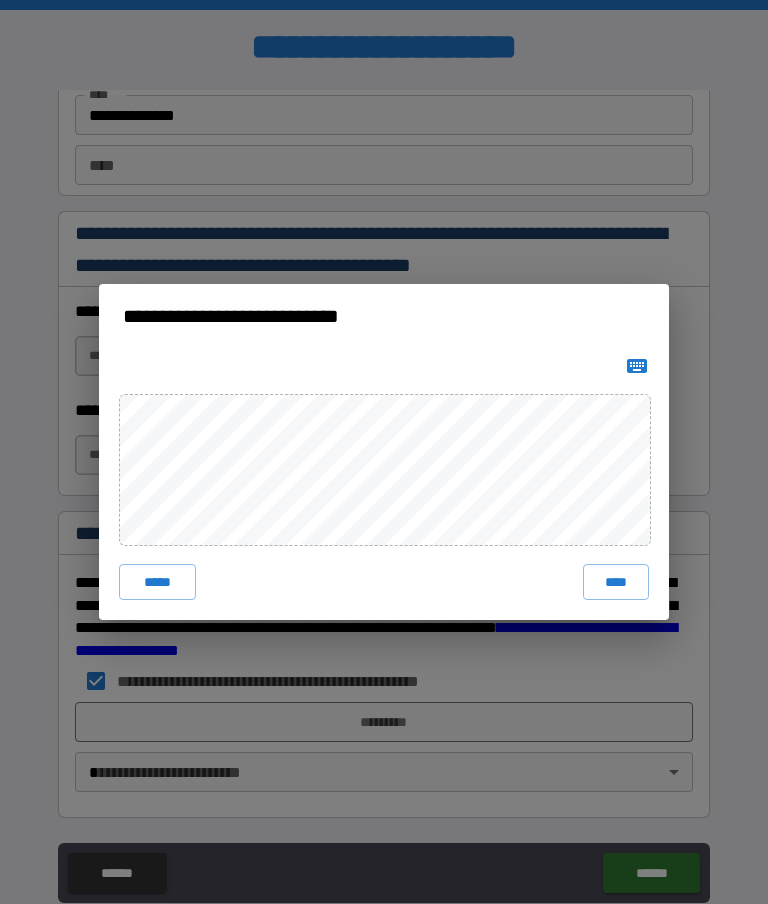 click on "**********" at bounding box center (384, 452) 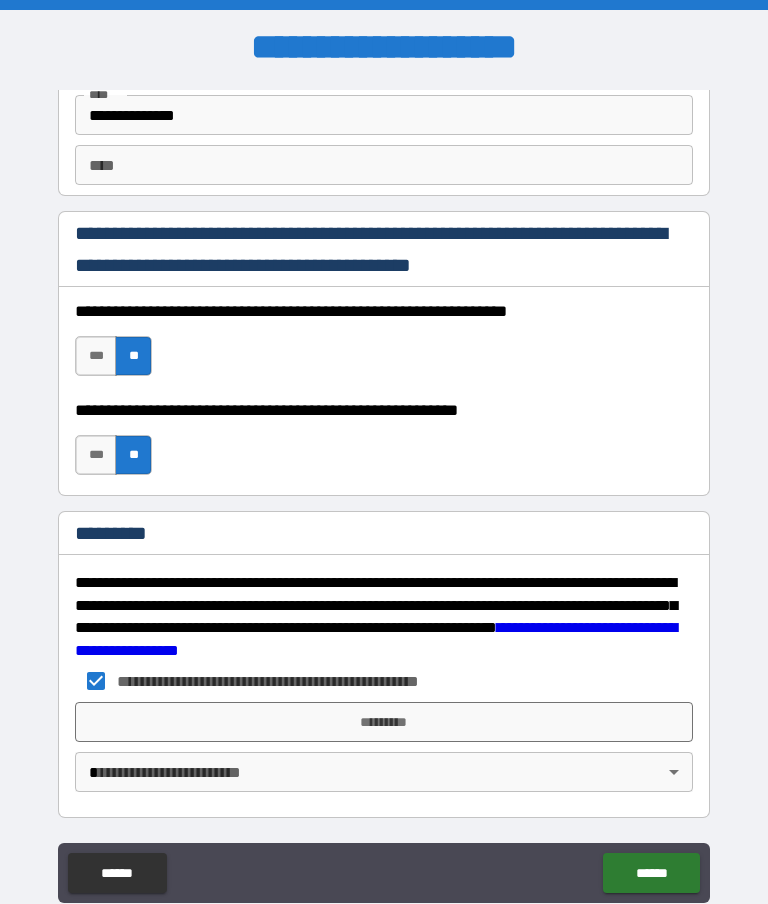 click on "*********" at bounding box center (384, 722) 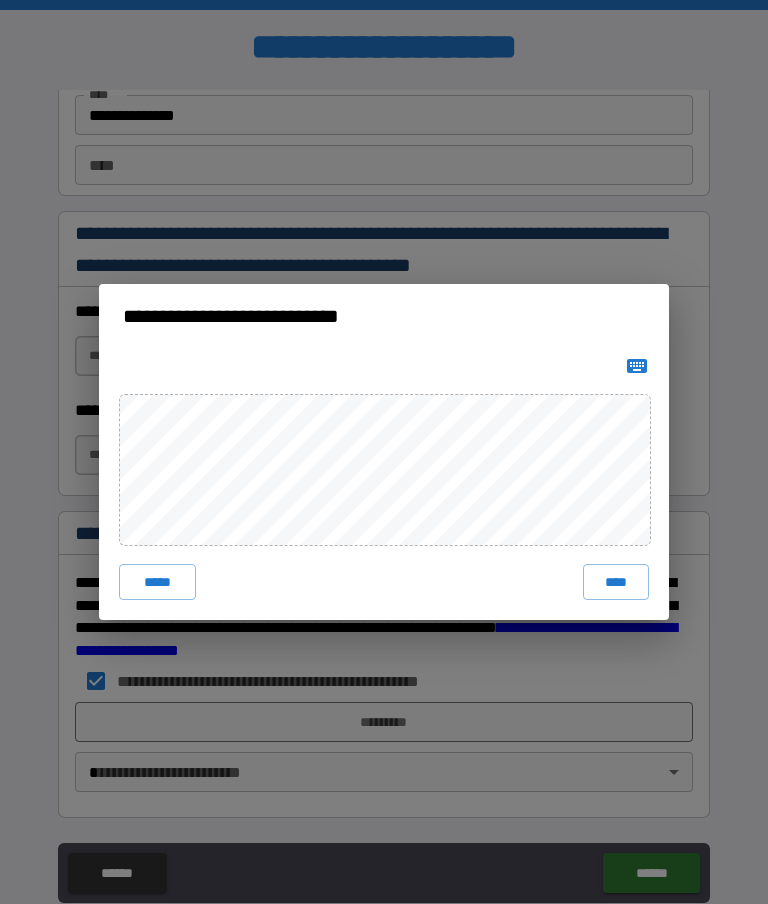 click on "****" at bounding box center (616, 582) 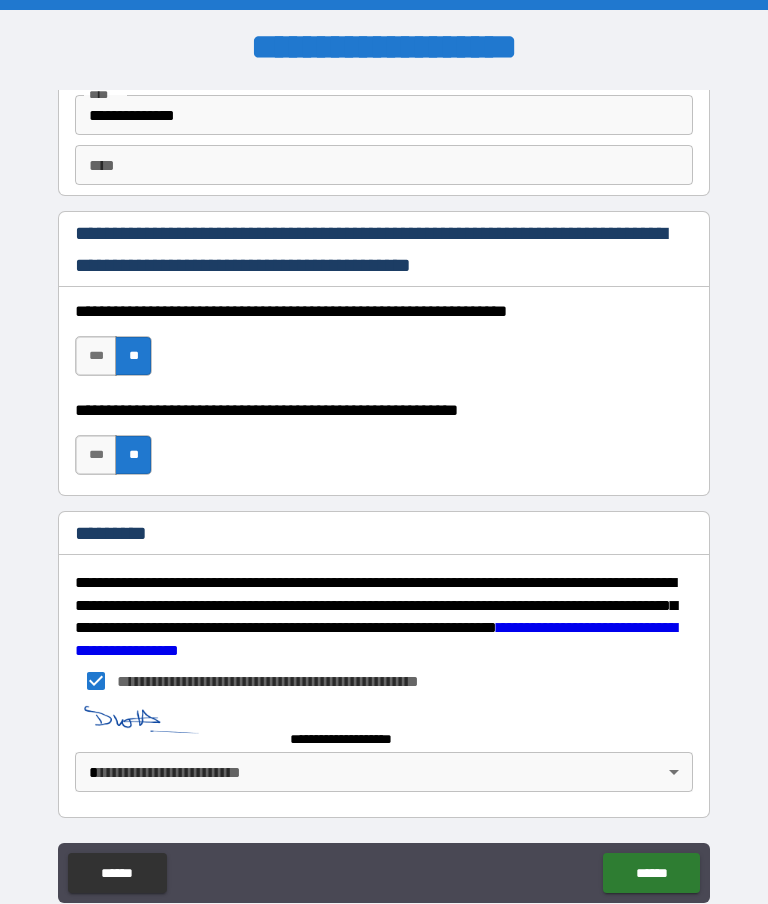 scroll, scrollTop: 2863, scrollLeft: 0, axis: vertical 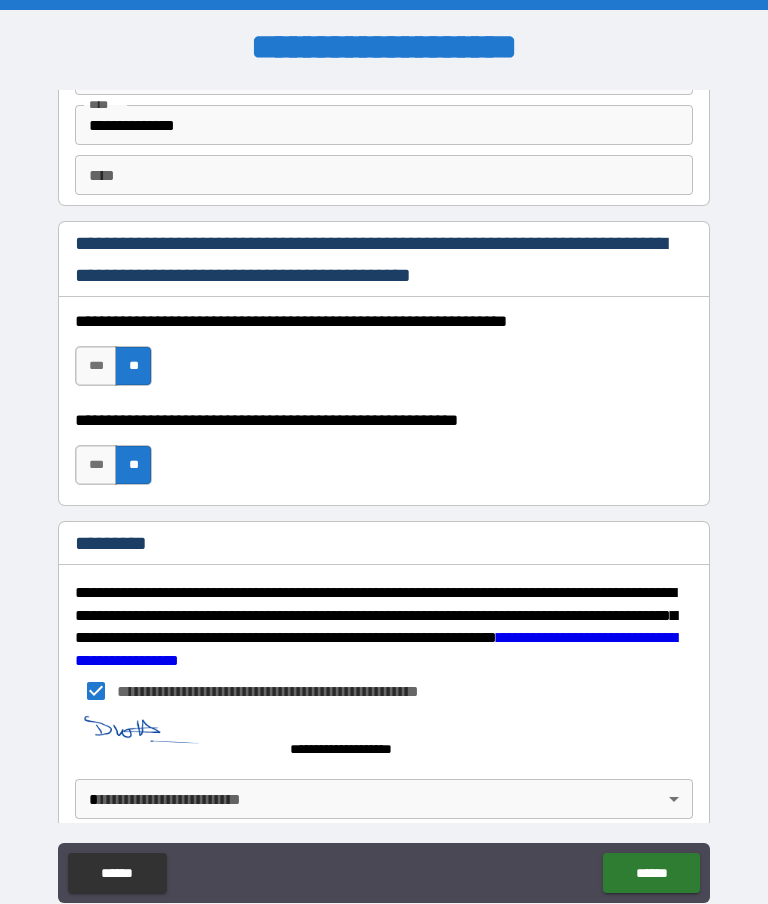 click on "******" at bounding box center [651, 873] 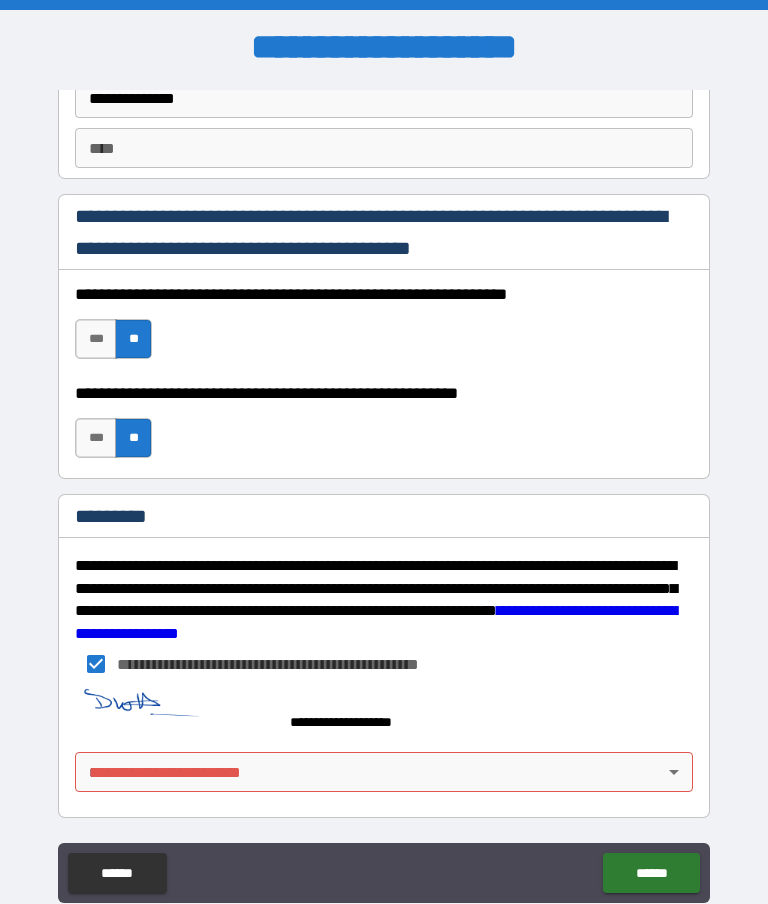 scroll, scrollTop: 2890, scrollLeft: 0, axis: vertical 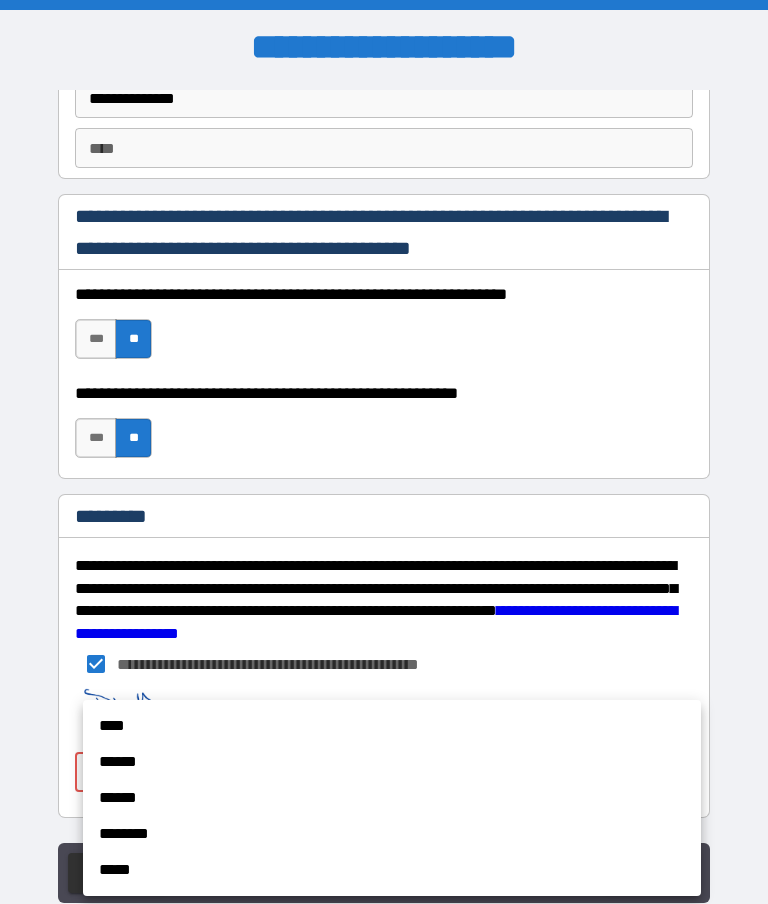 click on "****" at bounding box center (392, 726) 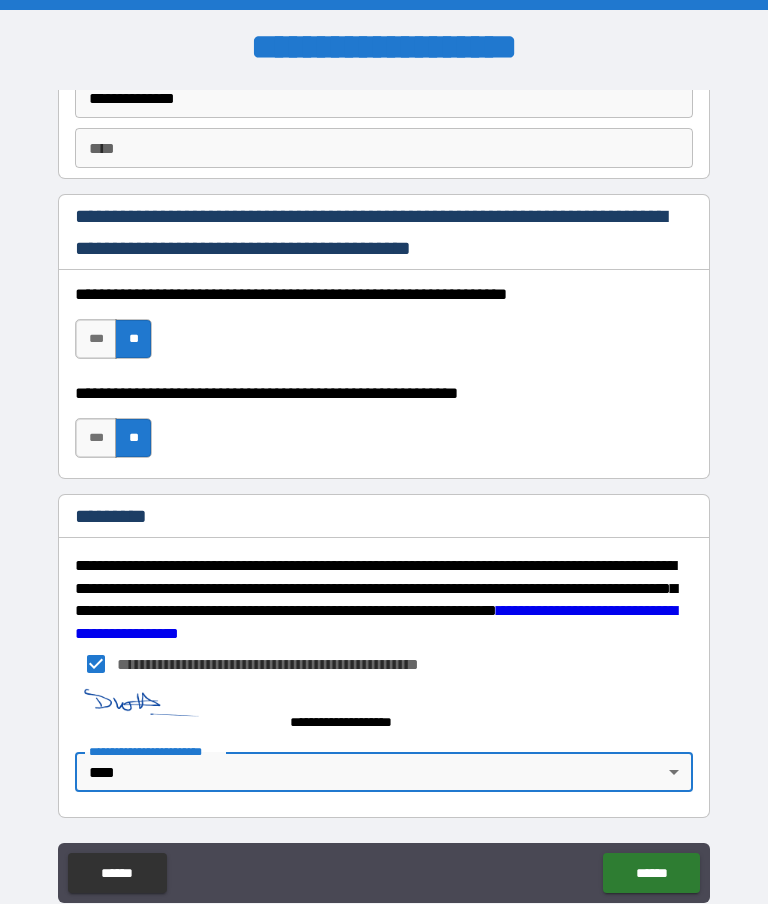 click on "******" at bounding box center (651, 873) 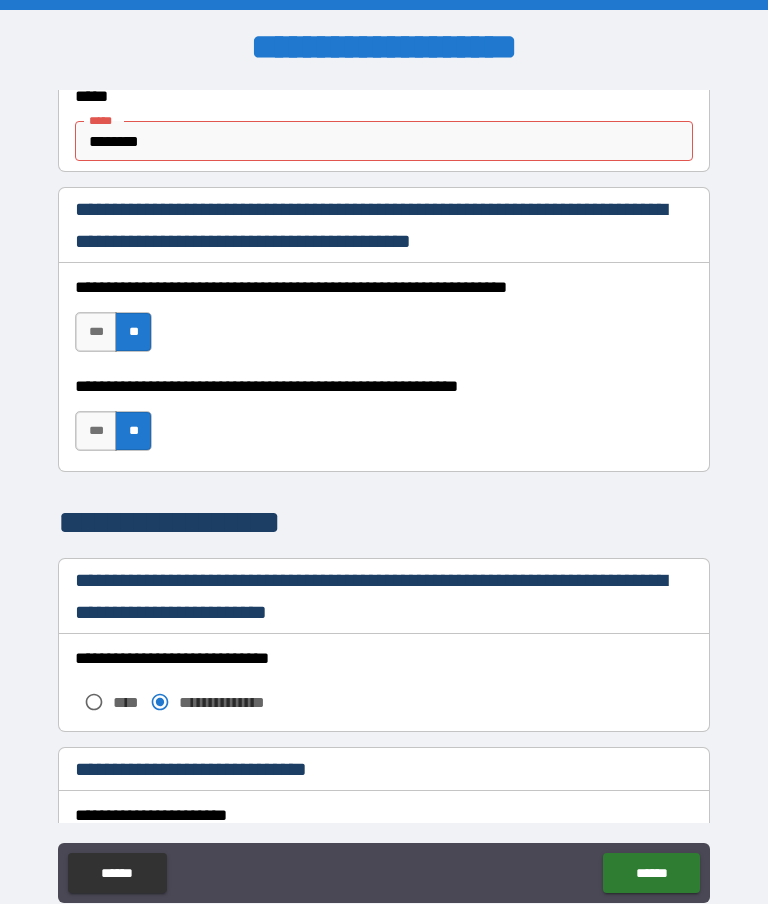 scroll, scrollTop: 1257, scrollLeft: 0, axis: vertical 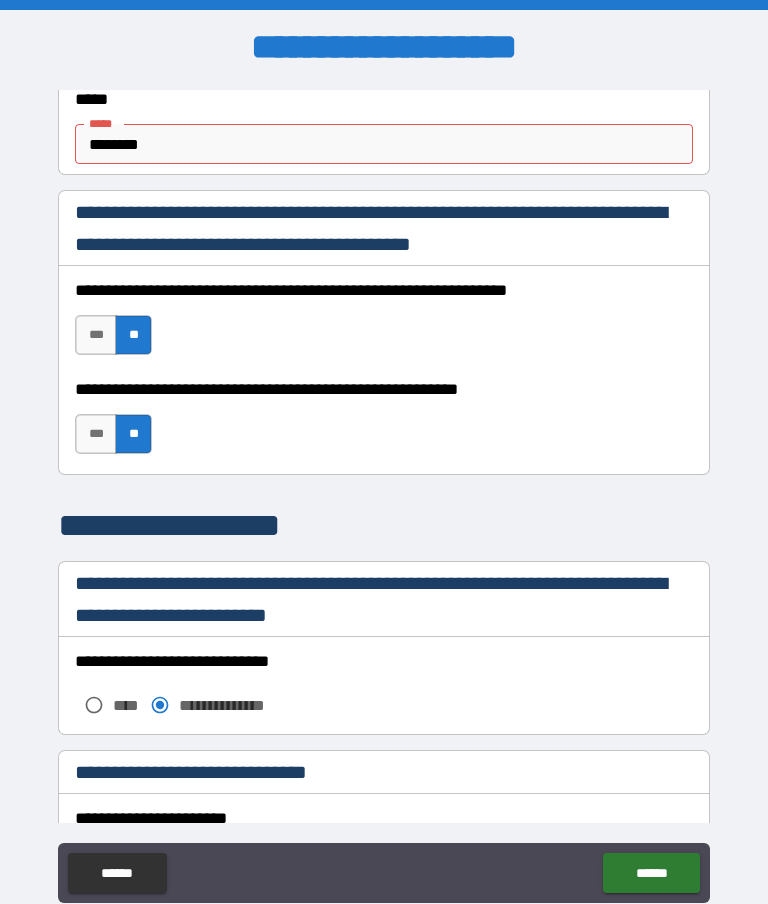 click on "********" at bounding box center (384, 144) 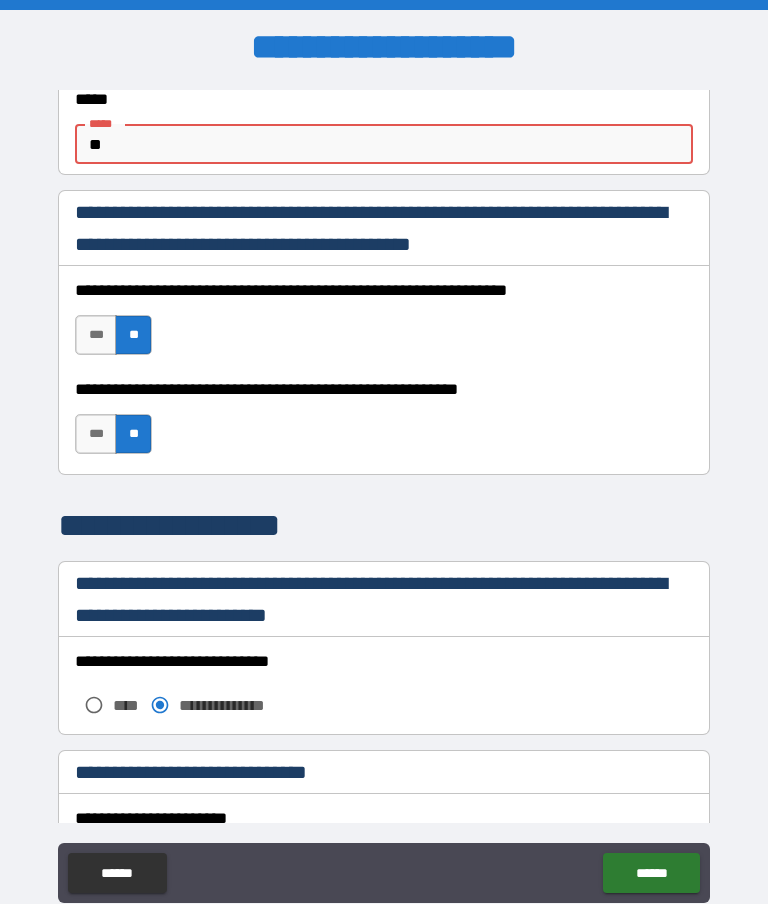 type on "*" 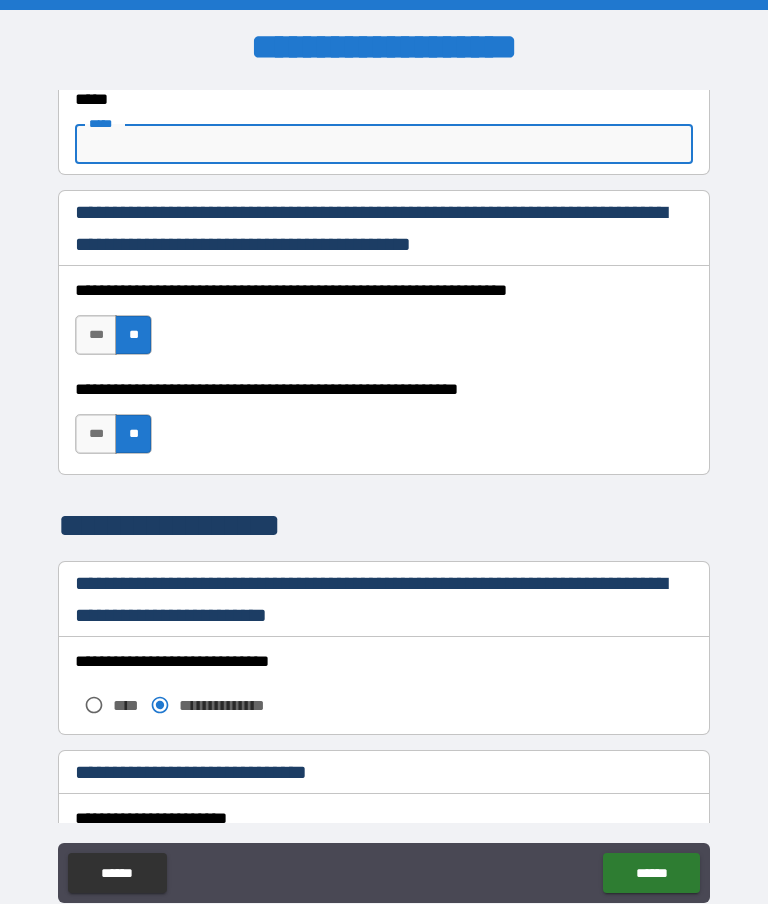 type 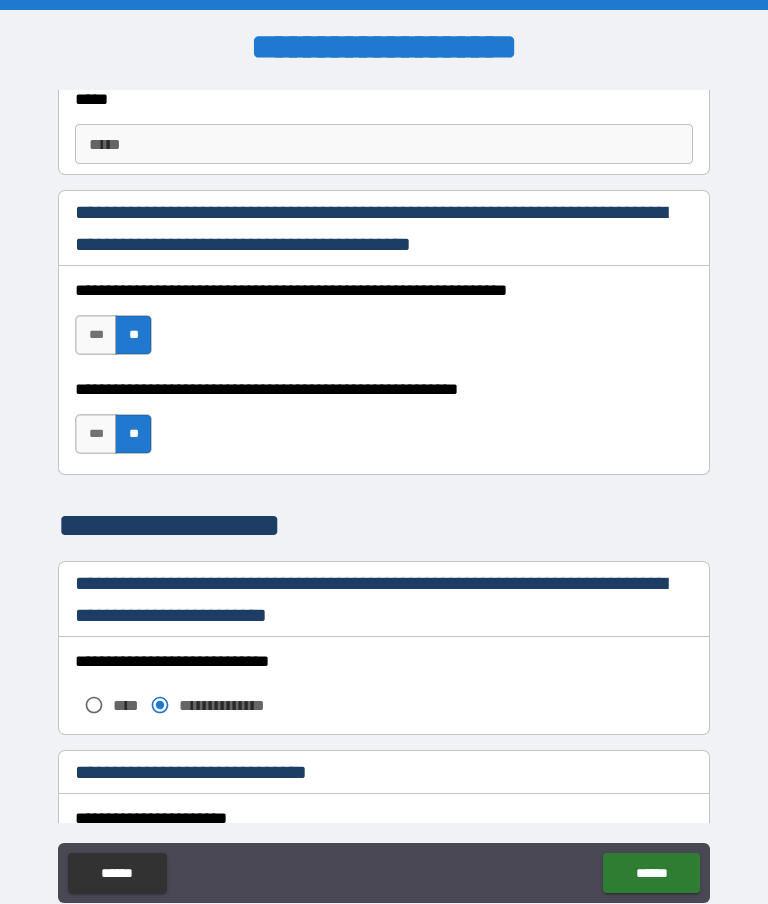 click on "******" at bounding box center (651, 873) 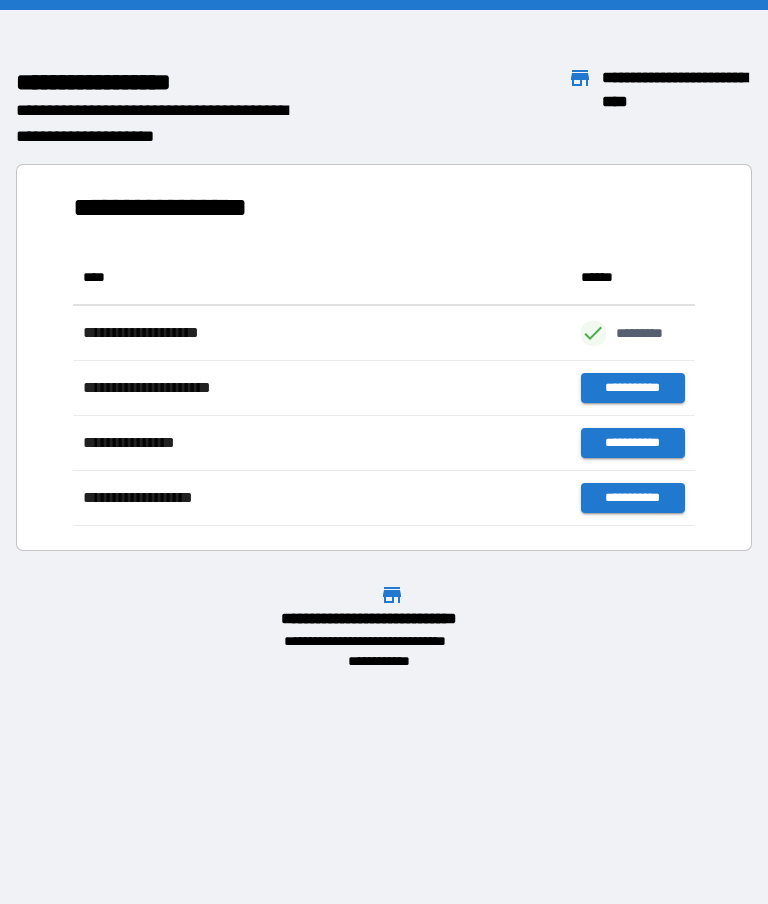 scroll, scrollTop: 276, scrollLeft: 622, axis: both 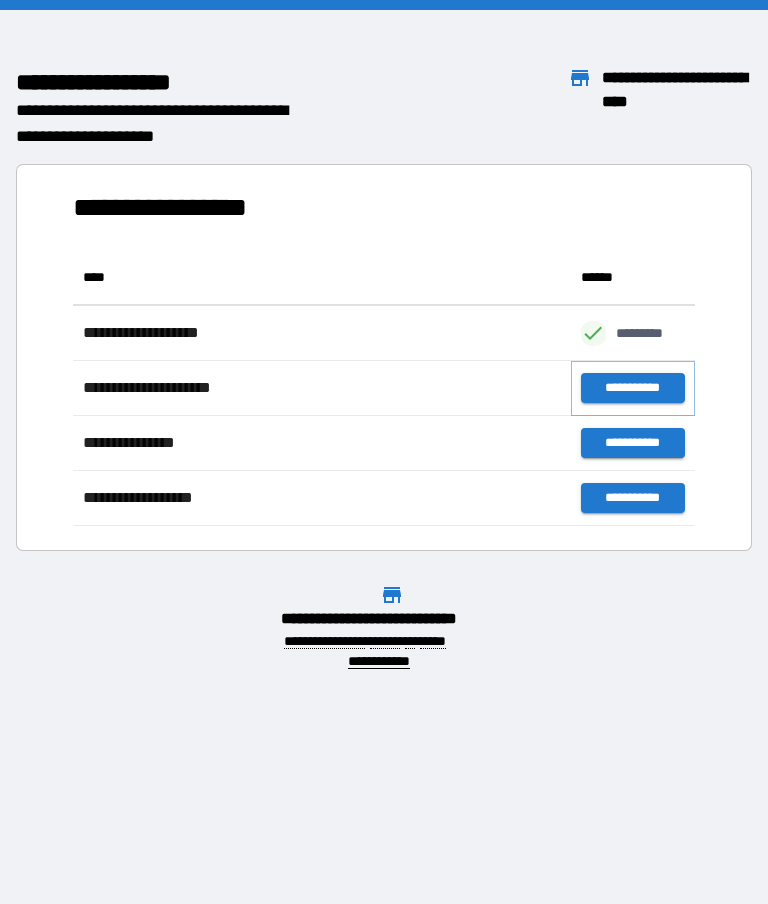 click on "**********" at bounding box center [633, 388] 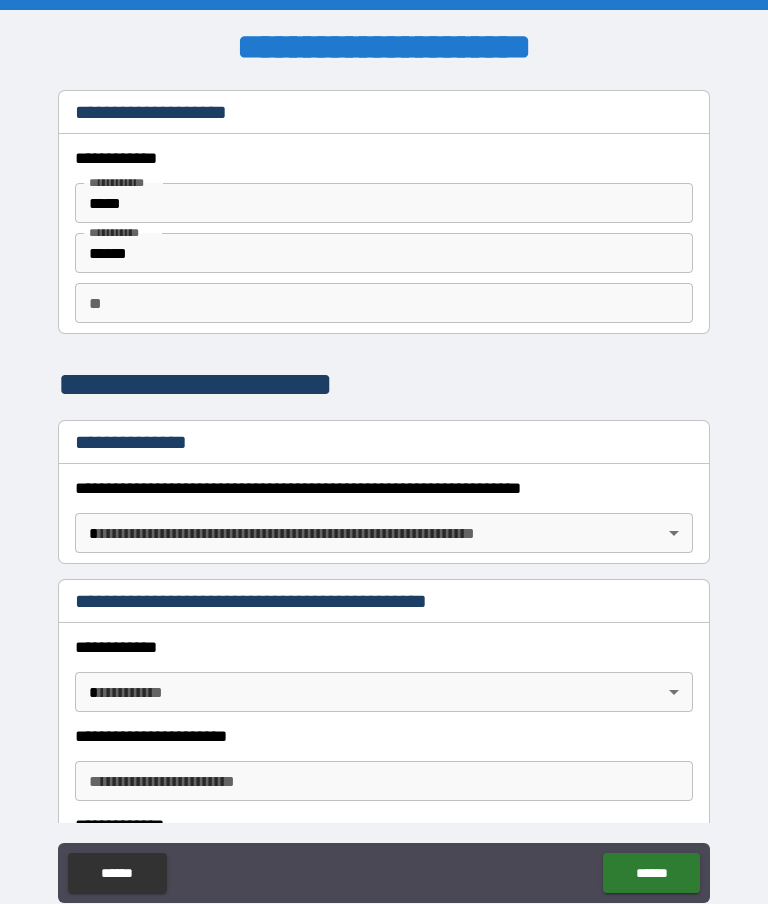 click on "**********" at bounding box center [384, 492] 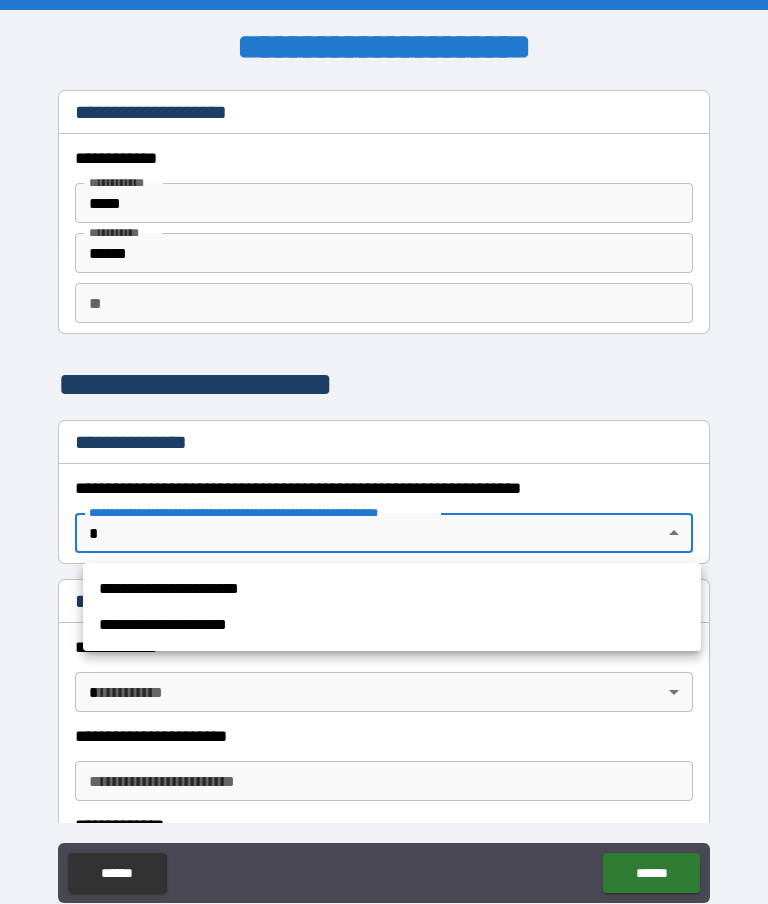 click on "**********" at bounding box center [392, 589] 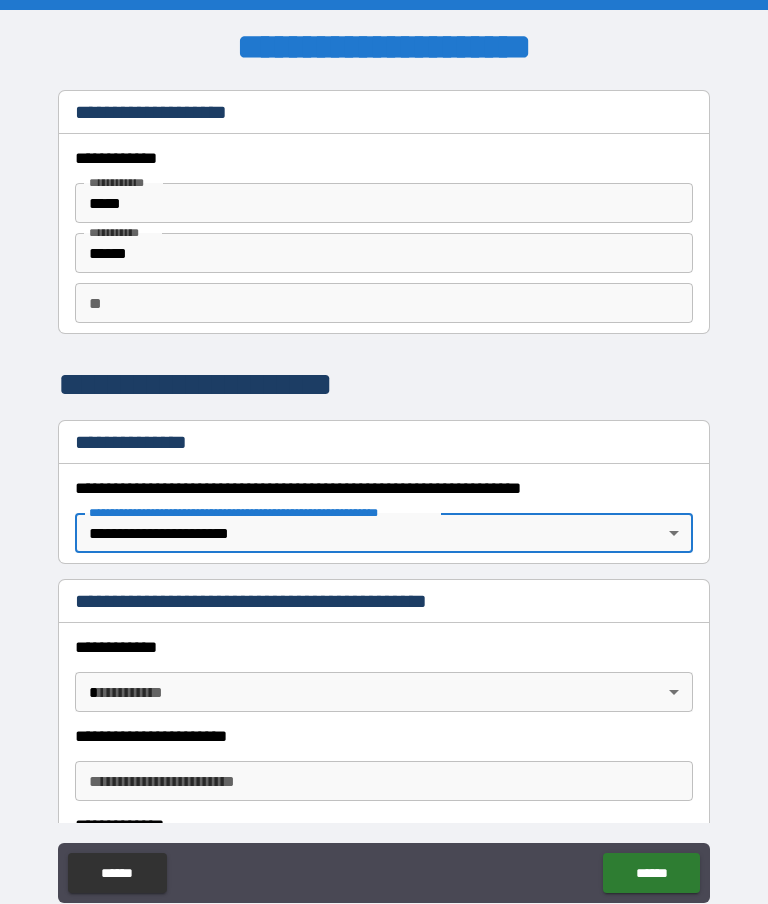 click on "**********" at bounding box center [288, 601] 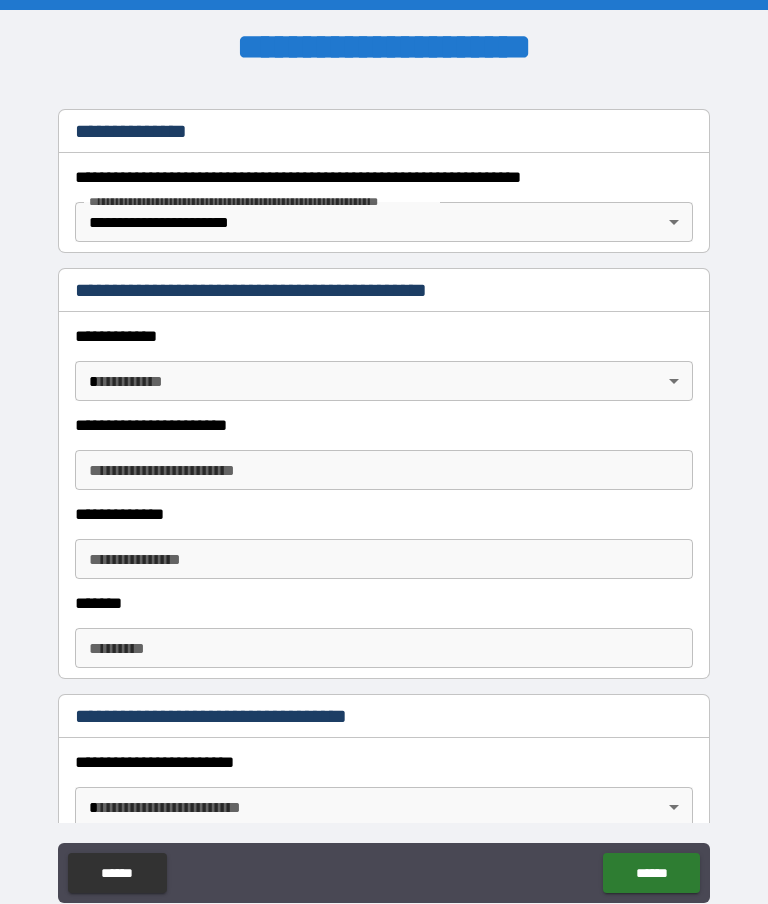 scroll, scrollTop: 306, scrollLeft: 0, axis: vertical 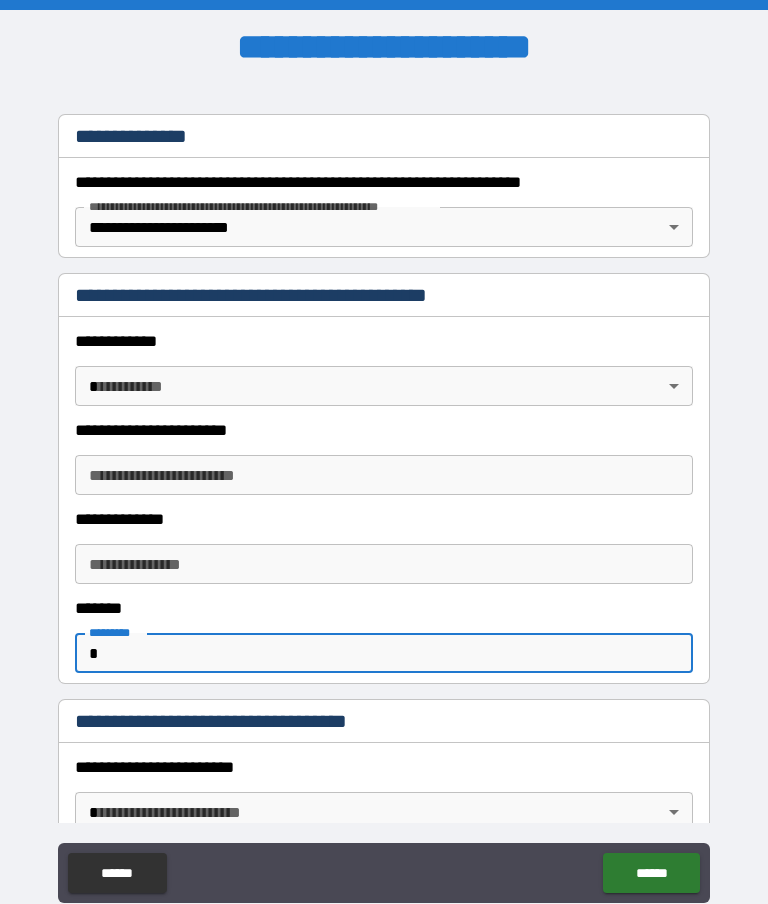 type on "*" 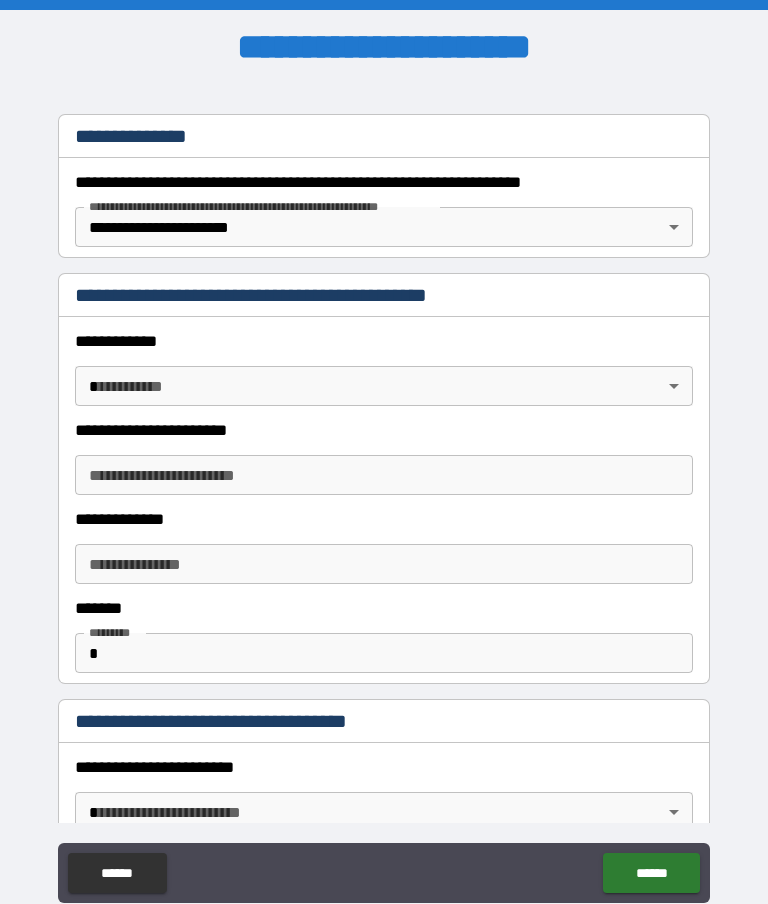 click on "*" at bounding box center (384, 653) 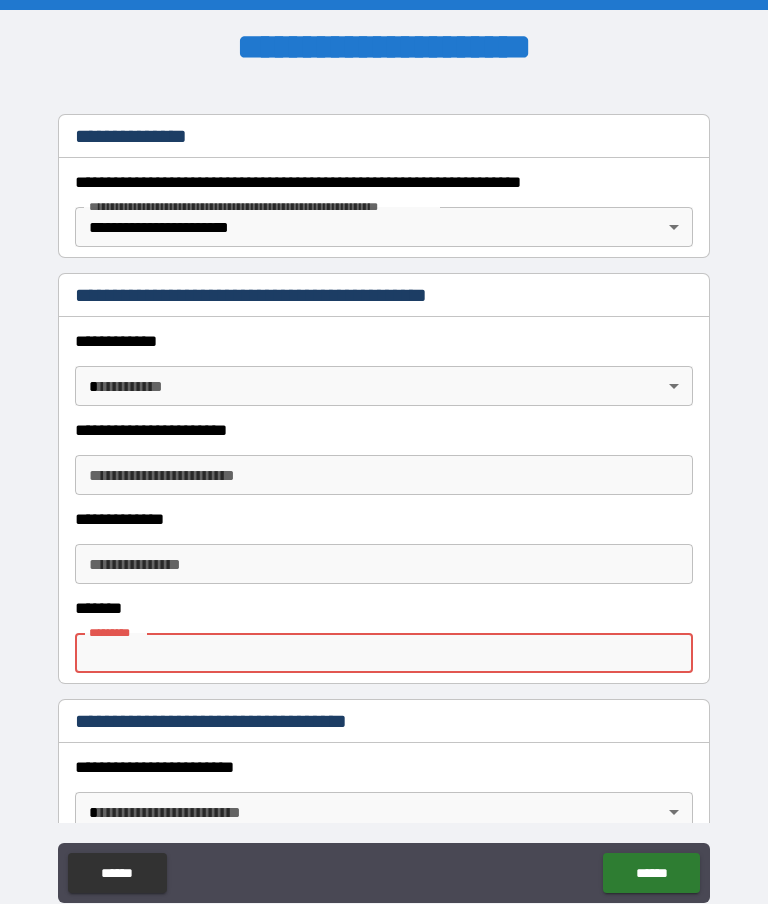 type 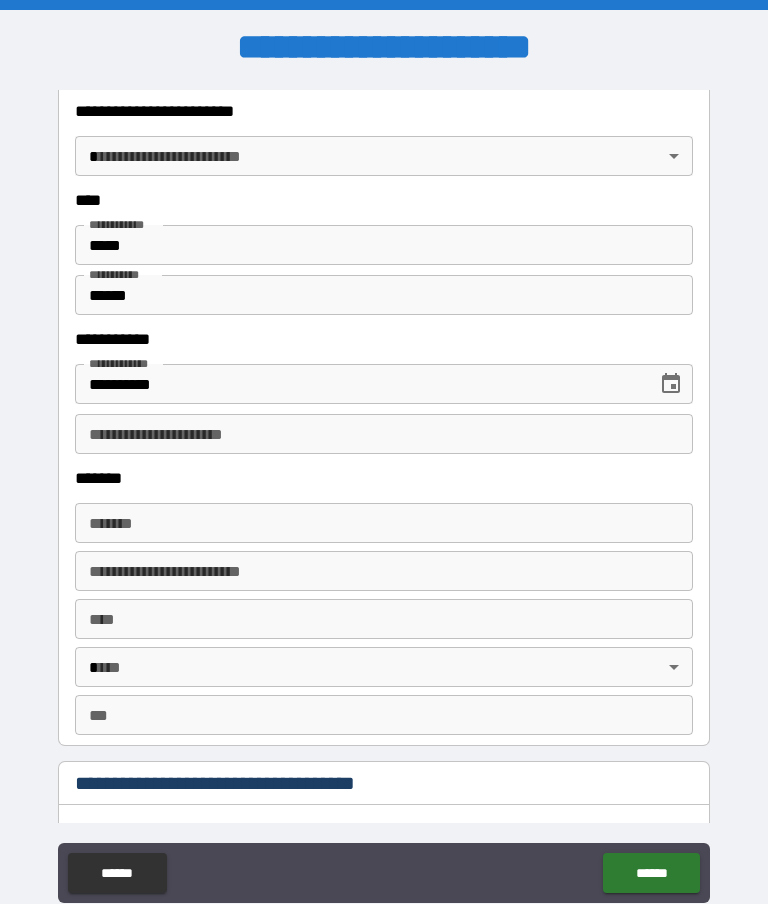 click on "******" at bounding box center [651, 873] 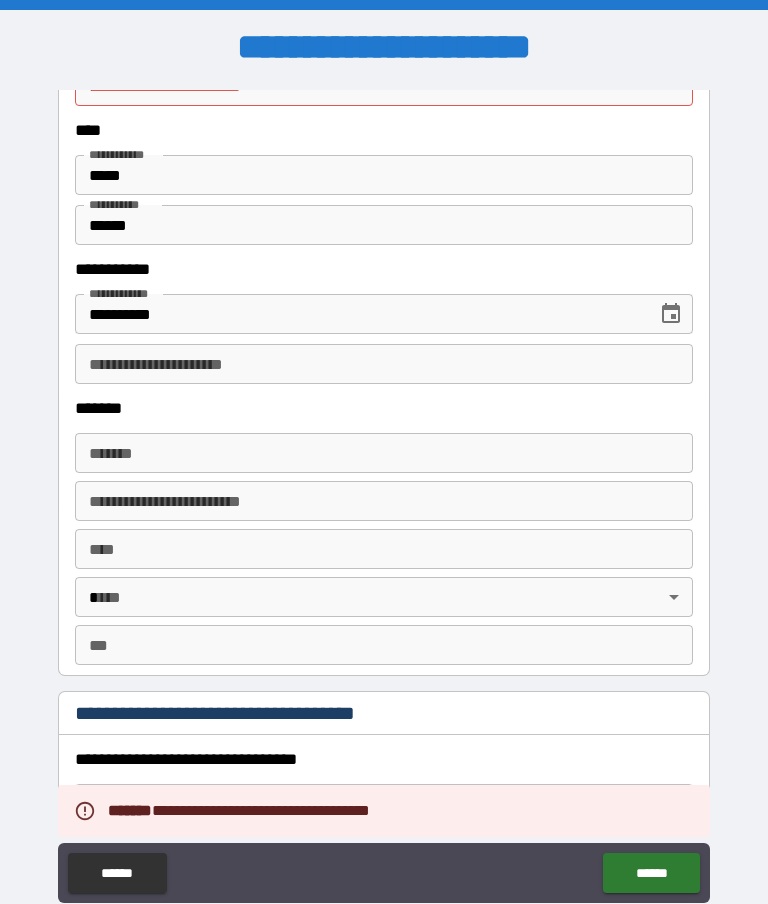 click on "******" at bounding box center [651, 873] 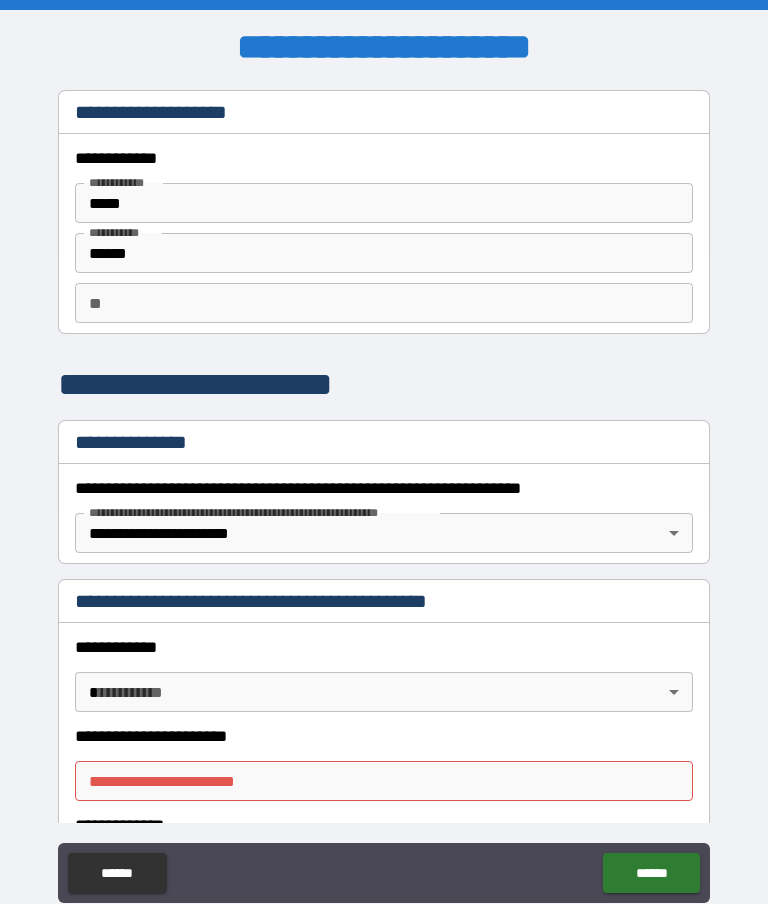scroll, scrollTop: 0, scrollLeft: 0, axis: both 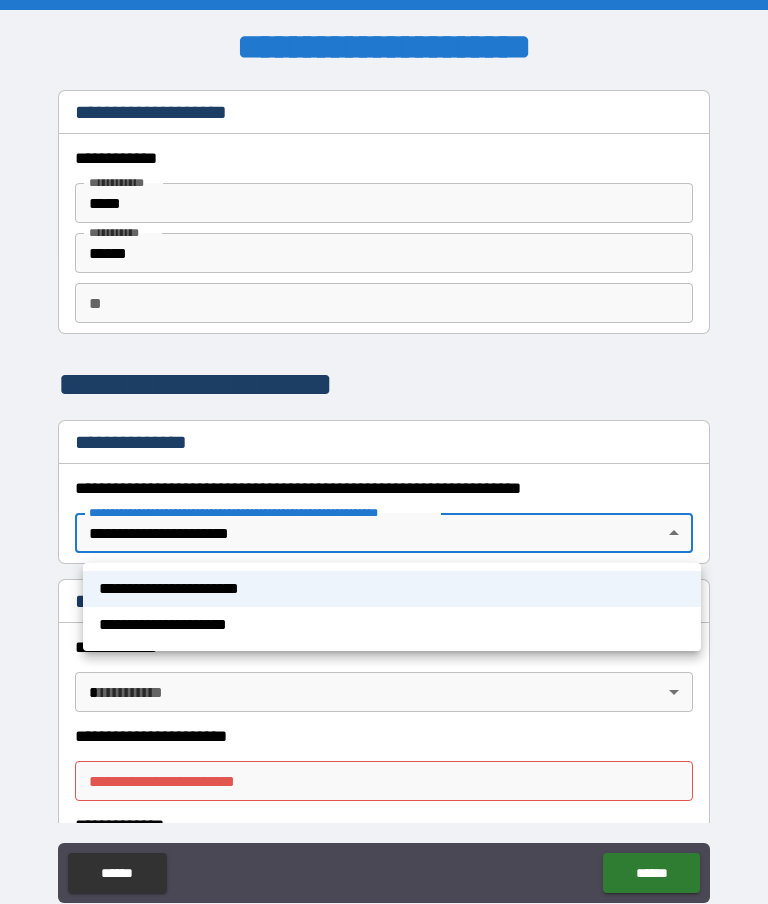 click at bounding box center (384, 452) 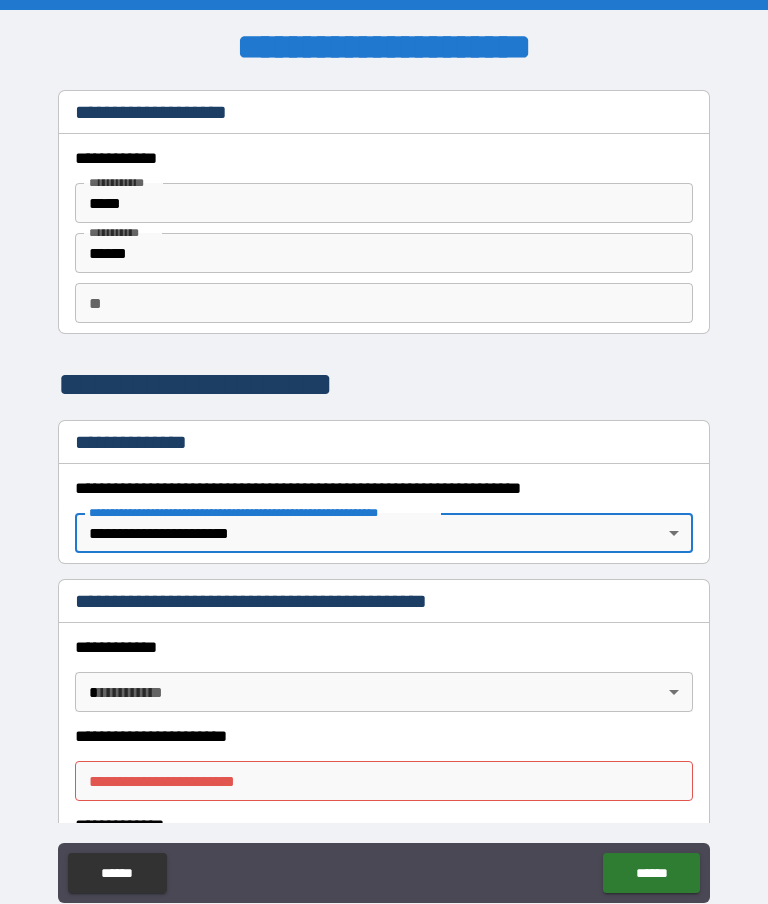 click on "******" at bounding box center [117, 873] 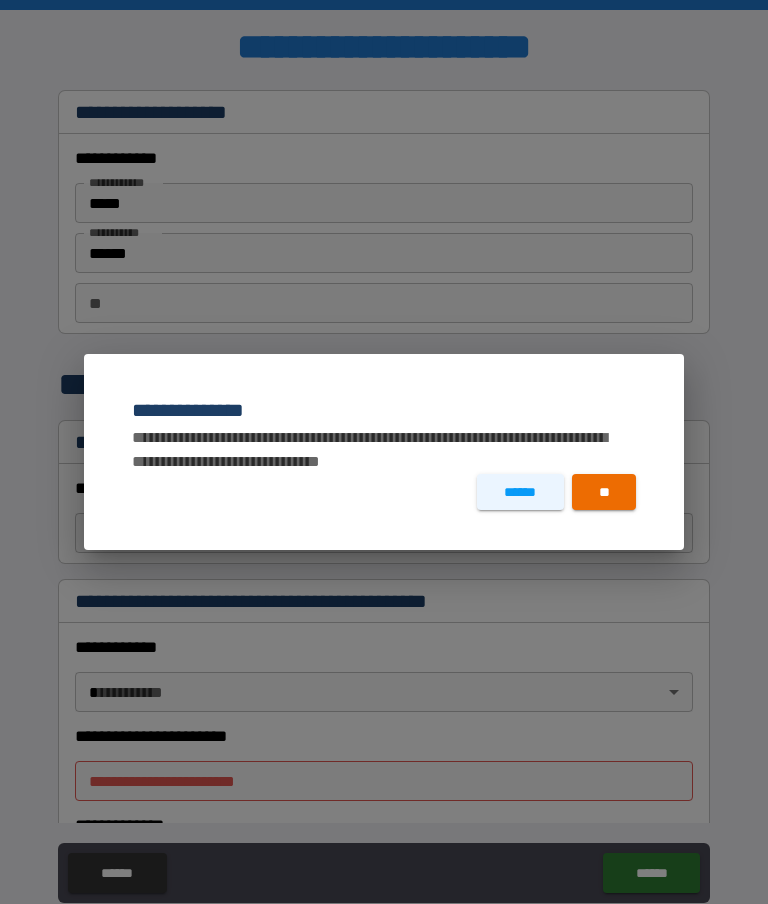 click on "**" at bounding box center [604, 492] 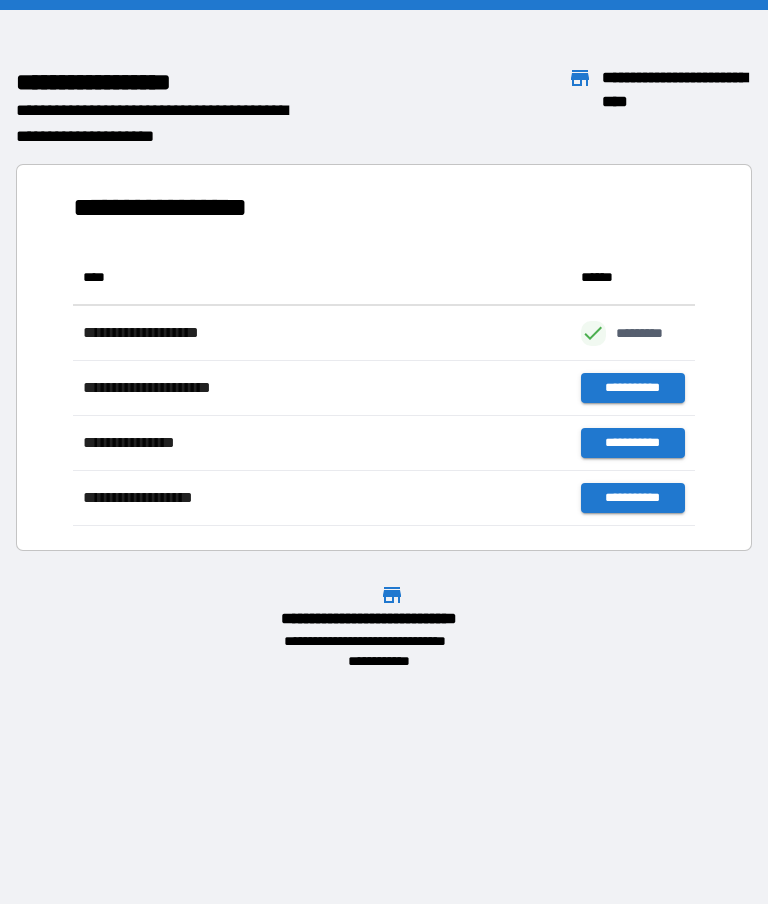 scroll, scrollTop: 276, scrollLeft: 622, axis: both 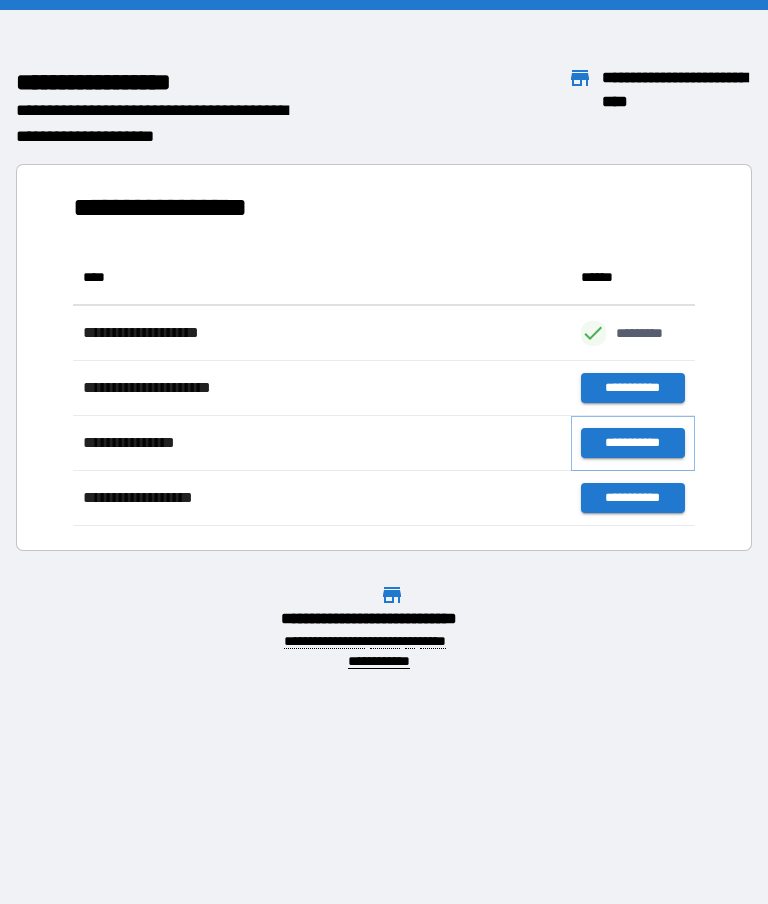 click on "**********" at bounding box center (633, 443) 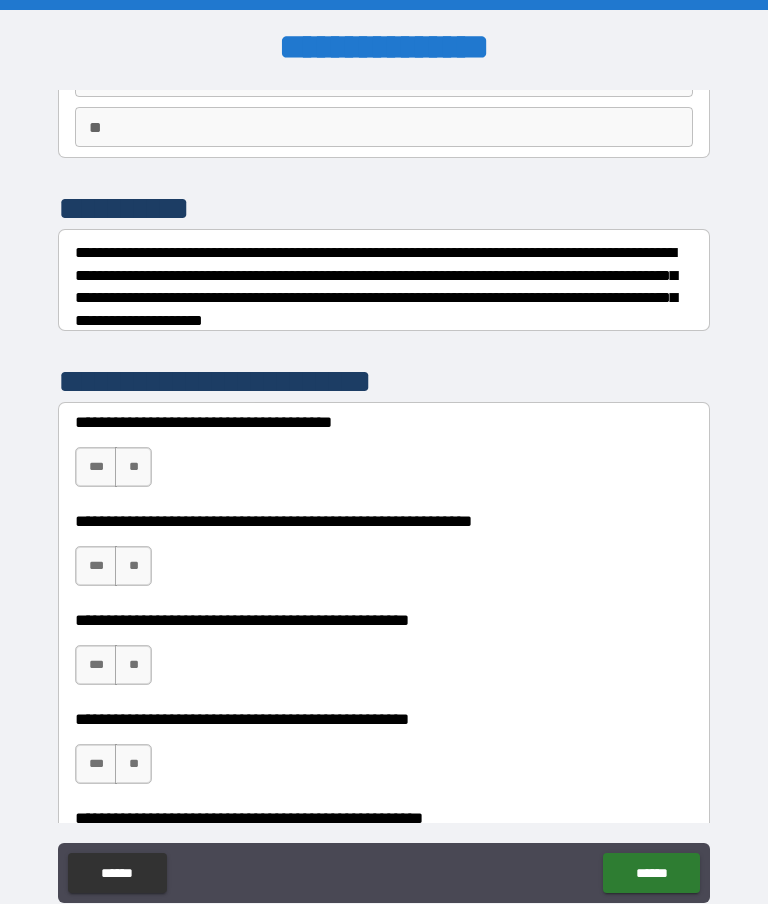 scroll, scrollTop: 188, scrollLeft: 0, axis: vertical 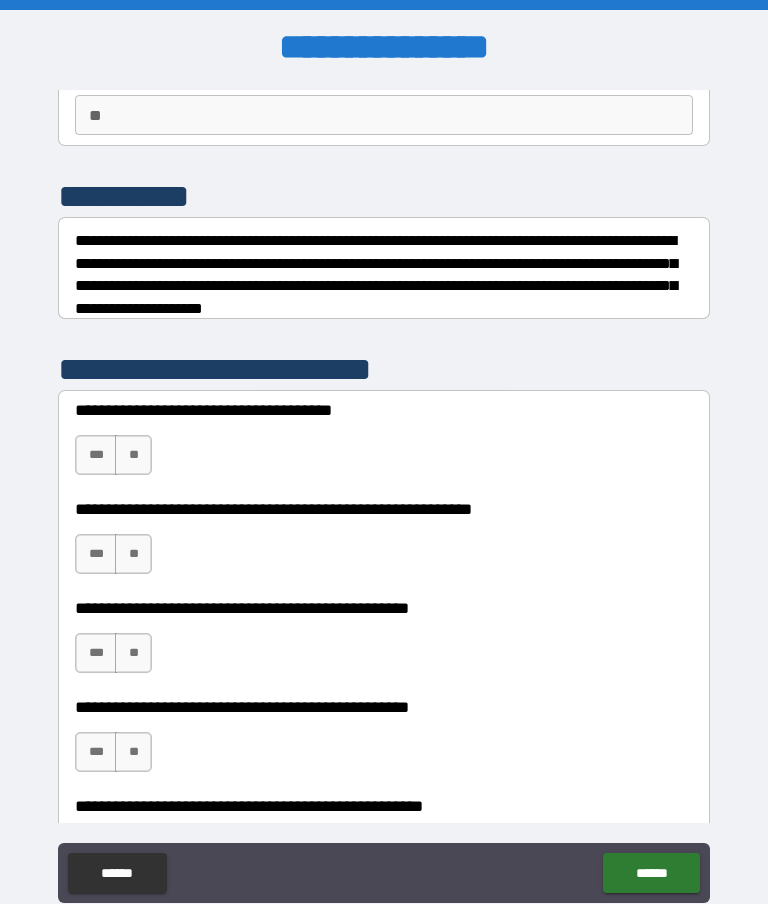 click on "***" at bounding box center (96, 455) 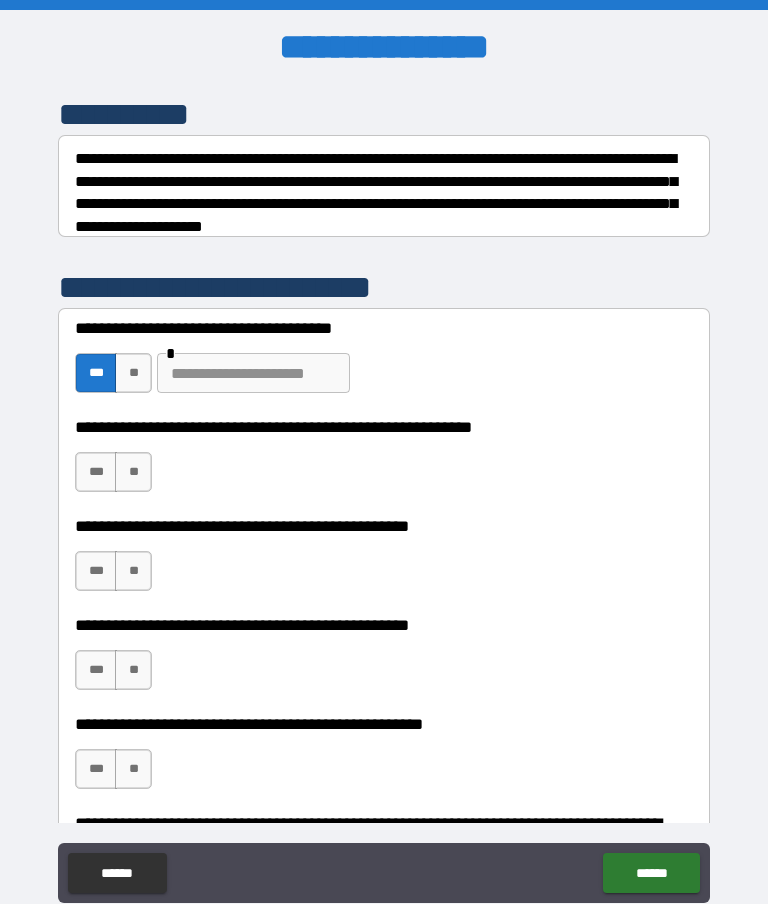 scroll, scrollTop: 272, scrollLeft: 0, axis: vertical 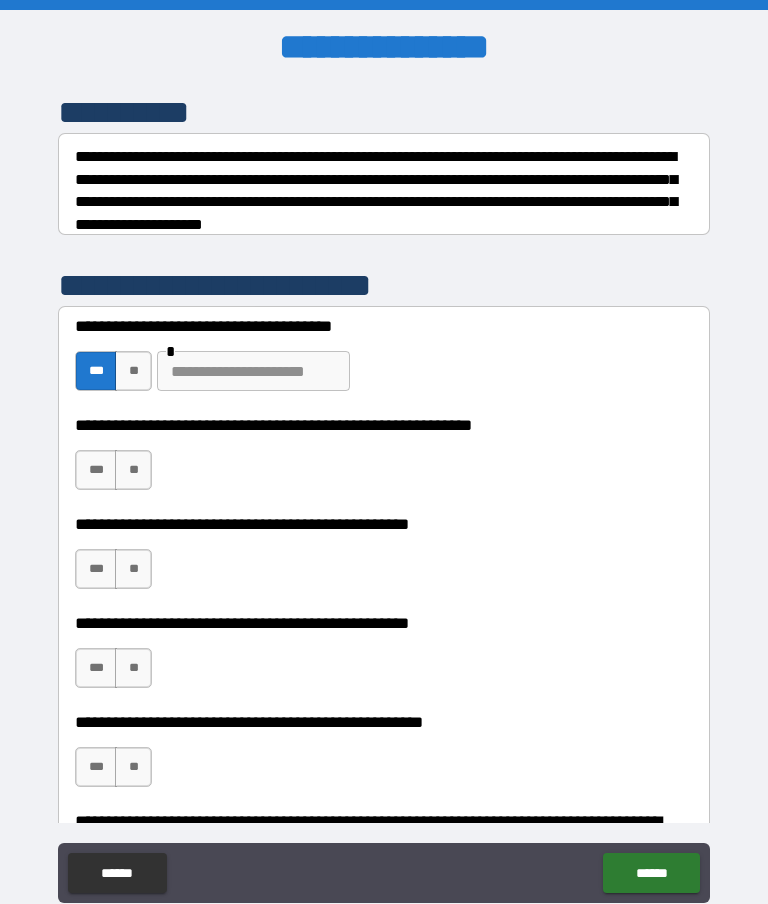 click on "***" at bounding box center [96, 470] 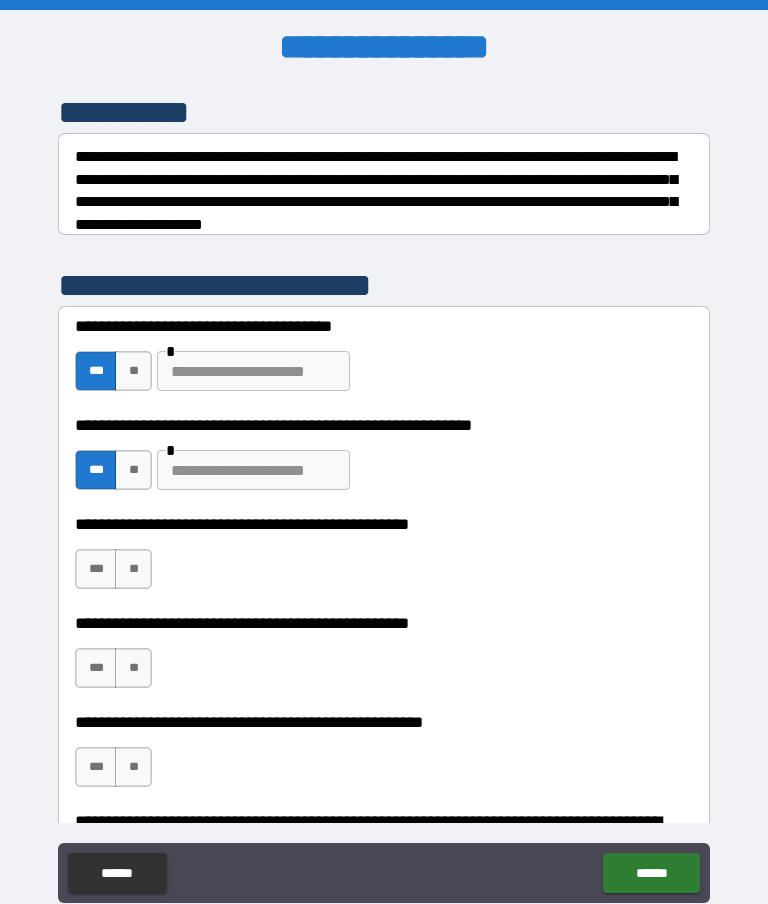 click at bounding box center [253, 470] 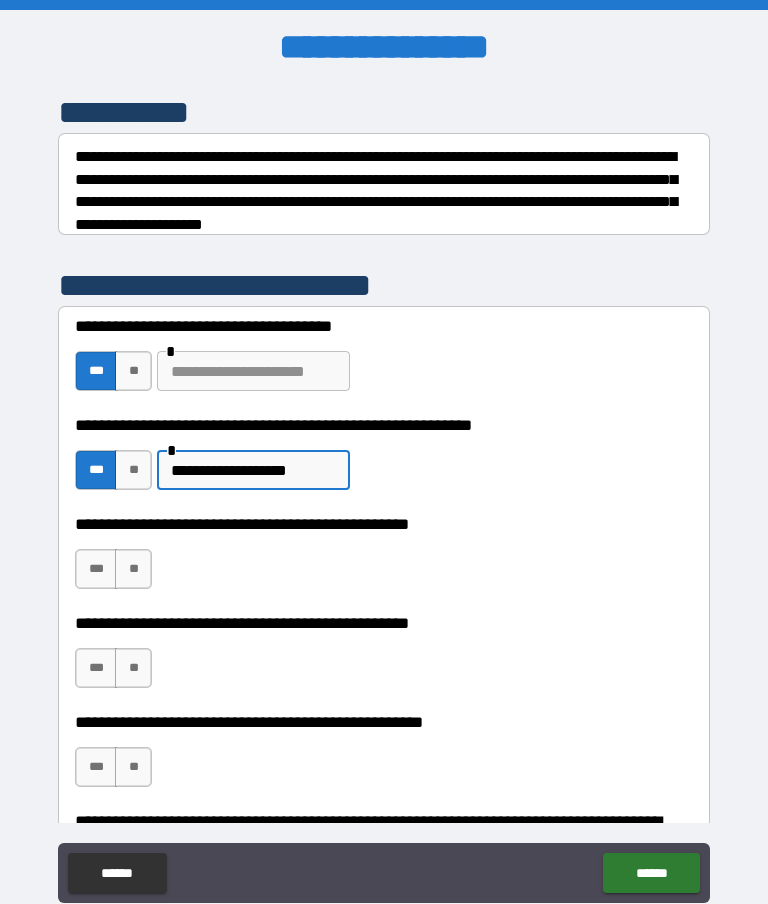 type on "**********" 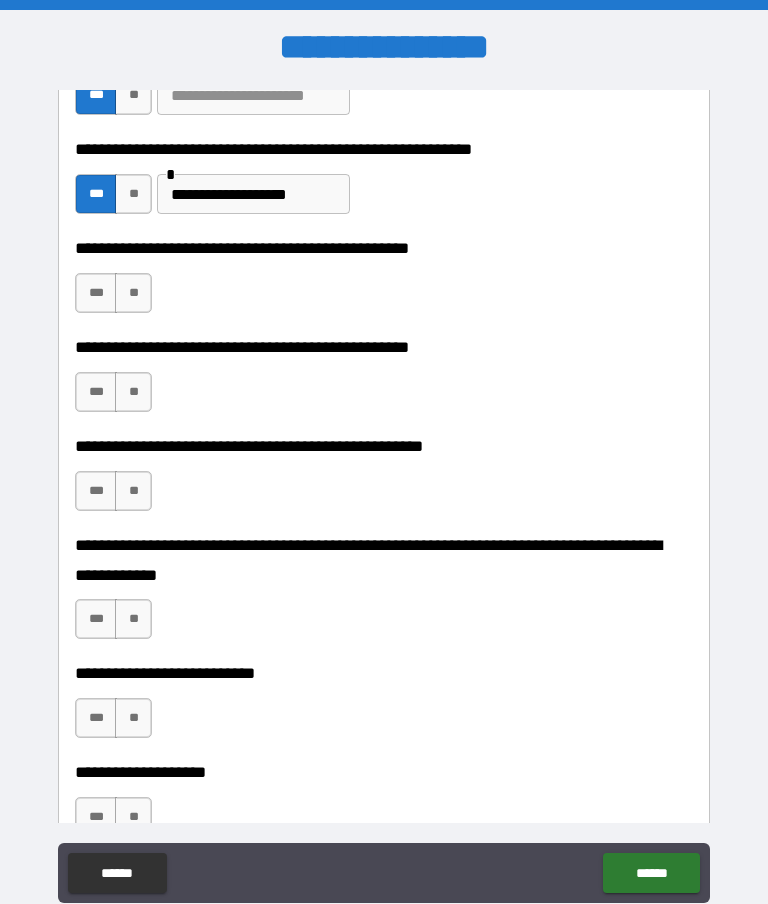 scroll, scrollTop: 544, scrollLeft: 0, axis: vertical 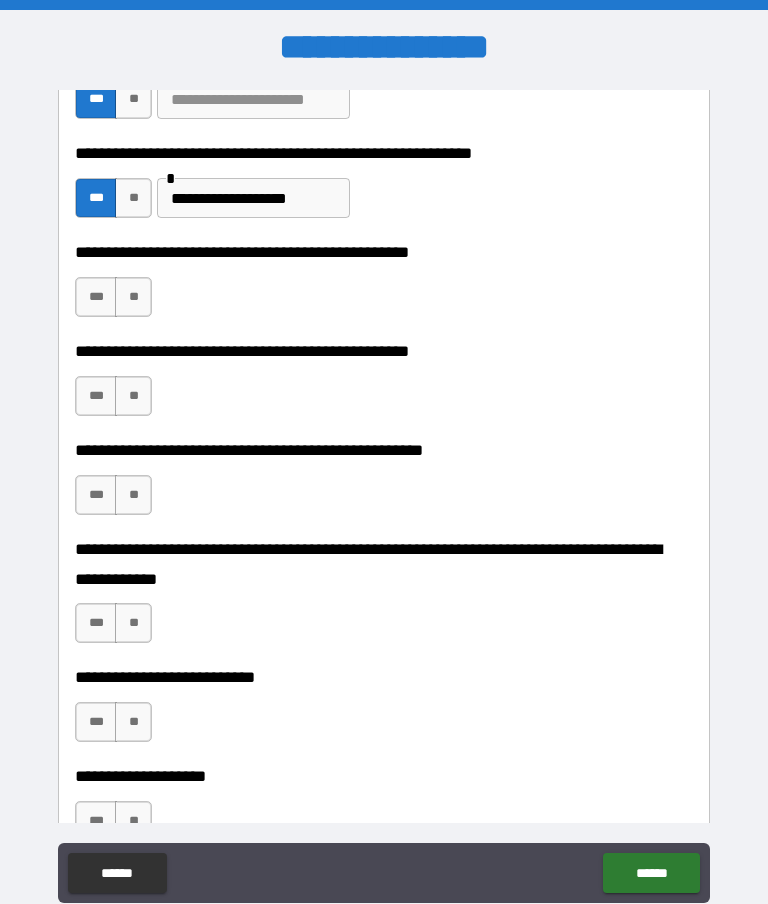 click on "**" at bounding box center [133, 297] 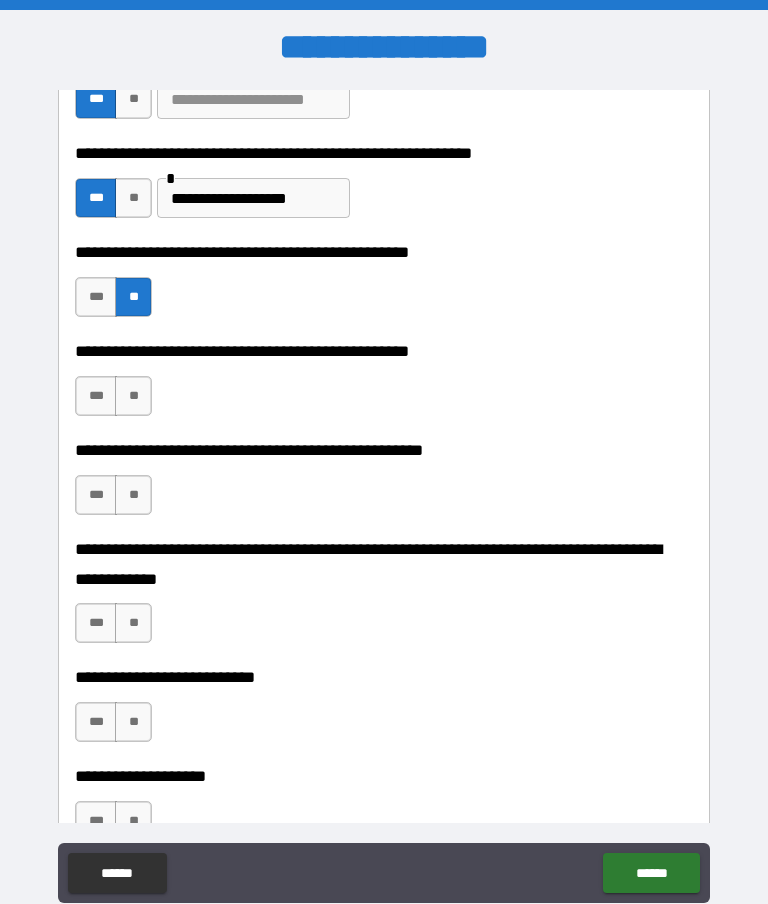 click on "***" at bounding box center (96, 396) 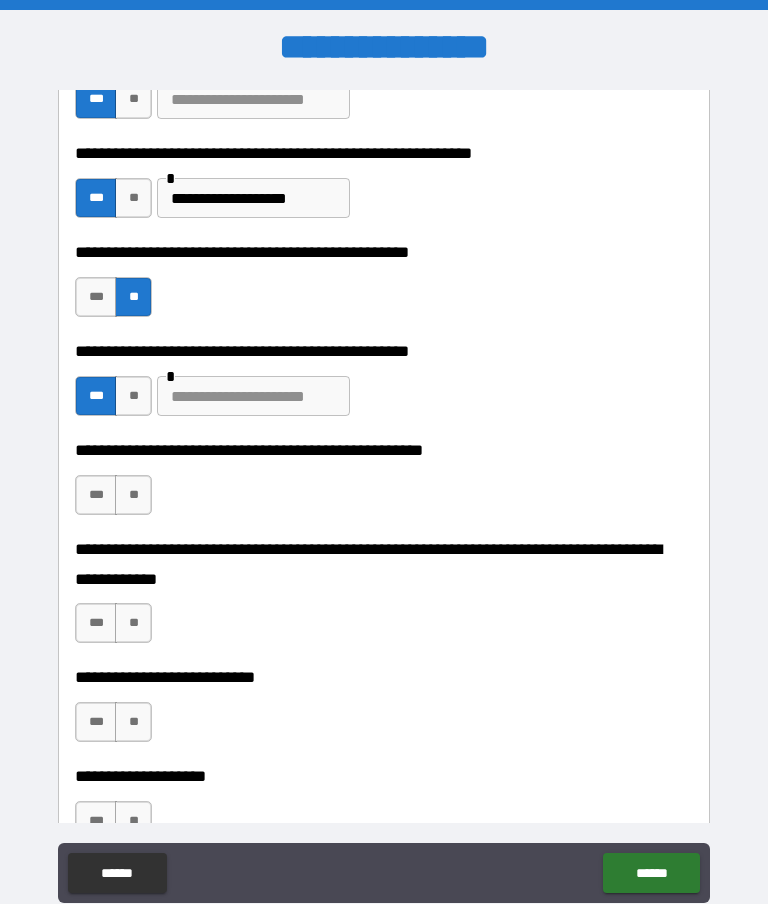 click at bounding box center [253, 396] 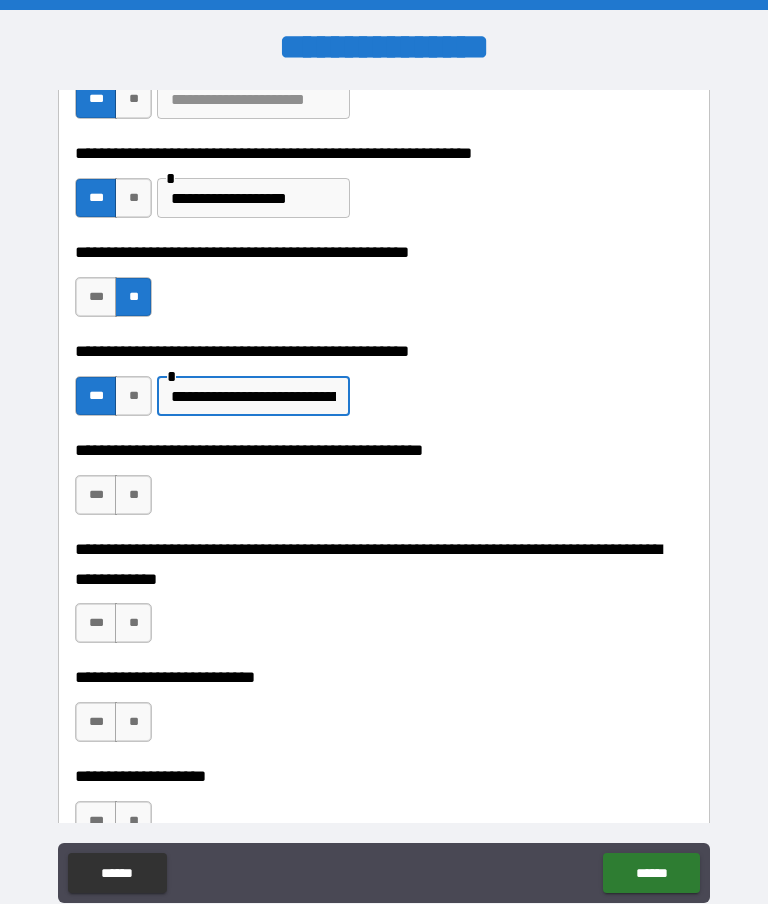 type on "**********" 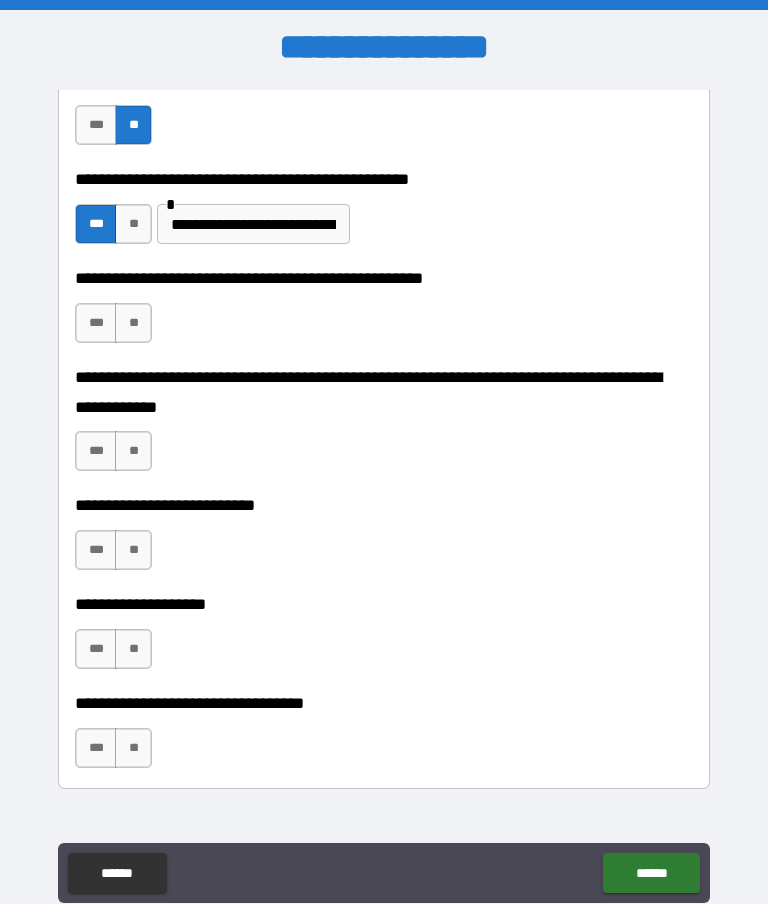 scroll, scrollTop: 721, scrollLeft: 0, axis: vertical 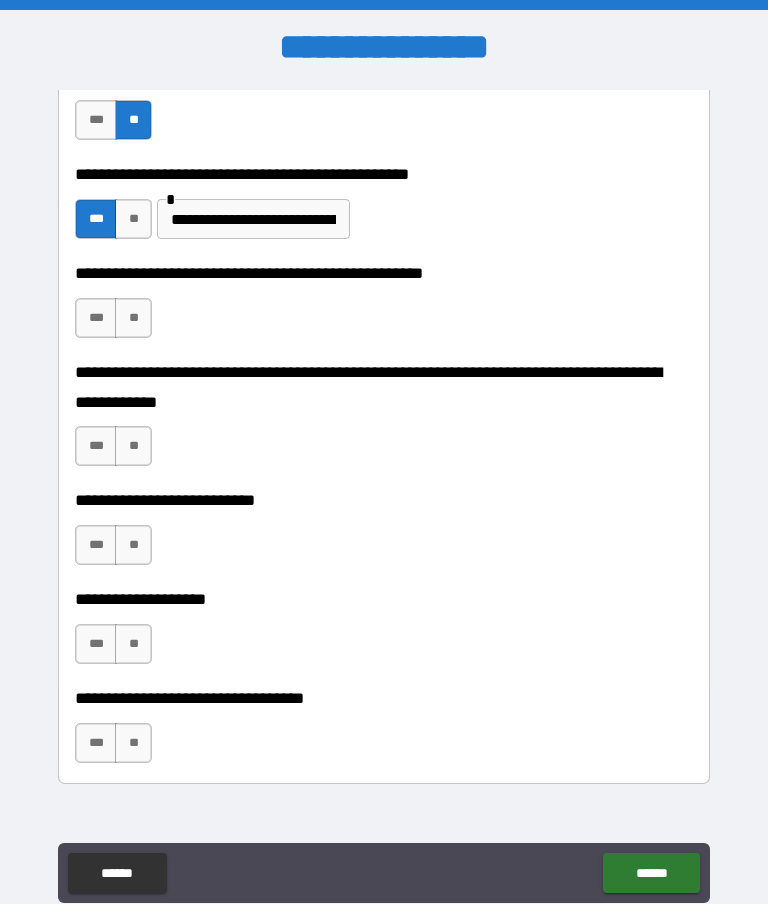 click on "**" at bounding box center [133, 318] 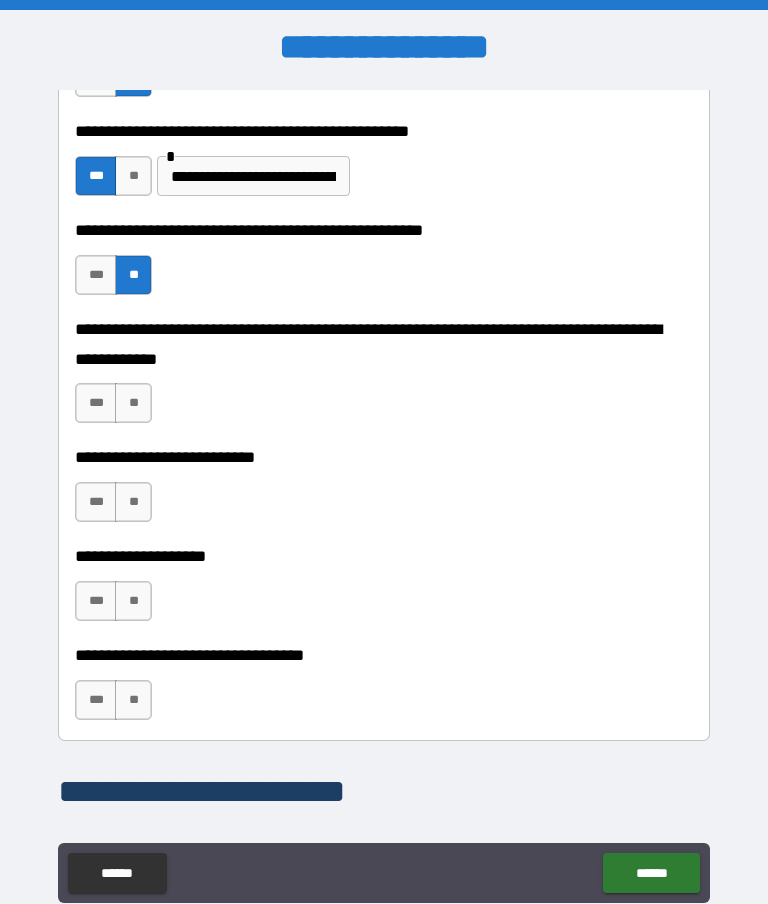 scroll, scrollTop: 763, scrollLeft: 0, axis: vertical 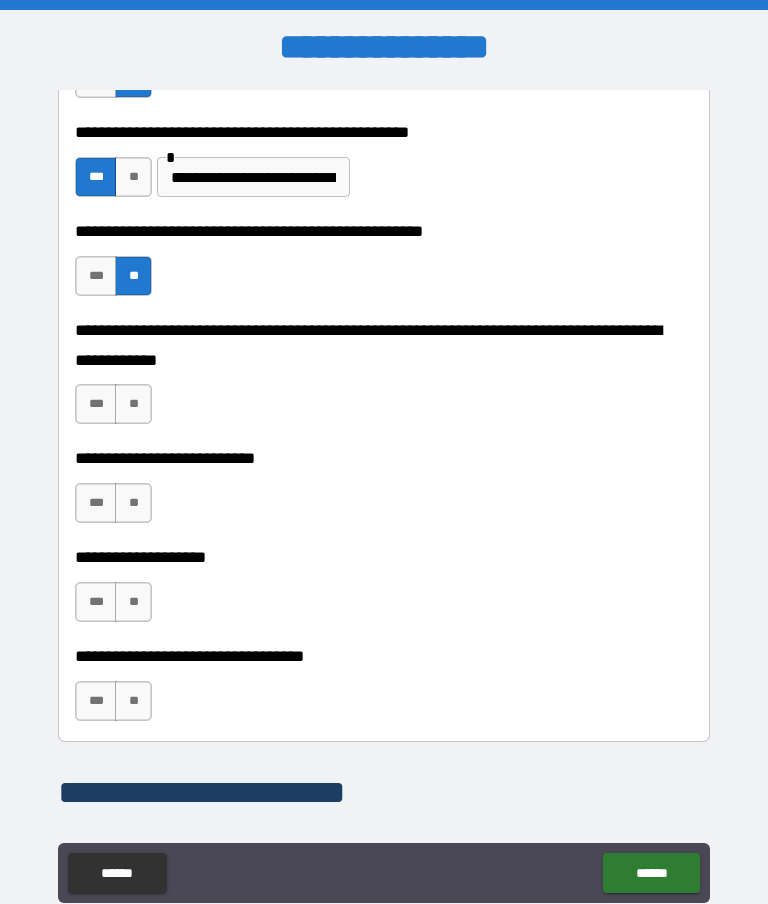 click on "**" at bounding box center [133, 404] 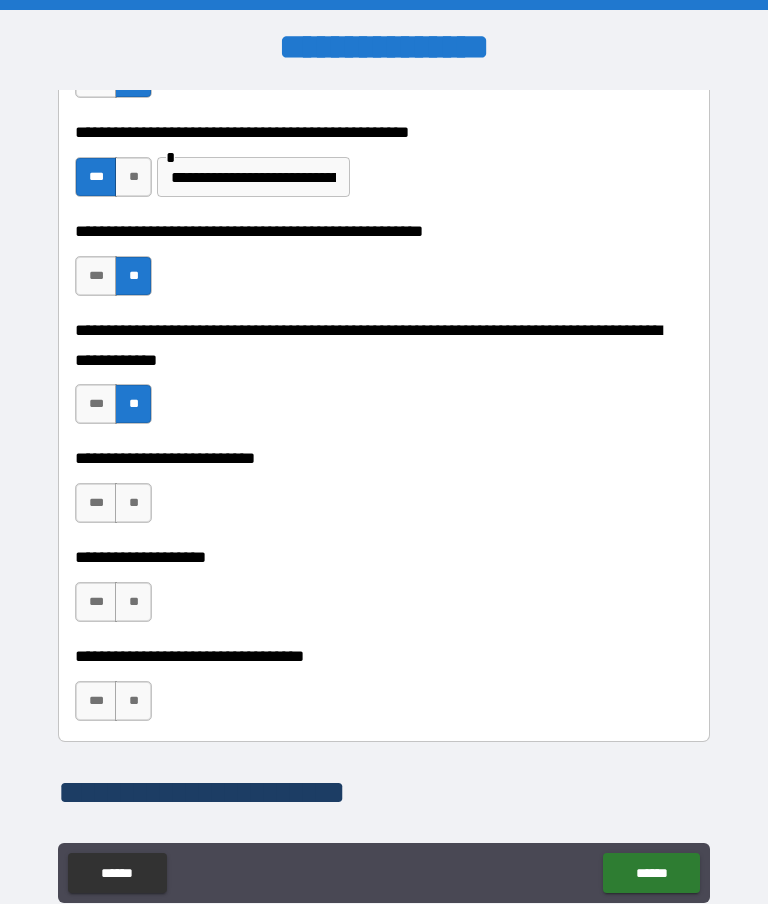 click on "**" at bounding box center (133, 503) 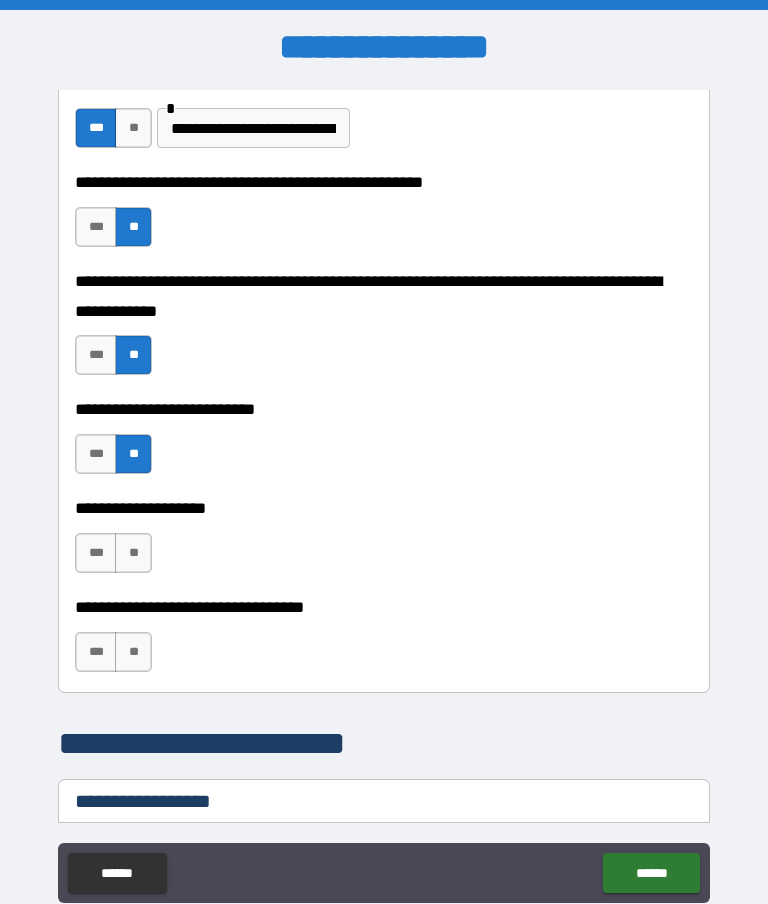 scroll, scrollTop: 830, scrollLeft: 0, axis: vertical 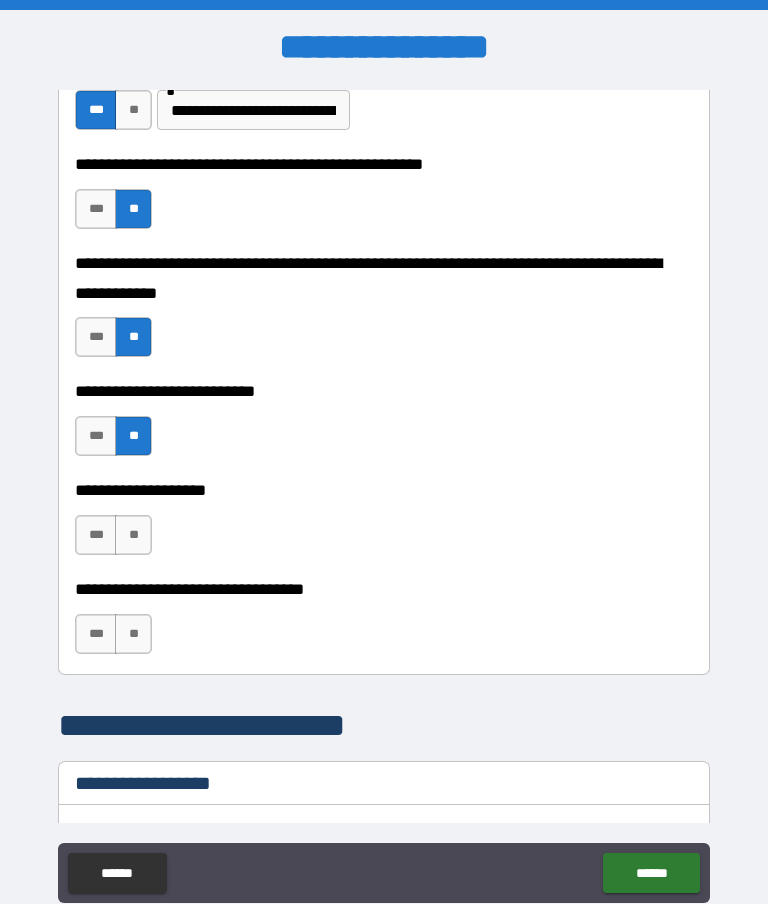 click on "***" at bounding box center (96, 535) 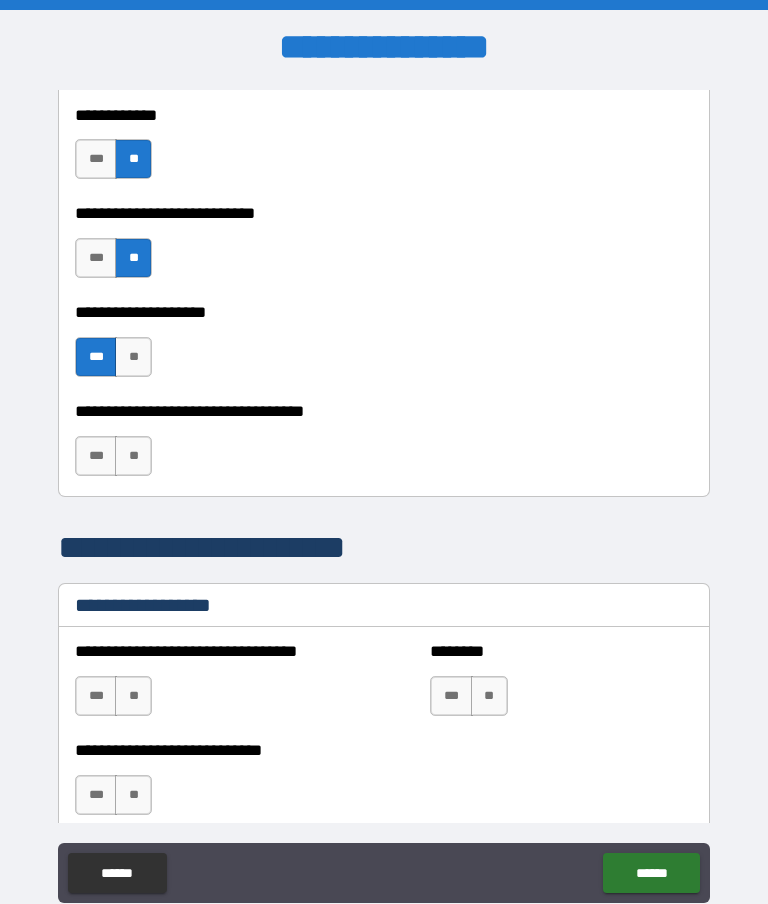 scroll, scrollTop: 1002, scrollLeft: 0, axis: vertical 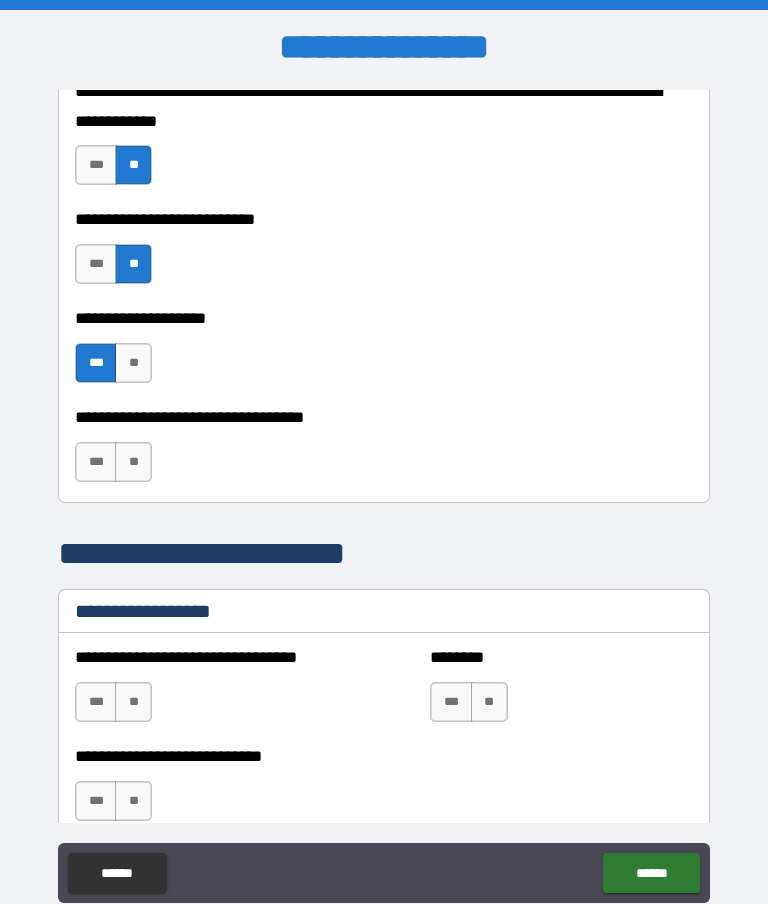click on "**" at bounding box center [133, 462] 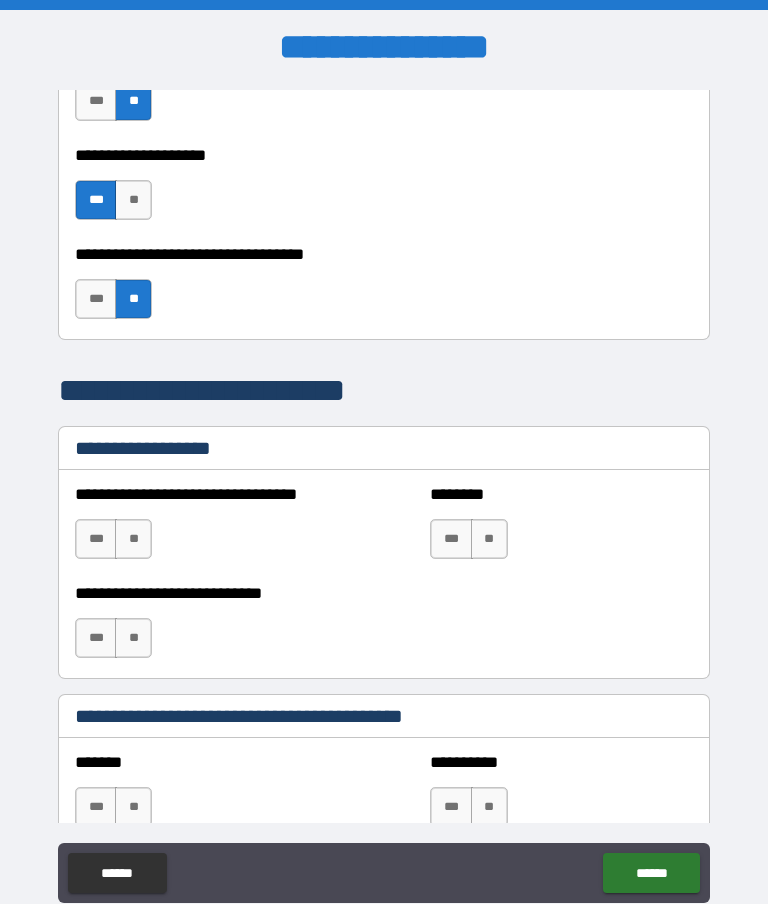 scroll, scrollTop: 1199, scrollLeft: 0, axis: vertical 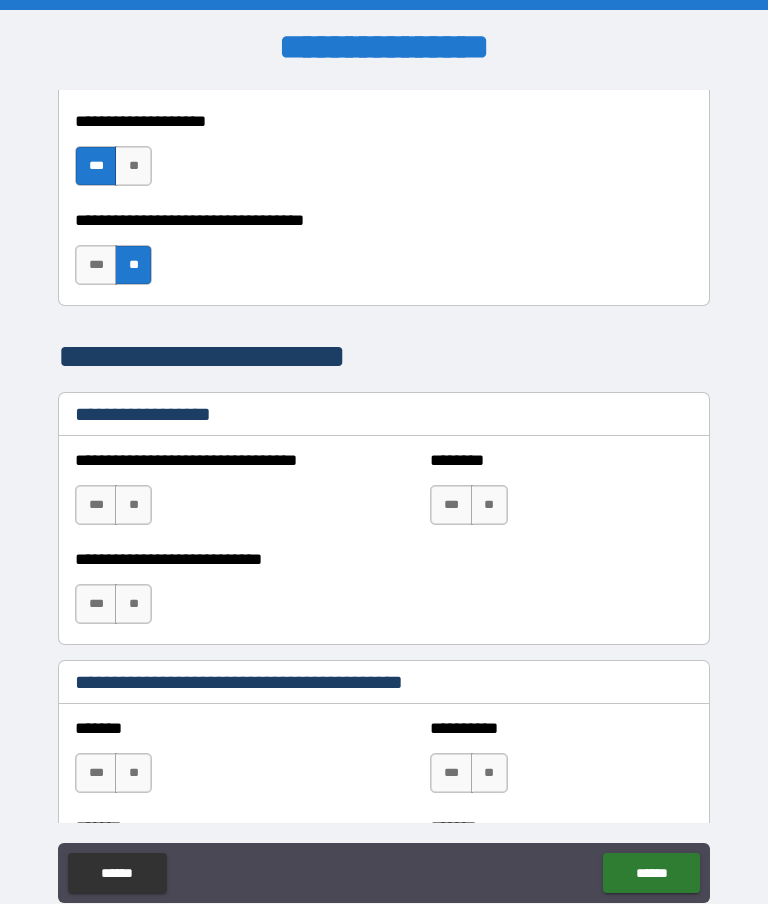 click on "**" at bounding box center [133, 505] 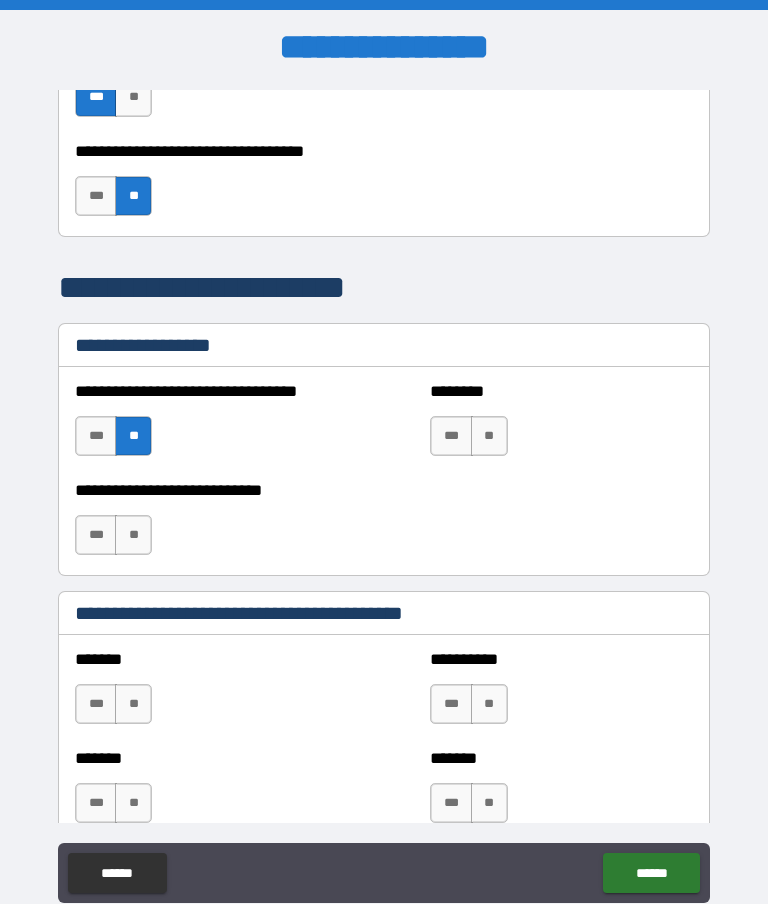 scroll, scrollTop: 1271, scrollLeft: 0, axis: vertical 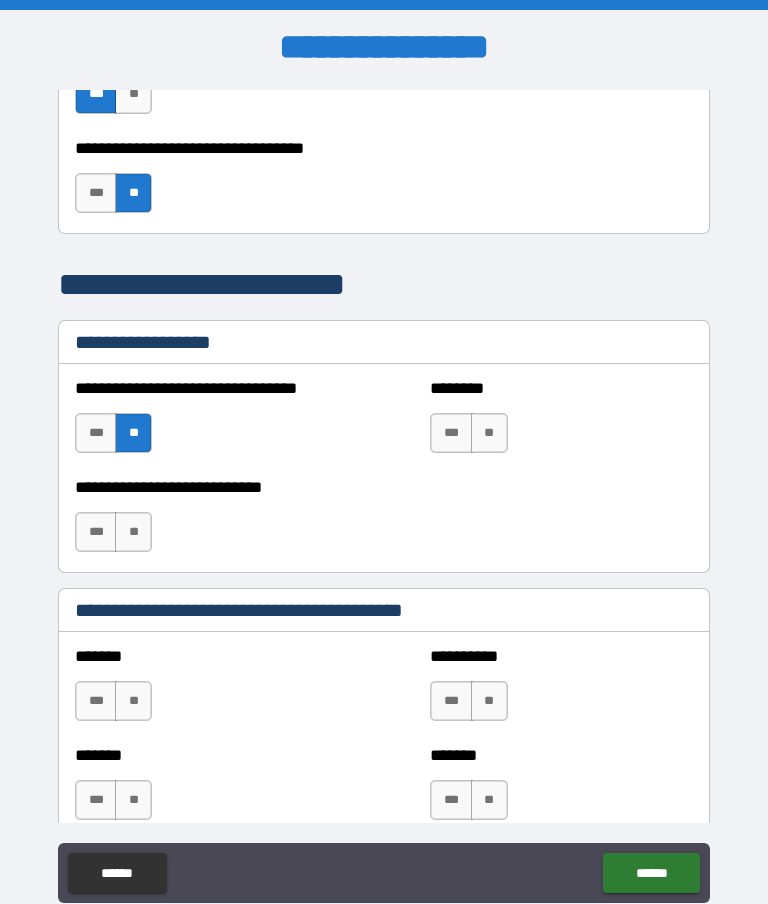 click on "**" at bounding box center [133, 532] 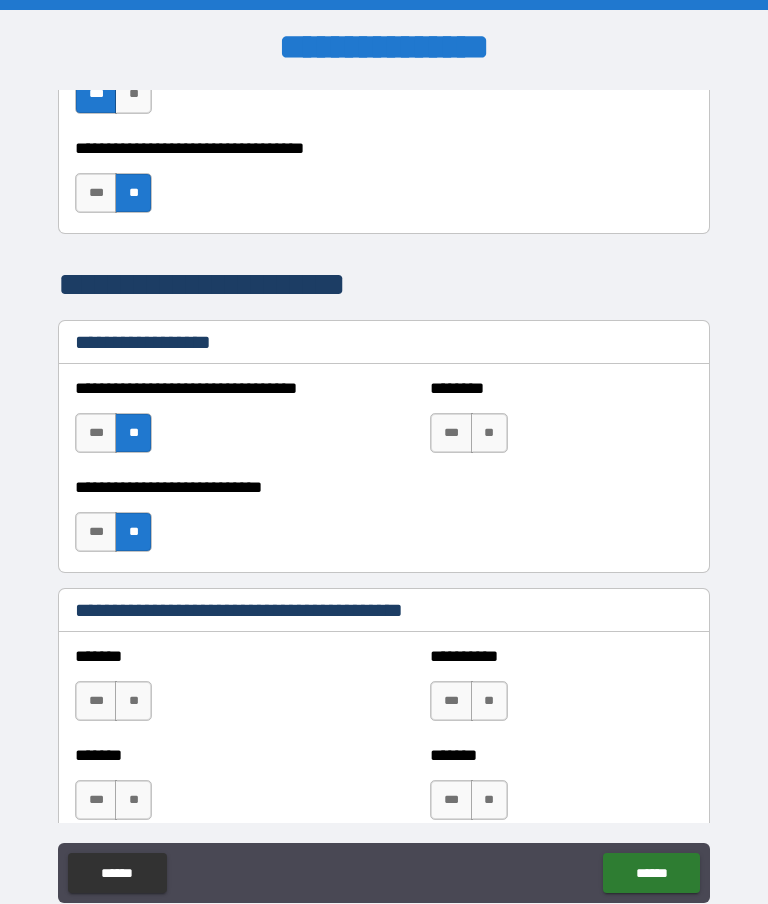 click on "**" at bounding box center [489, 433] 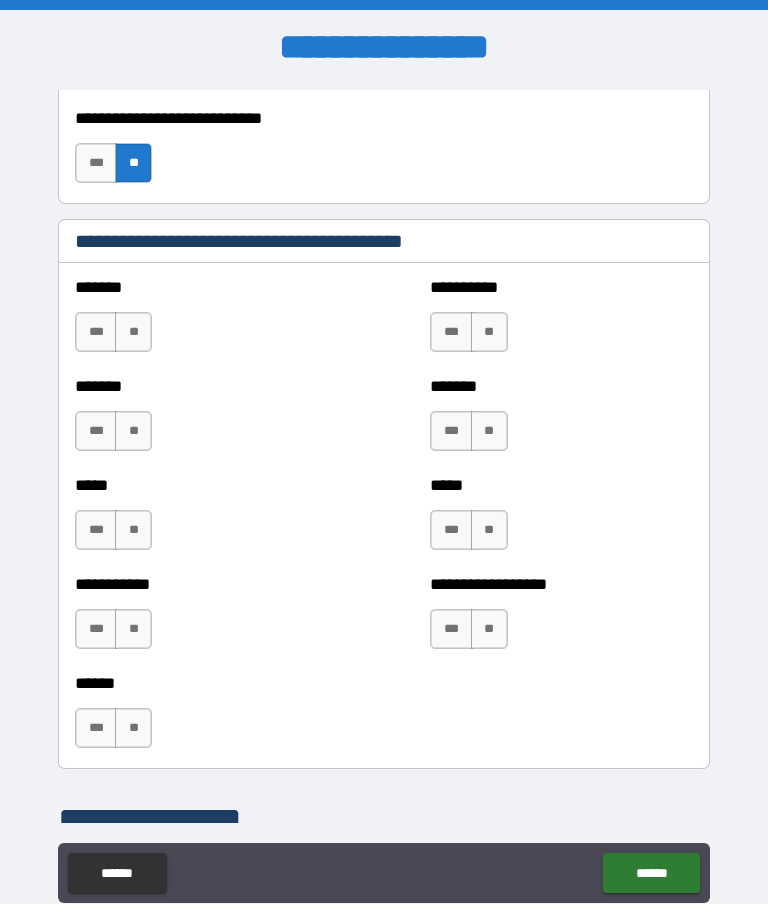 scroll, scrollTop: 1661, scrollLeft: 0, axis: vertical 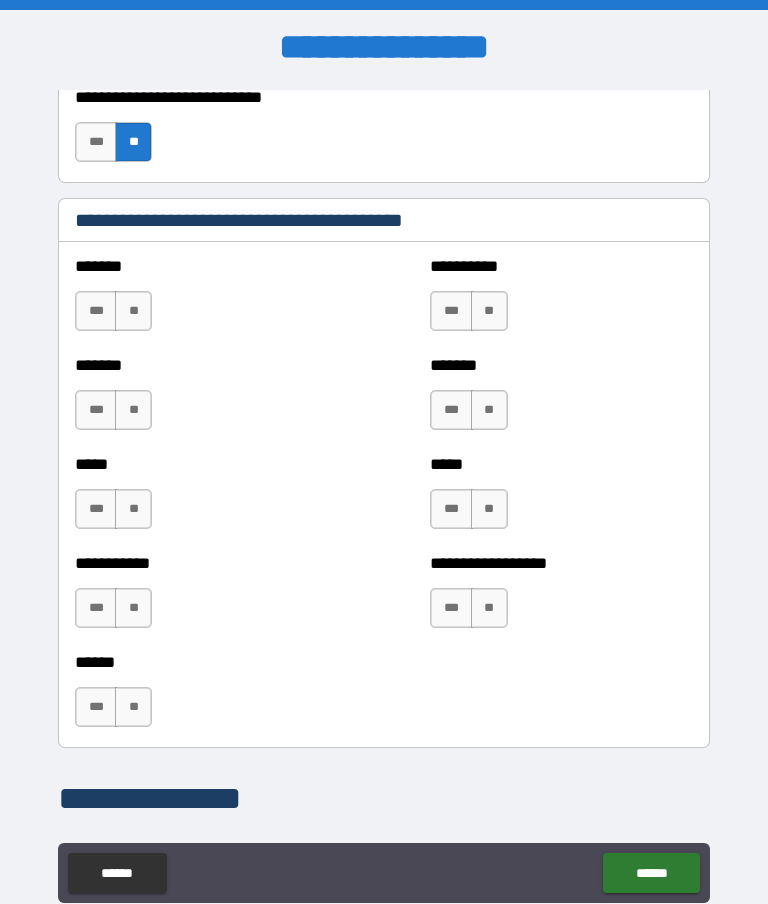 click on "**" at bounding box center (489, 608) 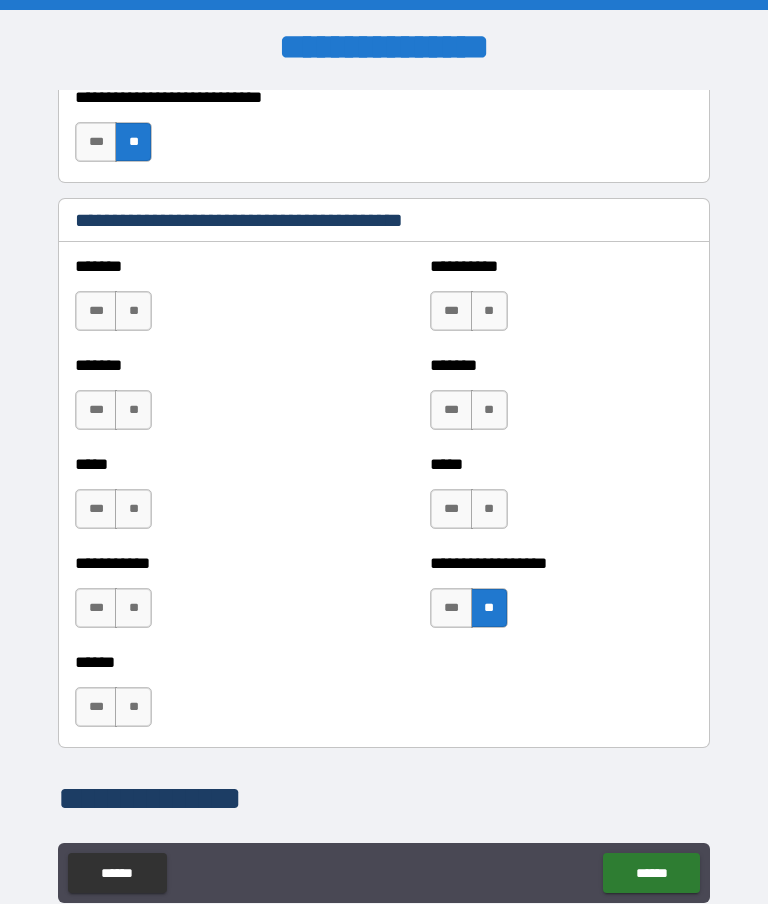 click on "**" at bounding box center [489, 509] 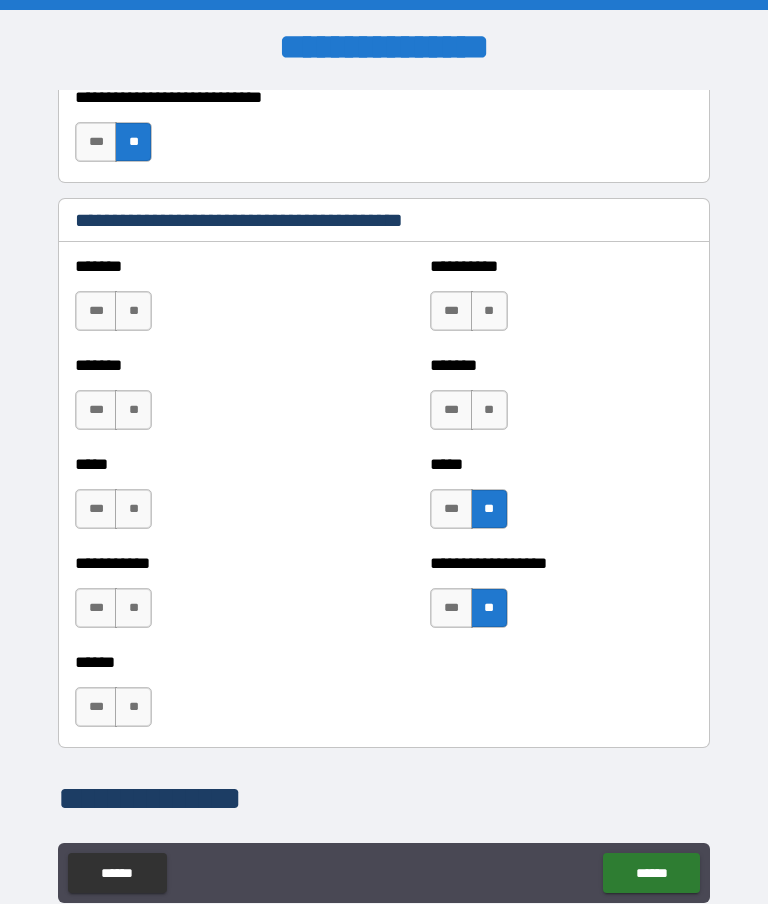 click on "**" at bounding box center (133, 608) 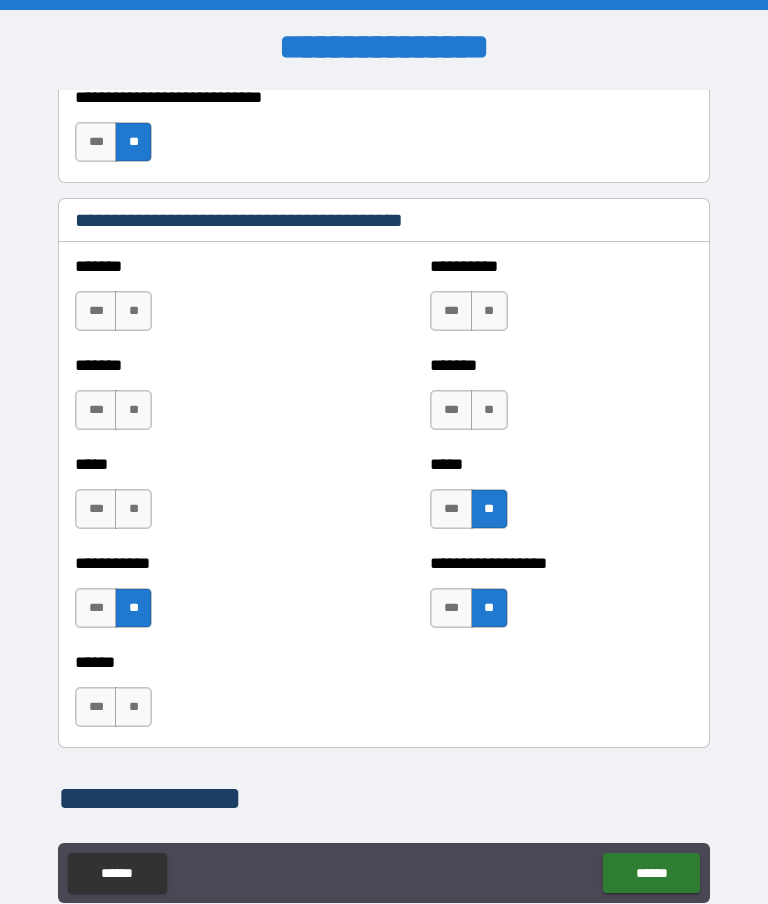 click on "**" at bounding box center [133, 509] 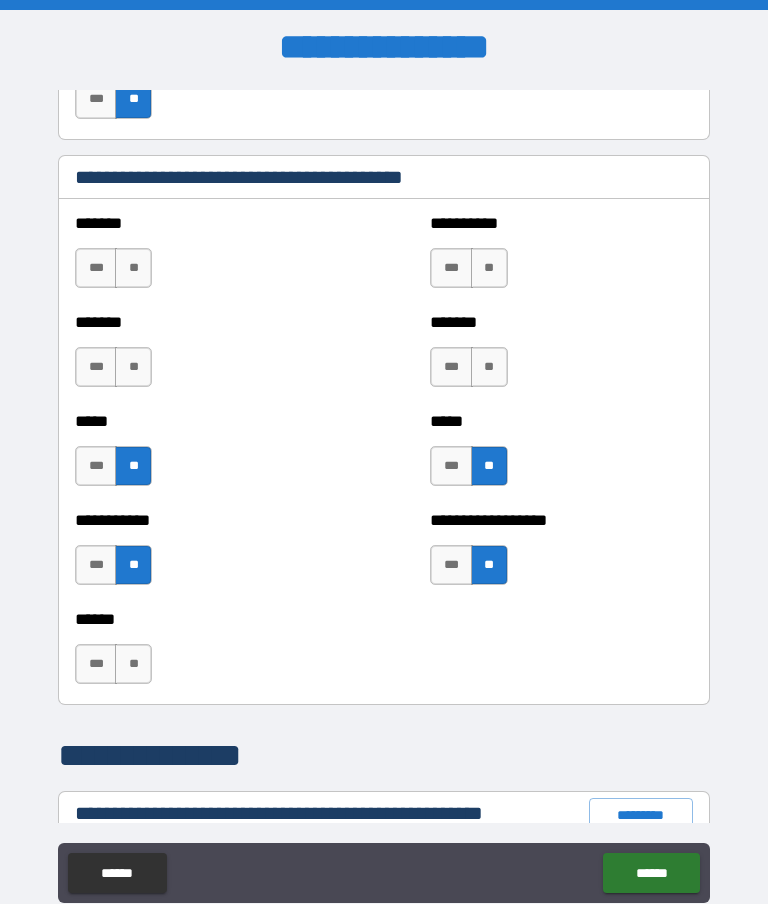 scroll, scrollTop: 1692, scrollLeft: 0, axis: vertical 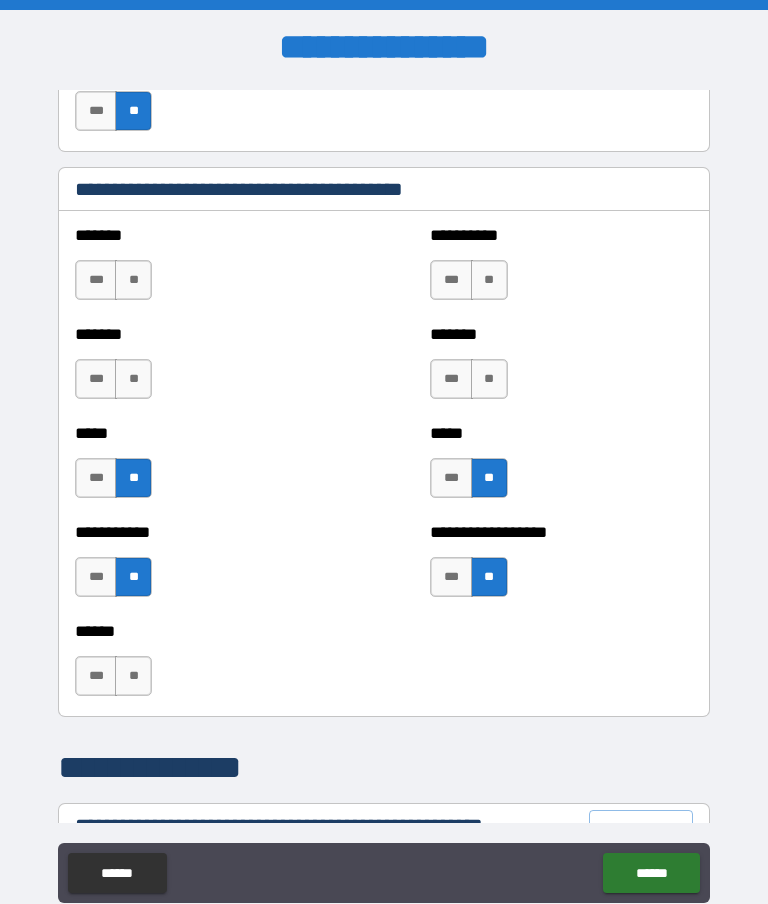 click on "**" at bounding box center [133, 379] 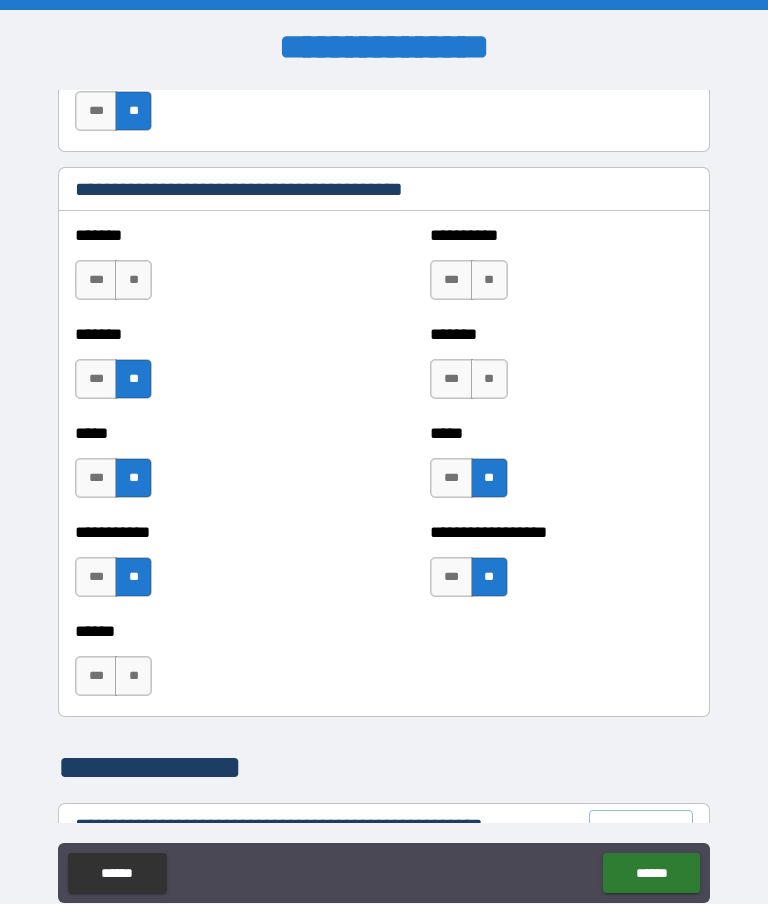 click on "**" at bounding box center (133, 280) 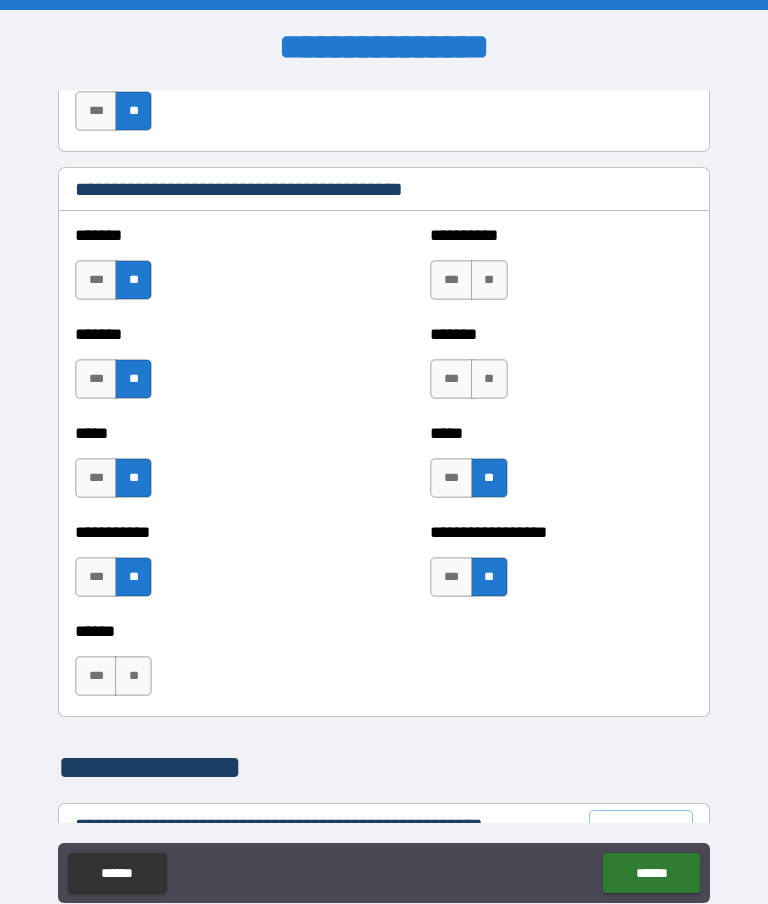 click on "**" at bounding box center [489, 379] 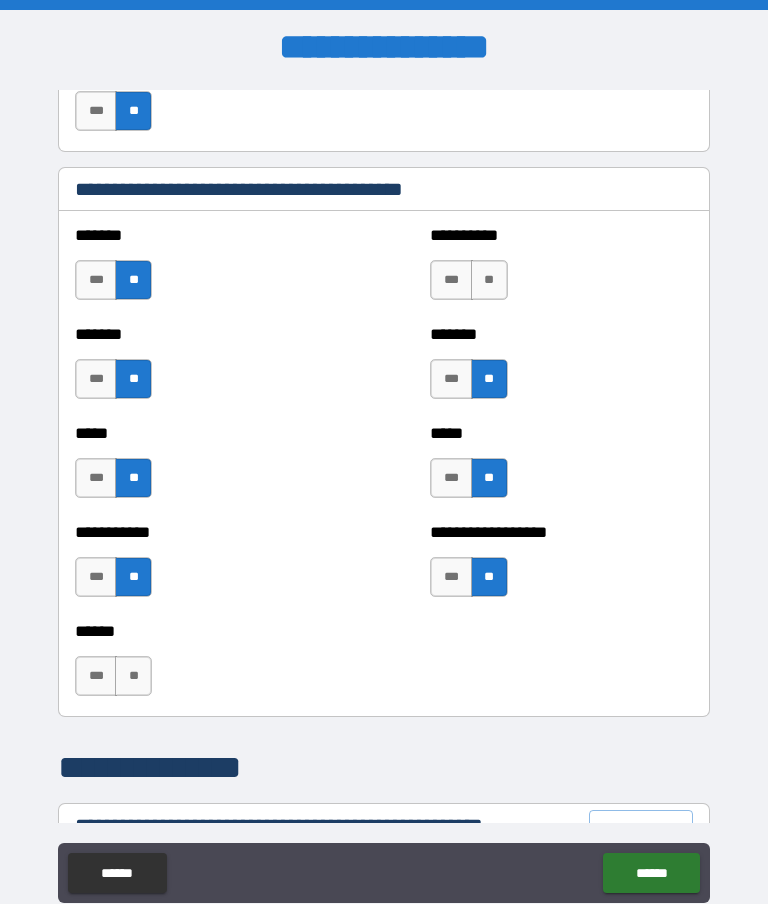 click on "**" at bounding box center [489, 280] 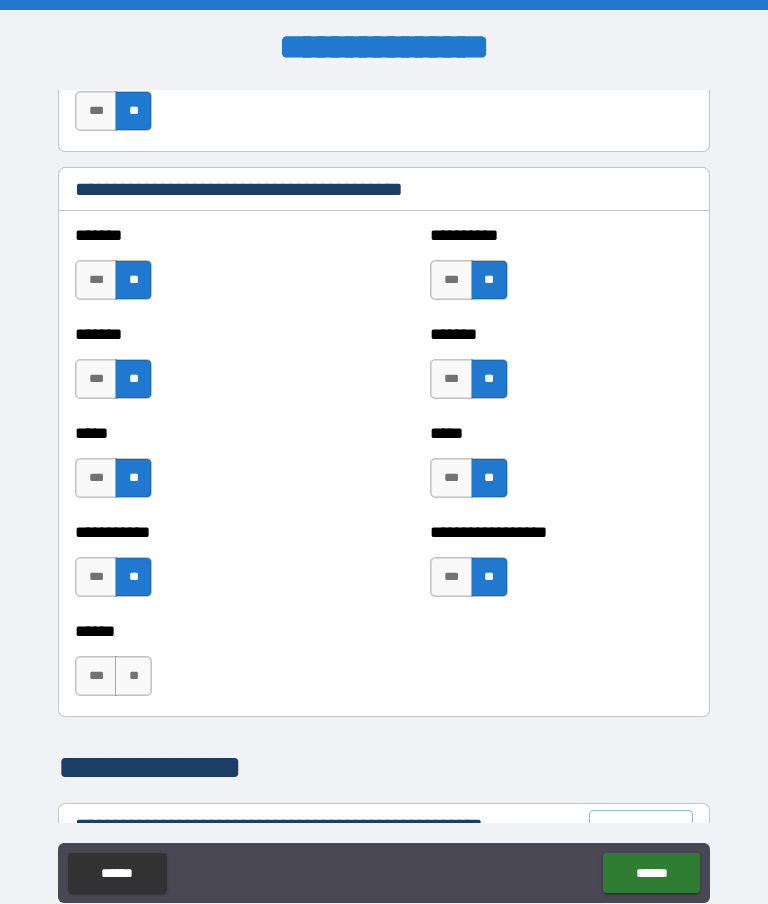 click on "**" at bounding box center [133, 676] 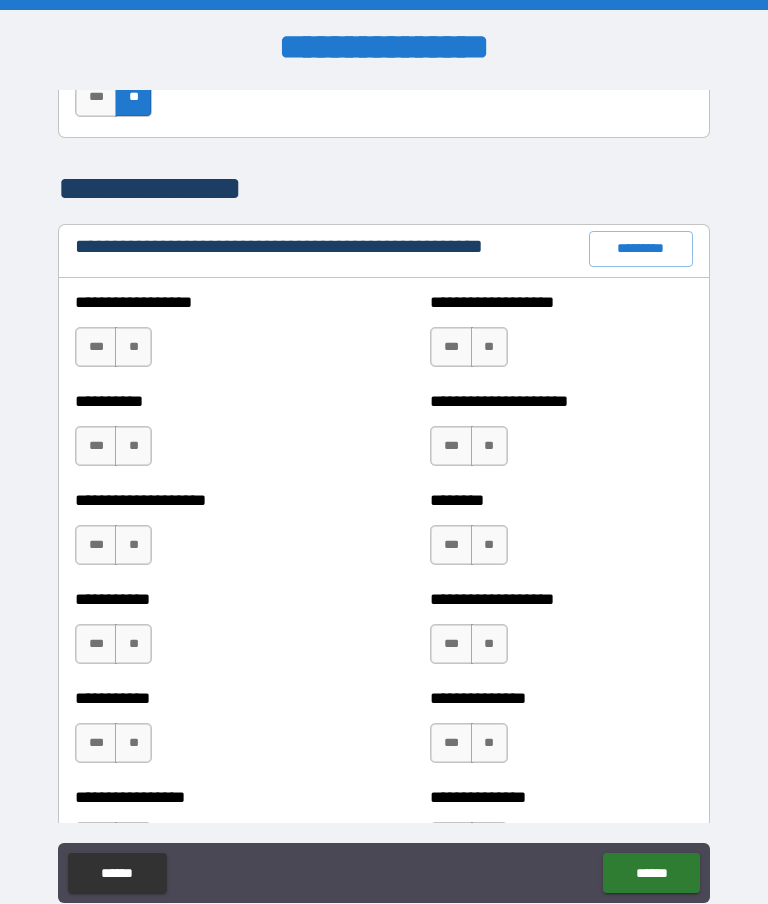 scroll, scrollTop: 2271, scrollLeft: 0, axis: vertical 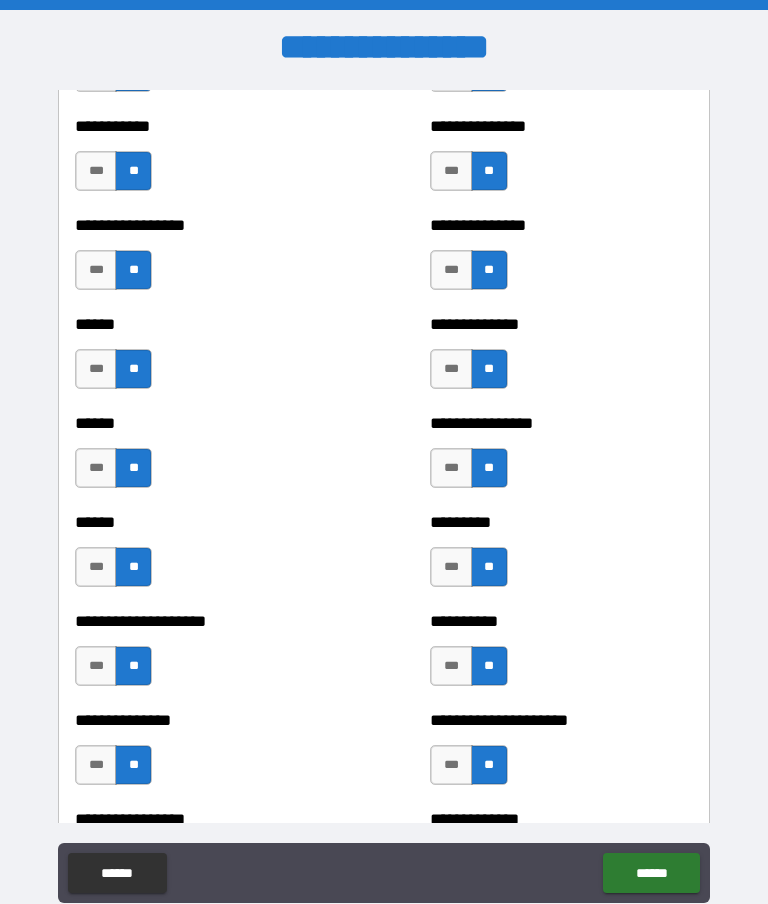 click on "***" at bounding box center (96, 666) 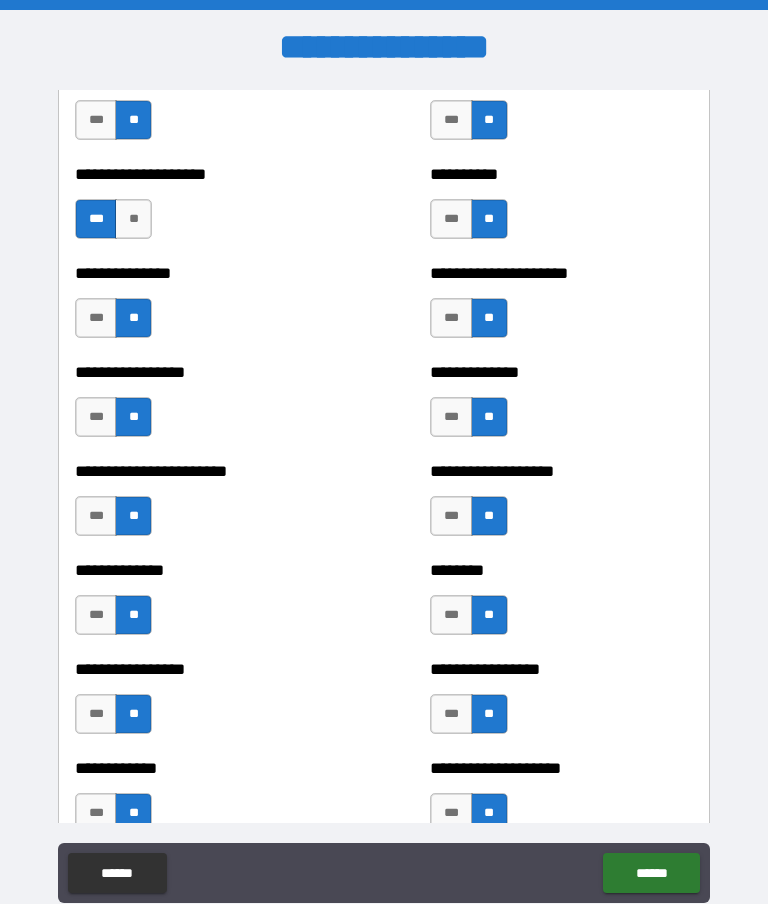 scroll, scrollTop: 3284, scrollLeft: 0, axis: vertical 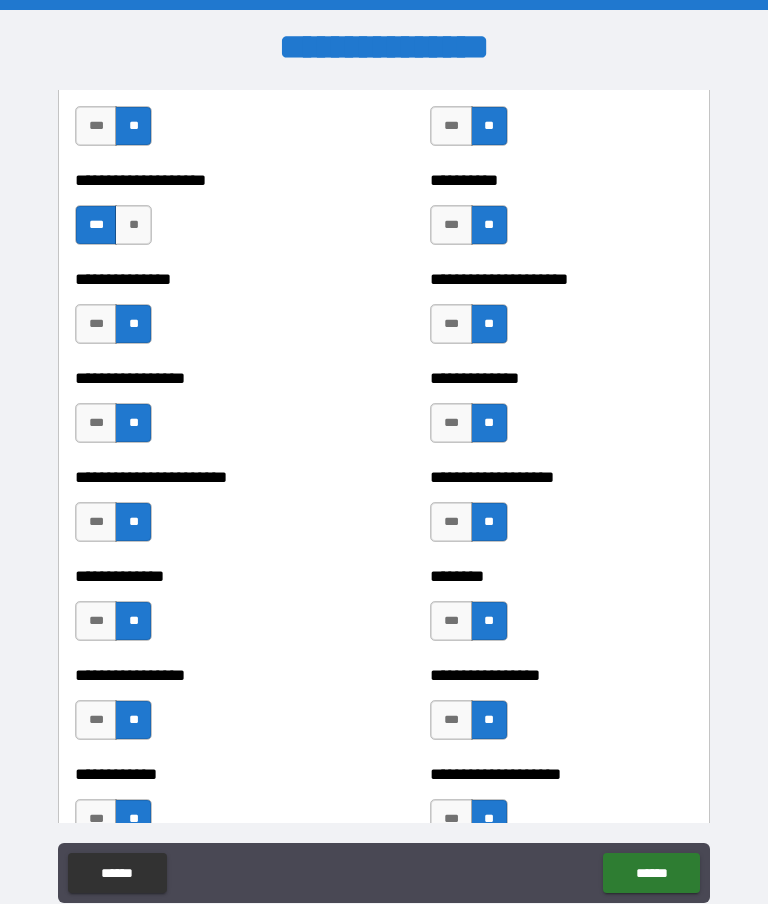 click on "***" at bounding box center [96, 423] 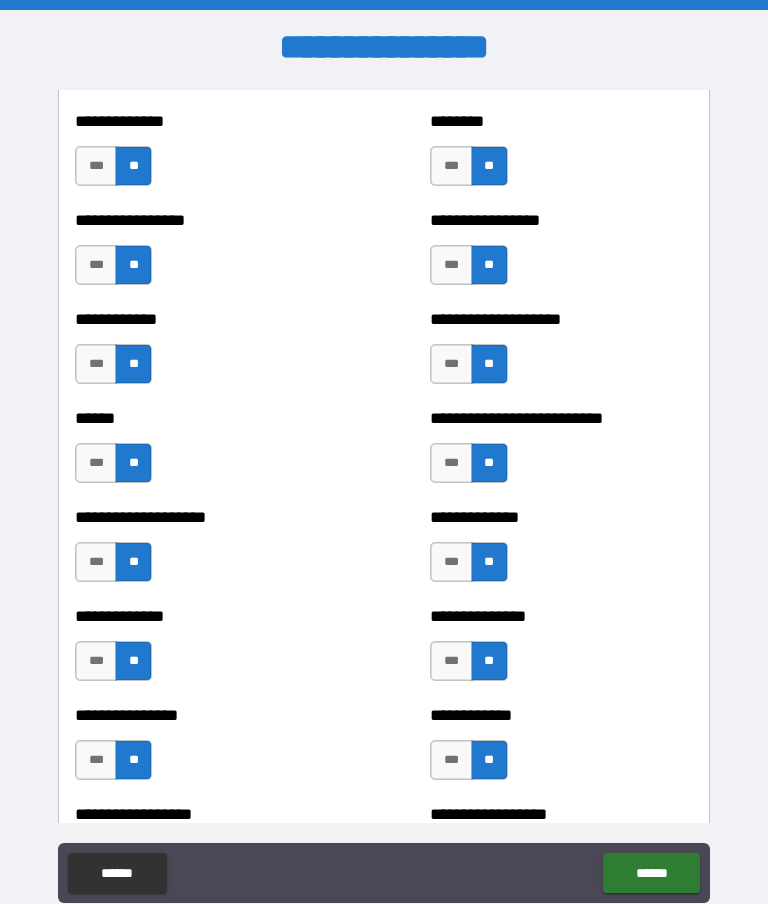 scroll, scrollTop: 3734, scrollLeft: 0, axis: vertical 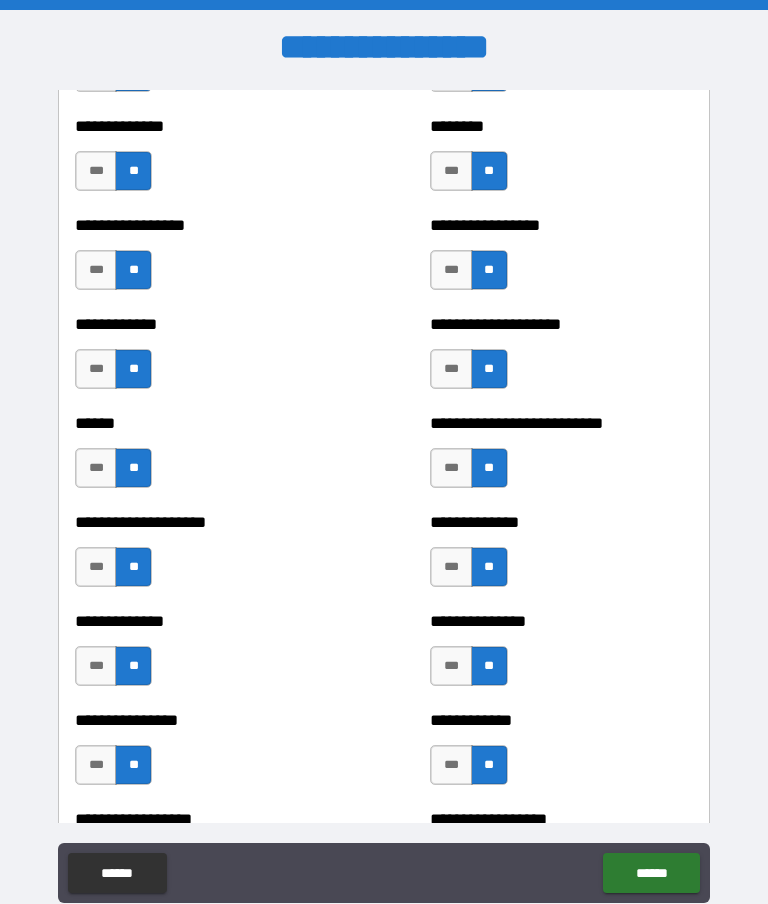 click on "***" at bounding box center [451, 666] 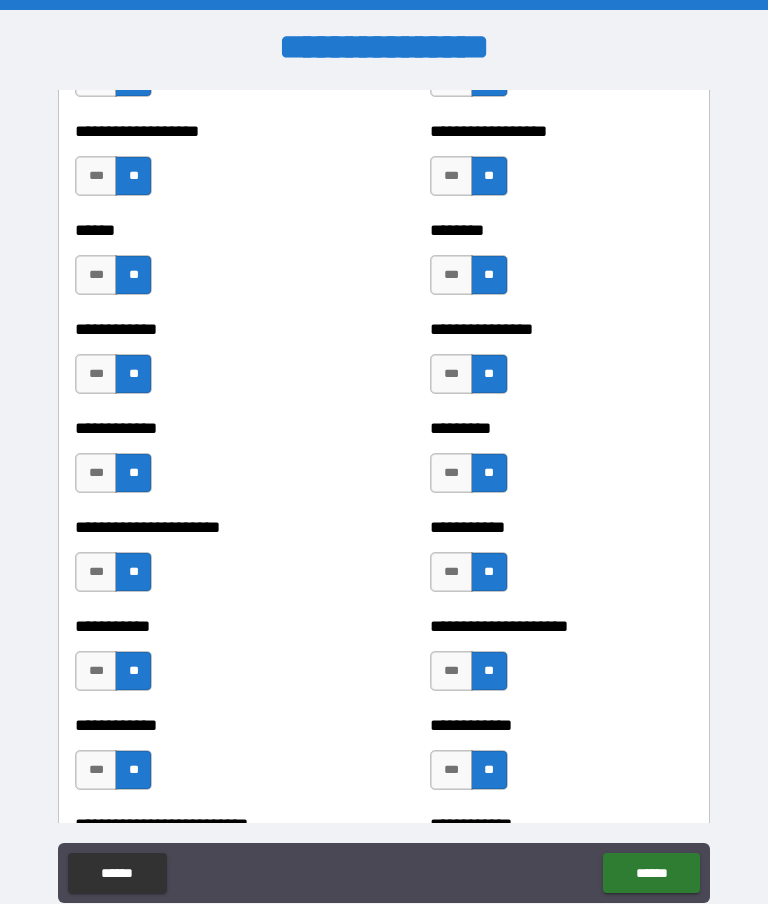 scroll, scrollTop: 4908, scrollLeft: 0, axis: vertical 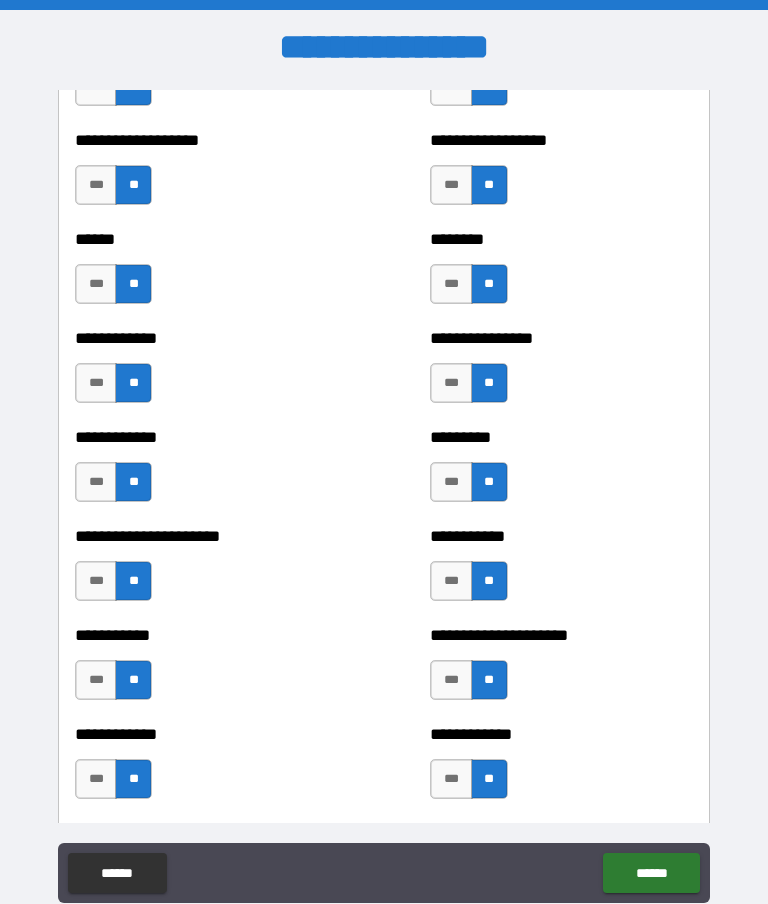 click on "***" at bounding box center [96, 284] 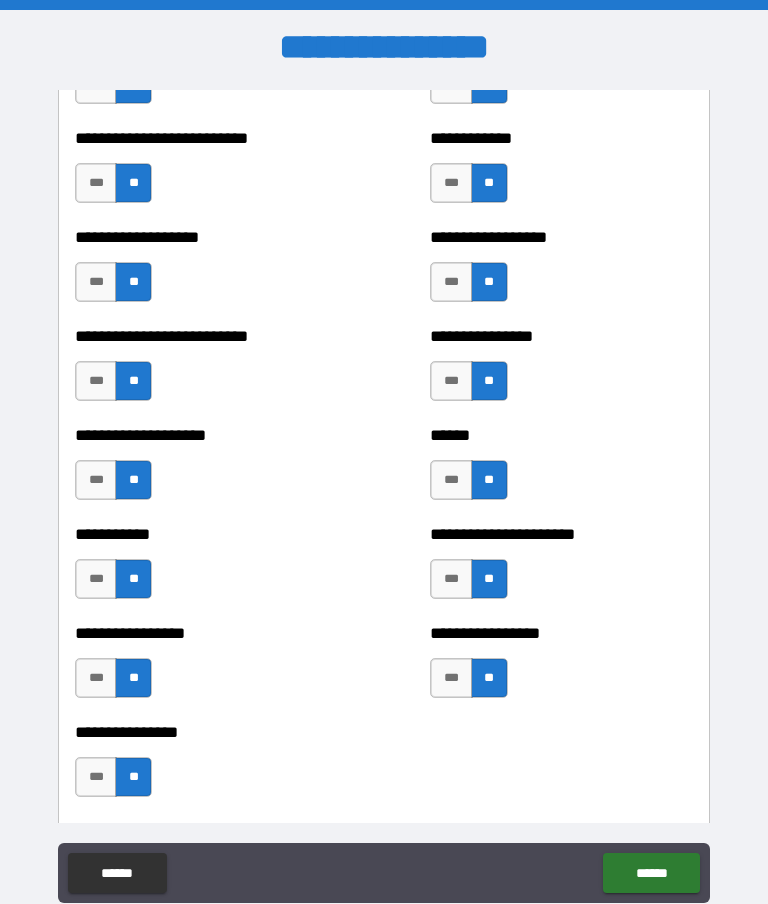 scroll, scrollTop: 5602, scrollLeft: 0, axis: vertical 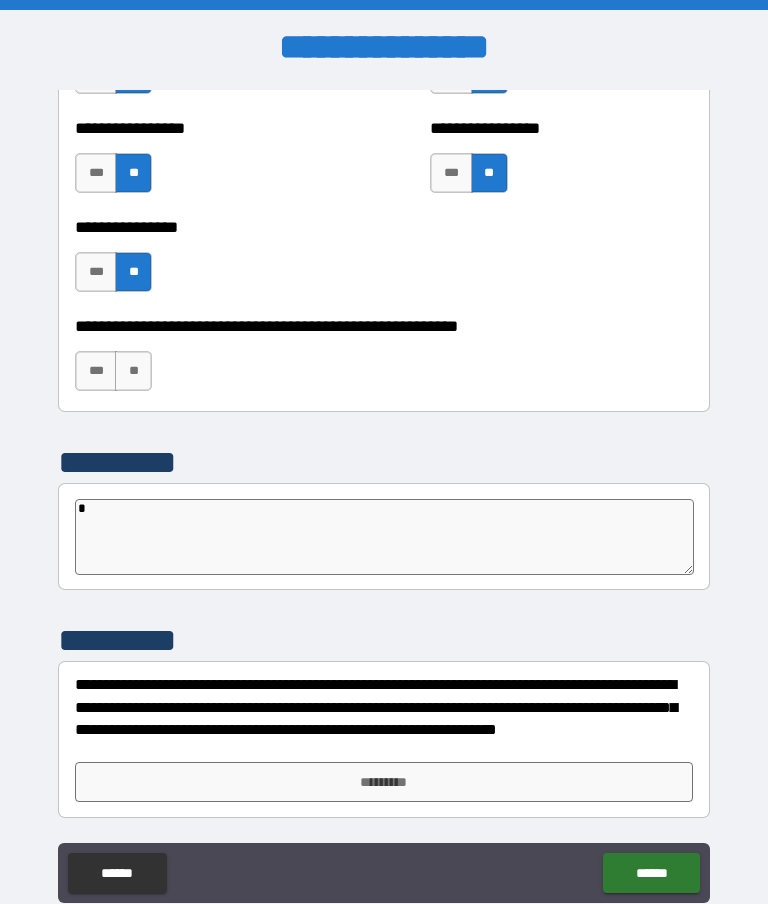 type on "*" 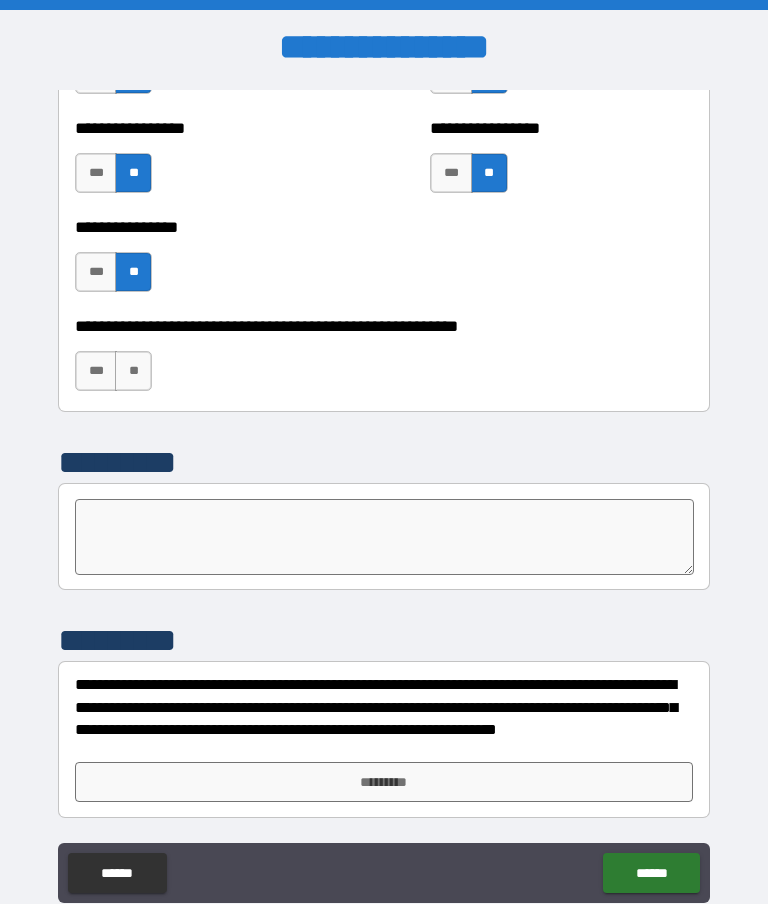 click on "**********" at bounding box center [384, 456] 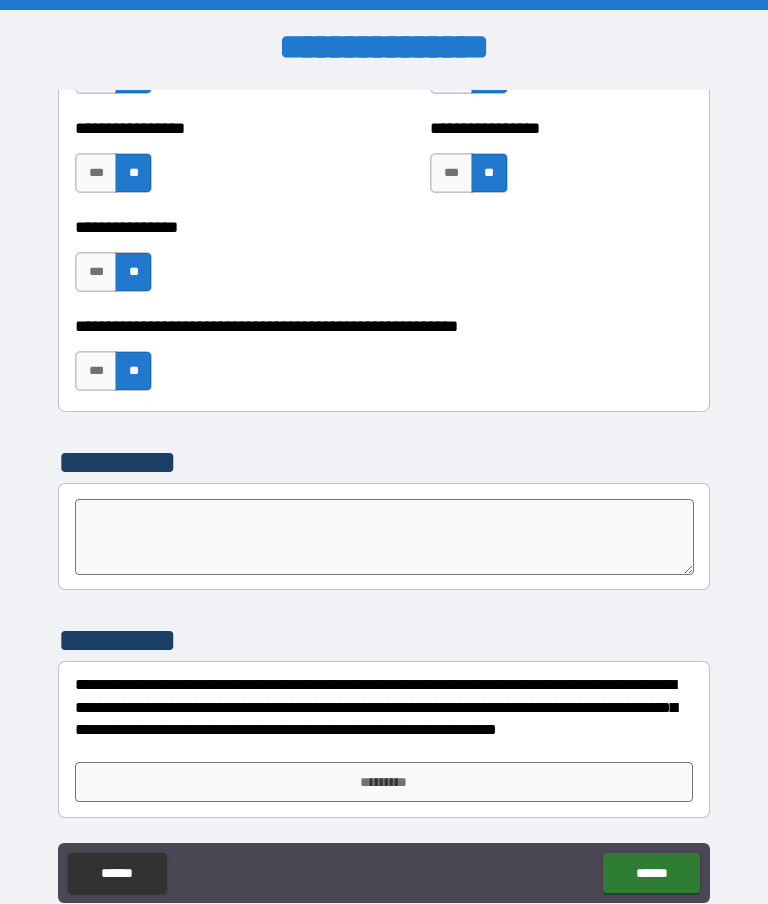 scroll, scrollTop: 6108, scrollLeft: 0, axis: vertical 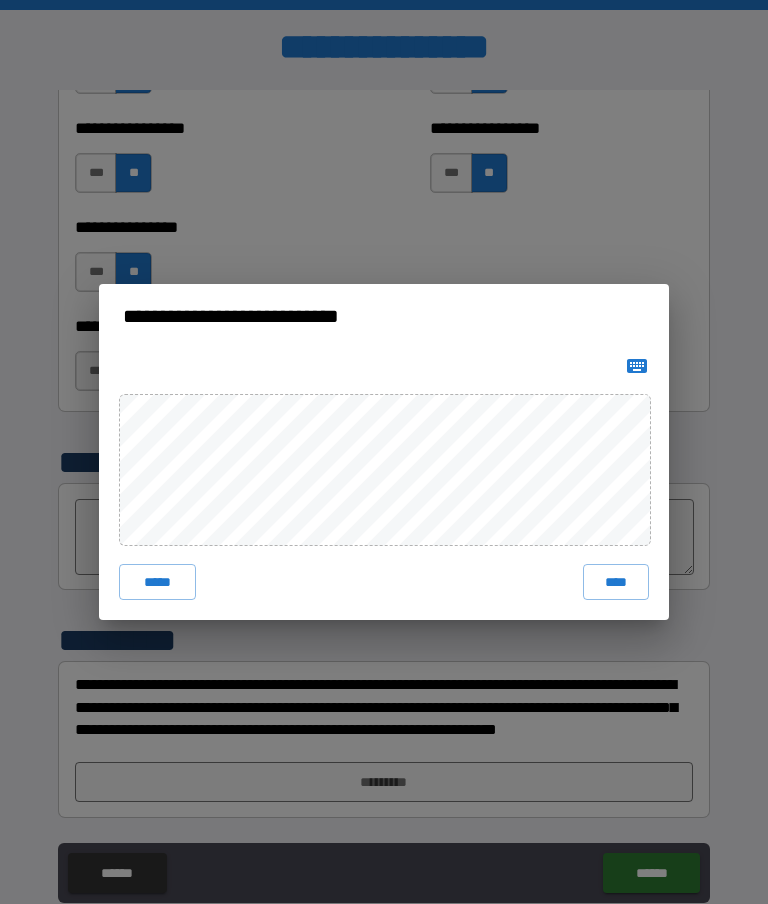 click on "****" at bounding box center (616, 582) 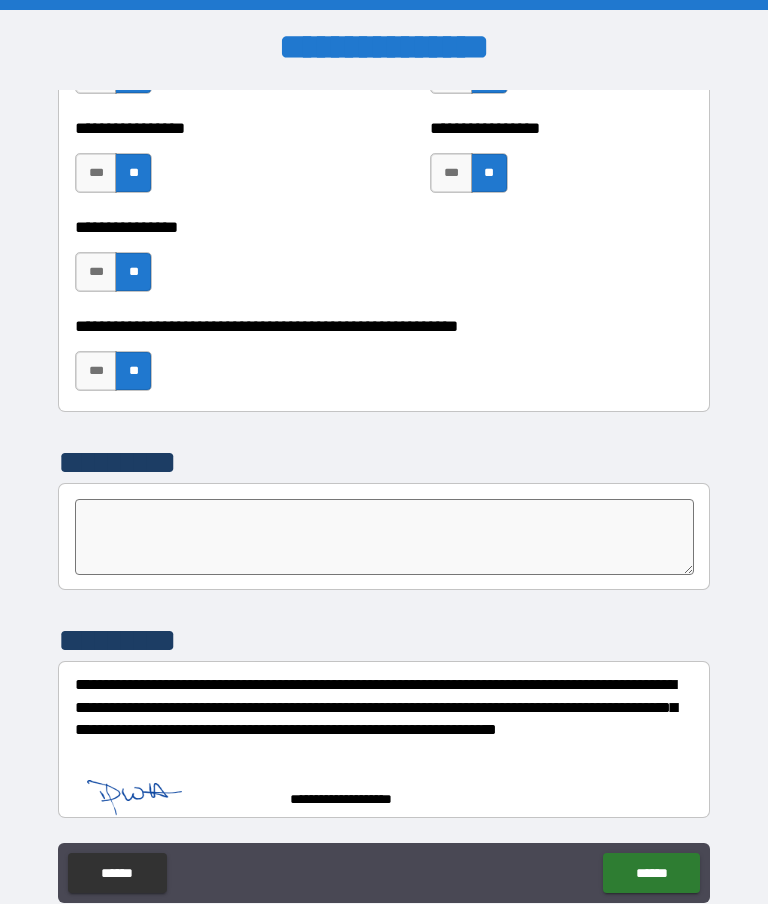 scroll, scrollTop: 6098, scrollLeft: 0, axis: vertical 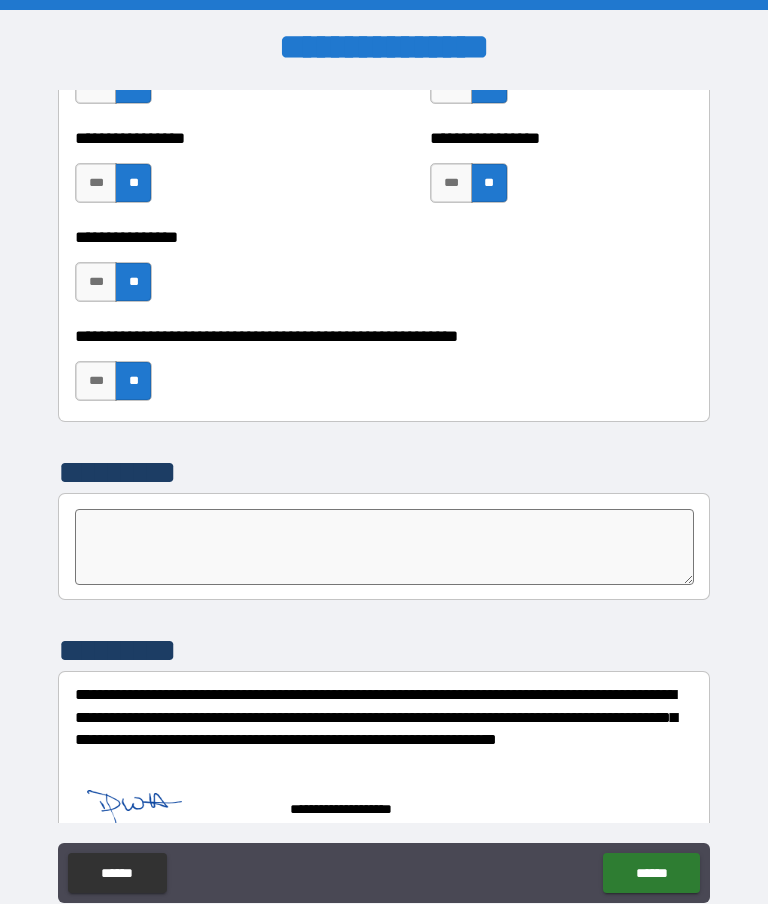 click on "******" at bounding box center (651, 873) 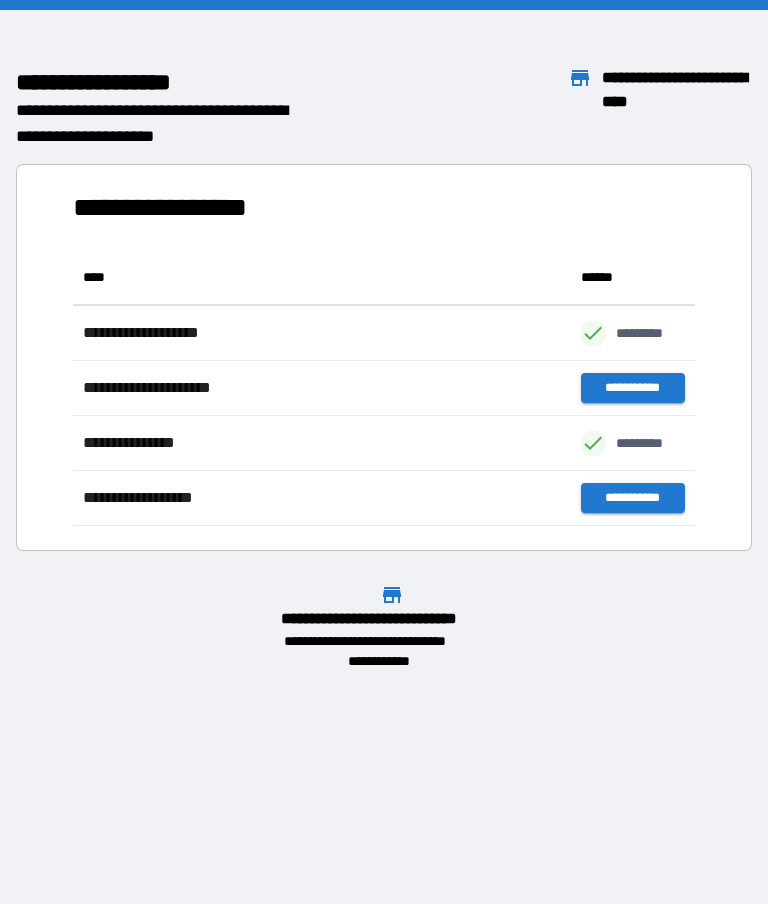 scroll, scrollTop: 276, scrollLeft: 622, axis: both 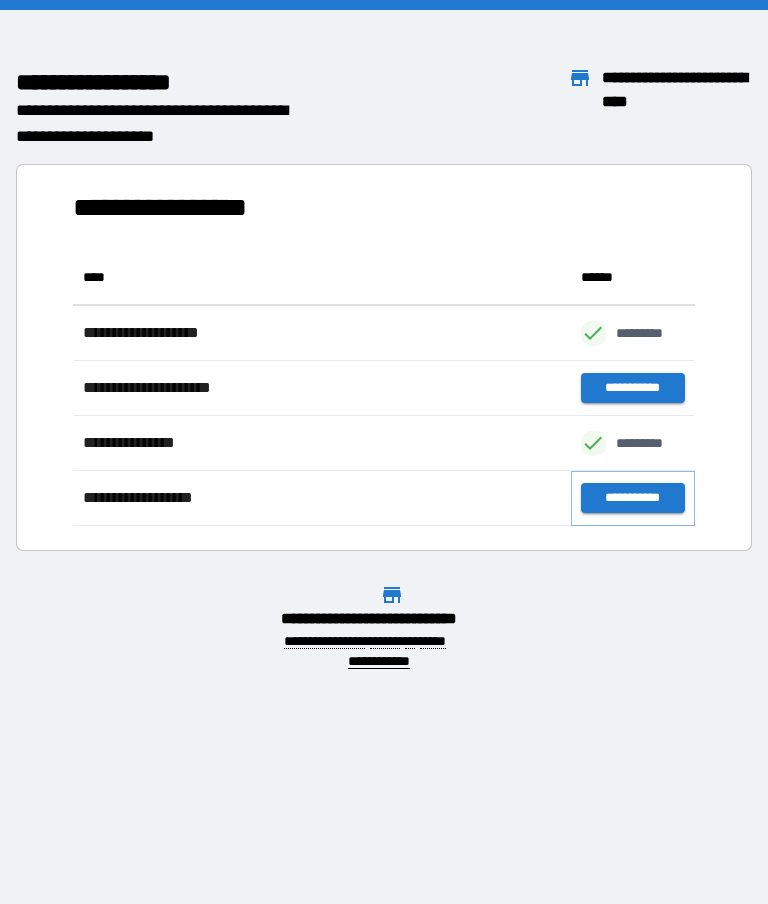 click on "**********" at bounding box center (633, 498) 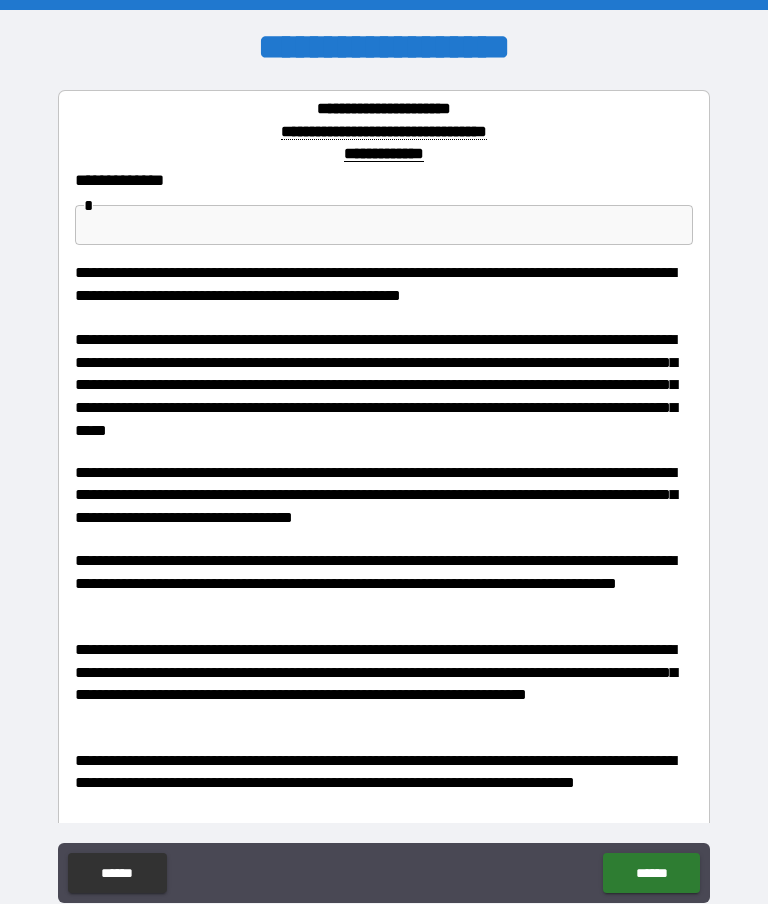 click at bounding box center (384, 225) 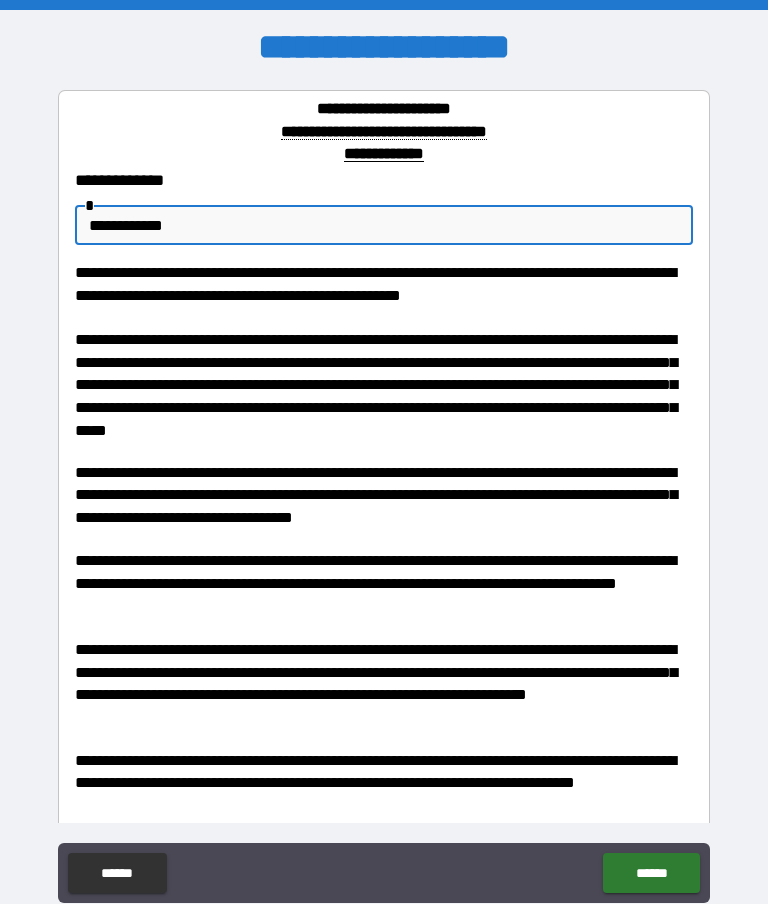type on "**********" 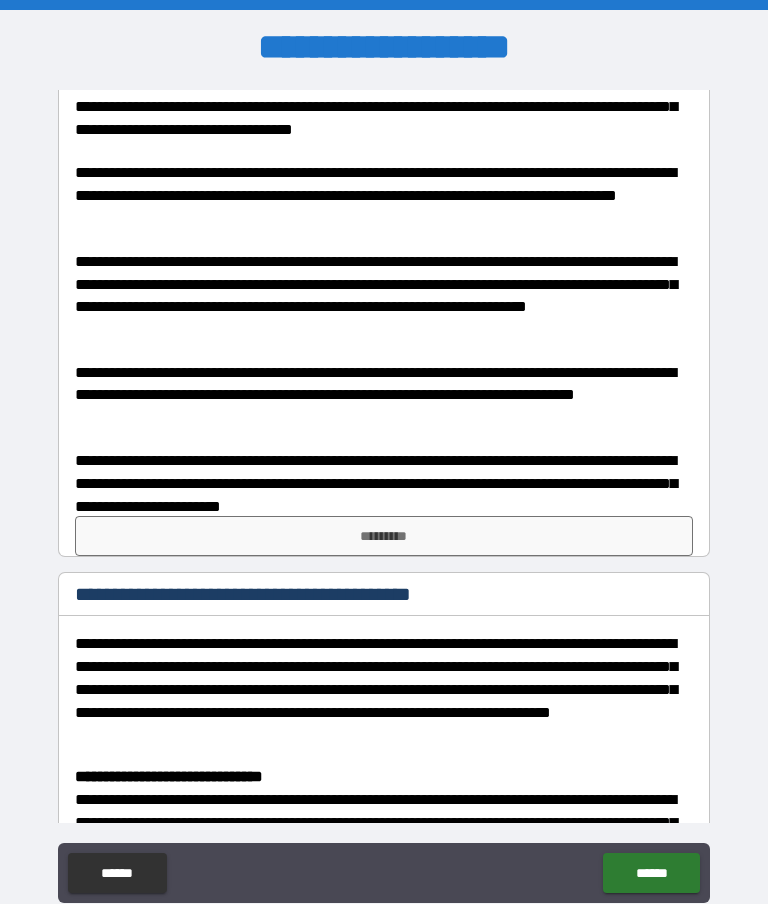 scroll, scrollTop: 390, scrollLeft: 0, axis: vertical 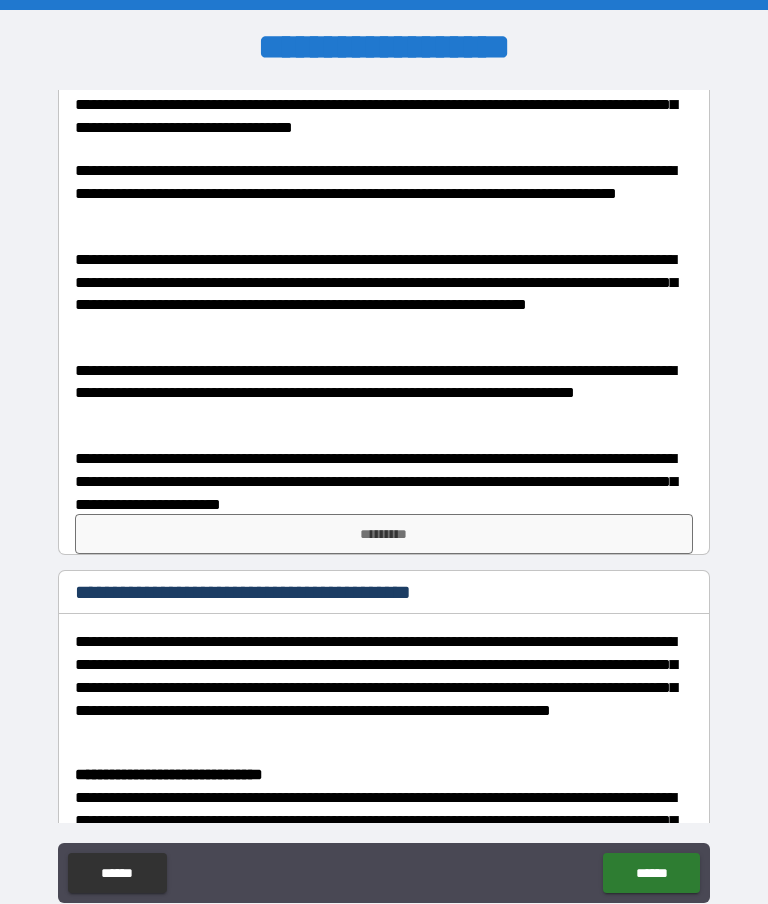 click on "*********" at bounding box center [384, 534] 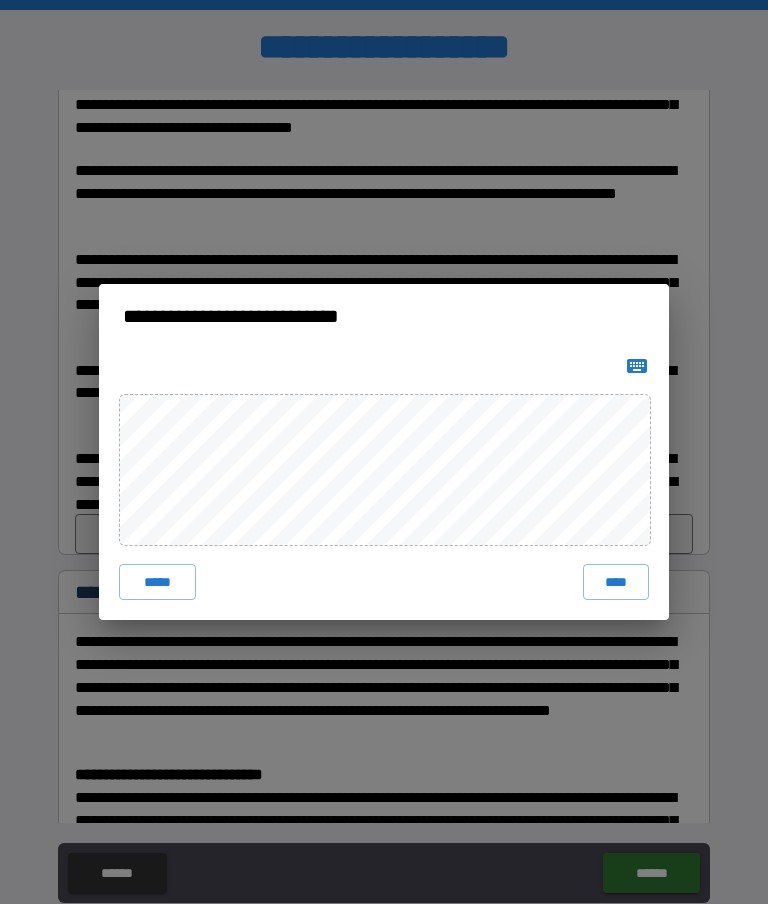 click on "****" at bounding box center [616, 582] 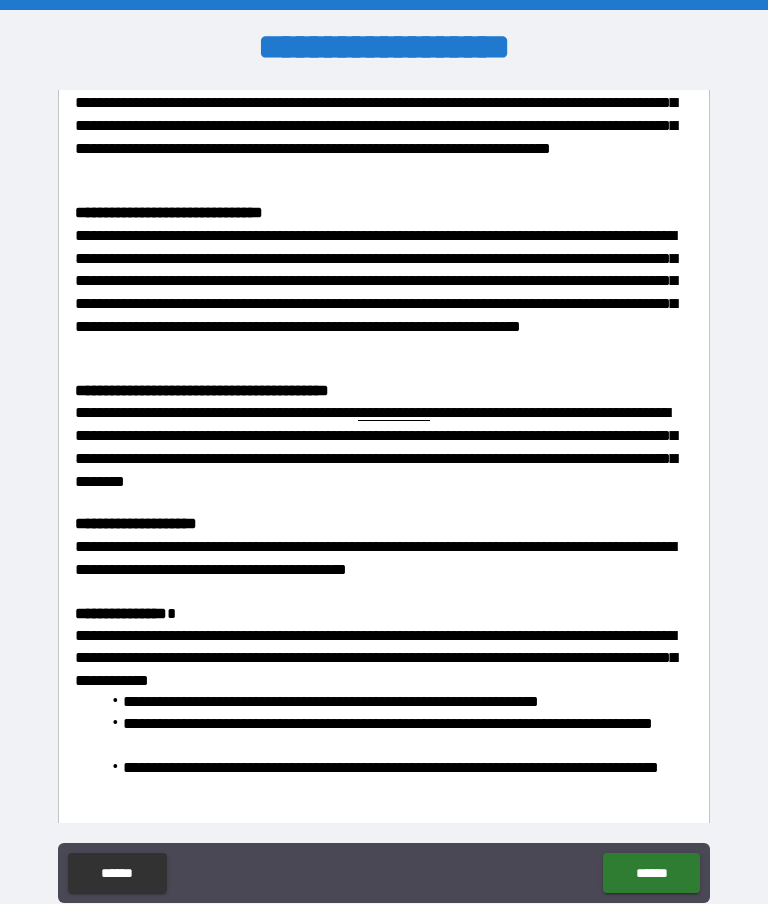scroll, scrollTop: 966, scrollLeft: 0, axis: vertical 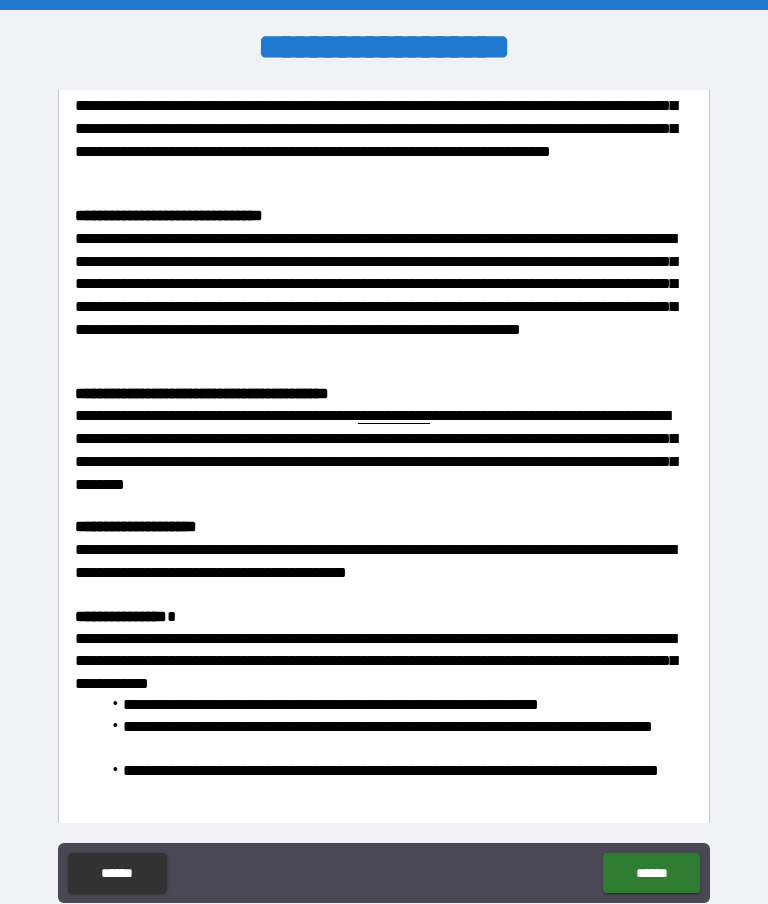 click on "**********" at bounding box center (384, 561) 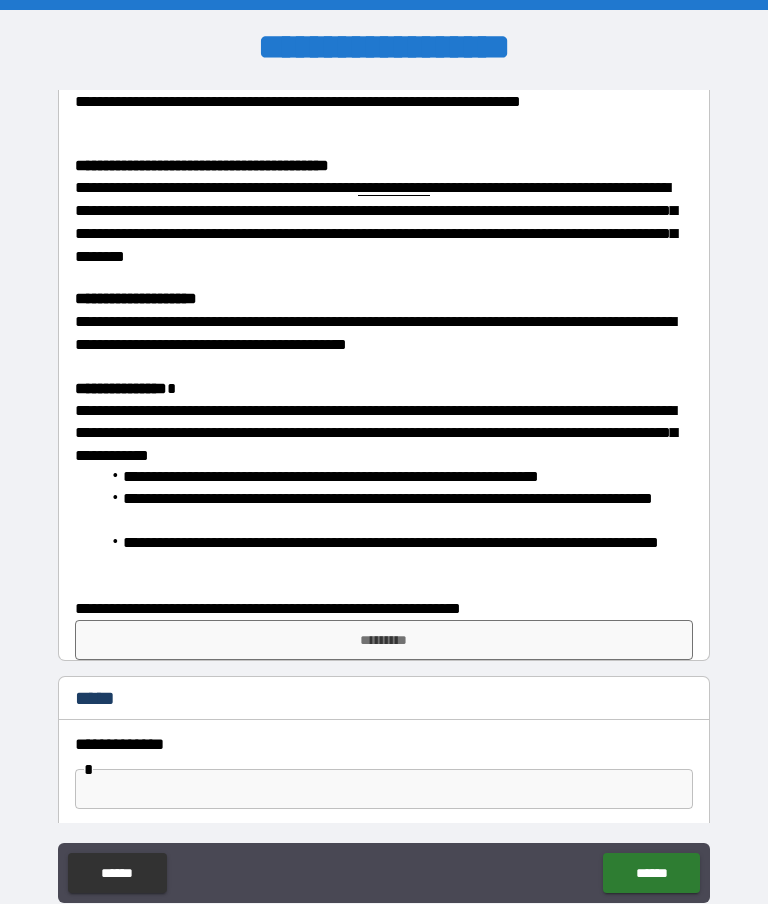 scroll, scrollTop: 1169, scrollLeft: 0, axis: vertical 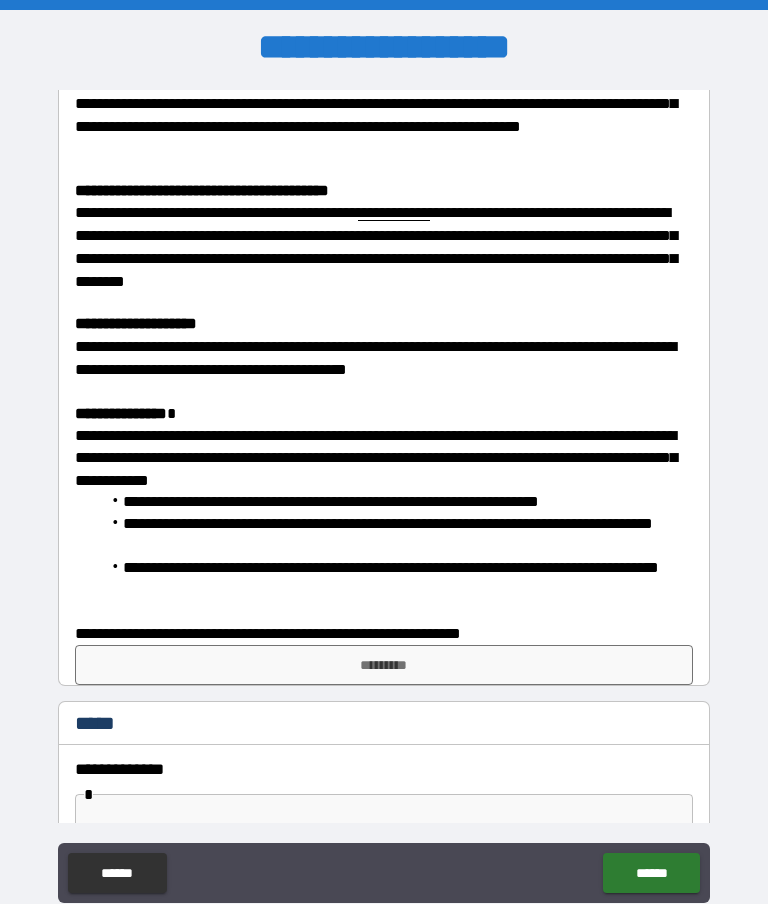 click on "*********" at bounding box center [384, 665] 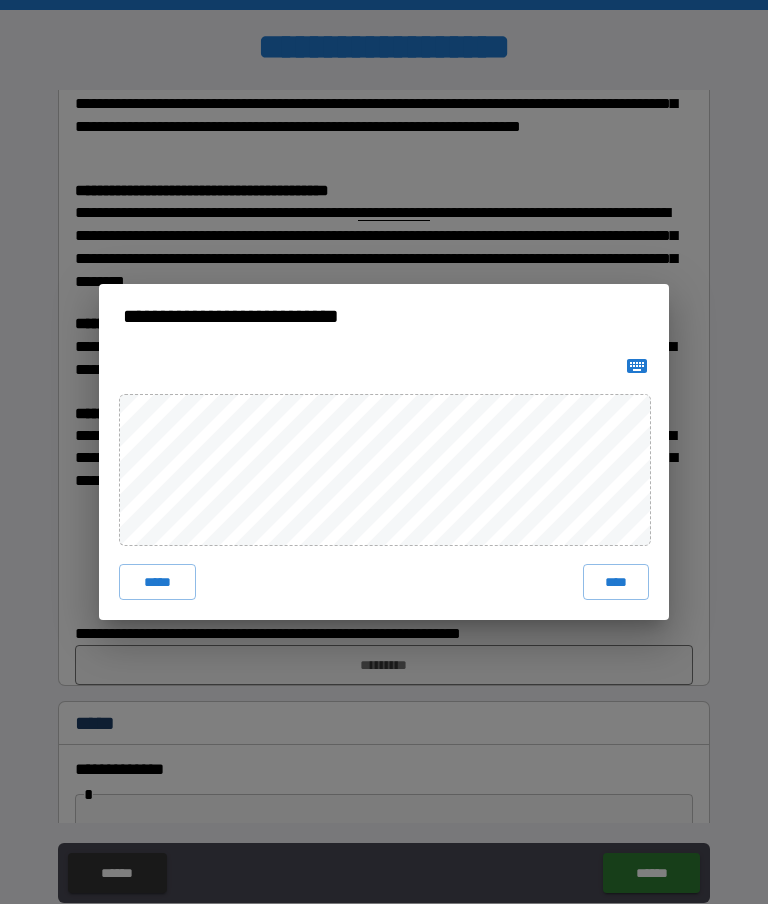 scroll, scrollTop: 4, scrollLeft: 0, axis: vertical 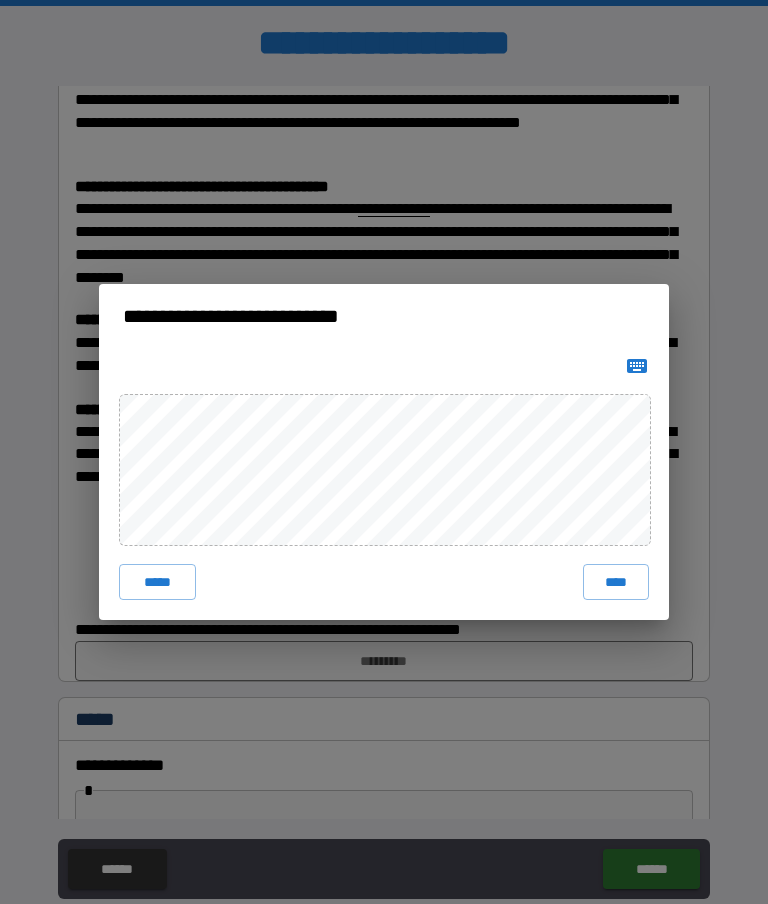 click on "****" at bounding box center [616, 582] 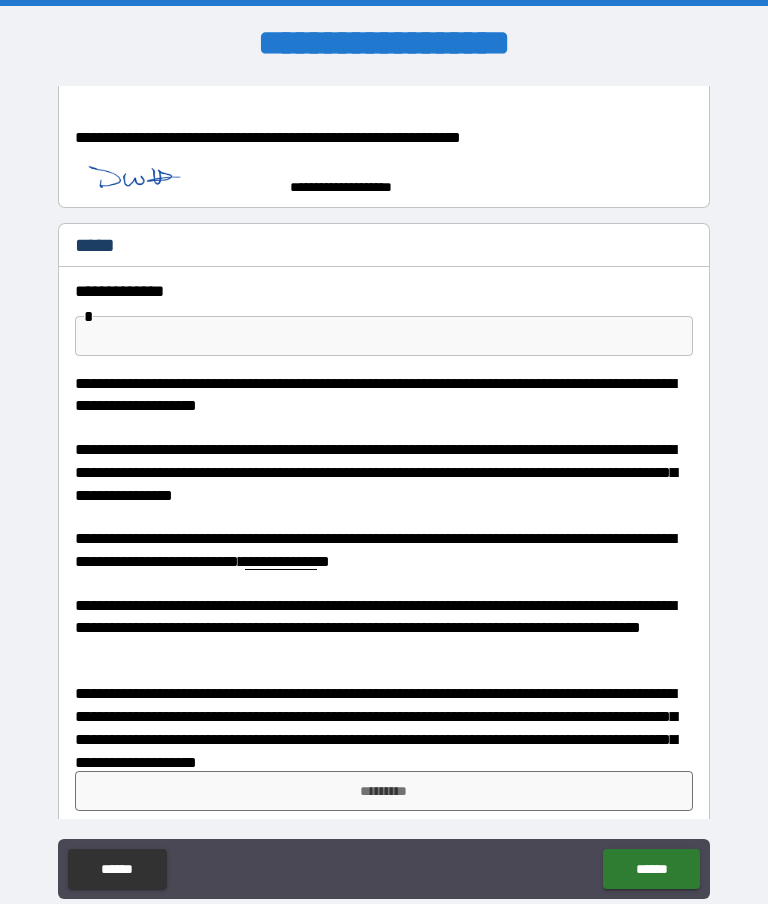 scroll, scrollTop: 1659, scrollLeft: 0, axis: vertical 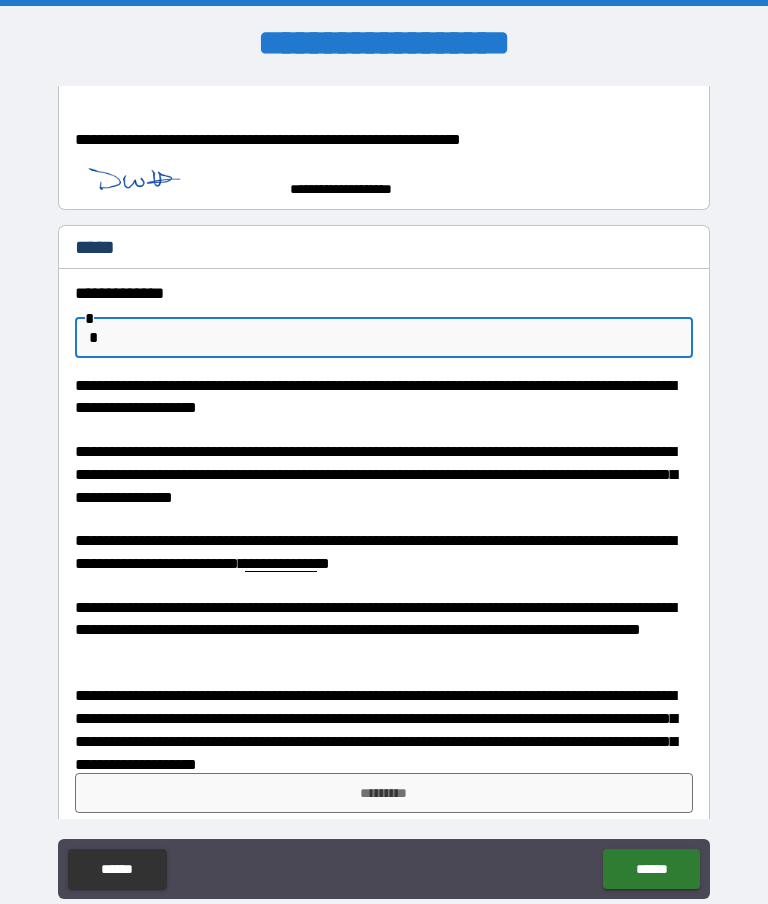 type on "*" 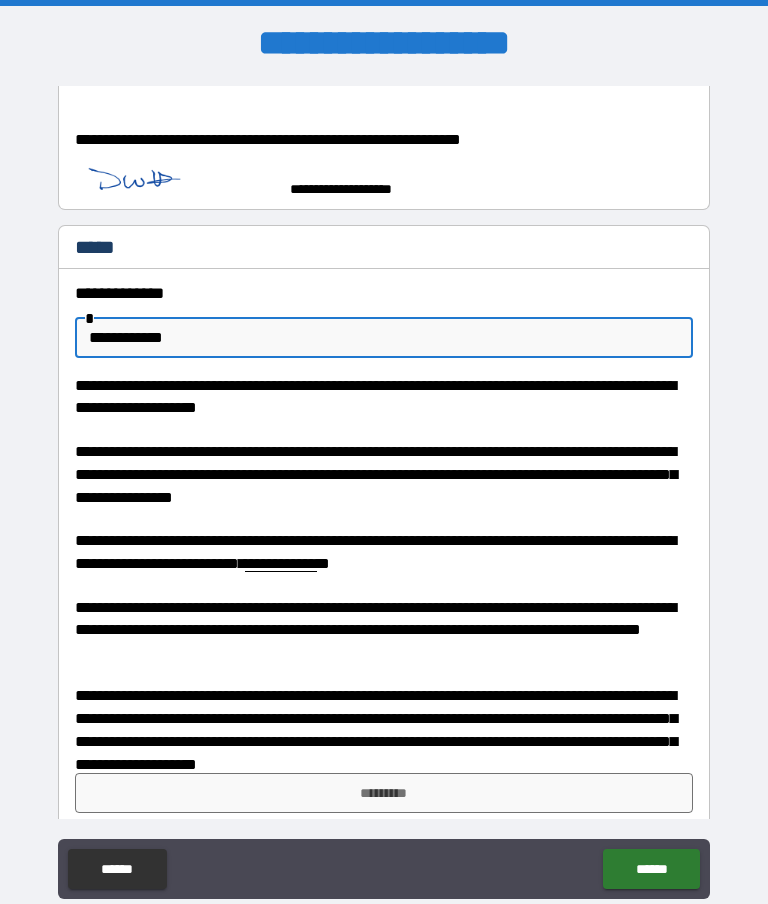 type on "**********" 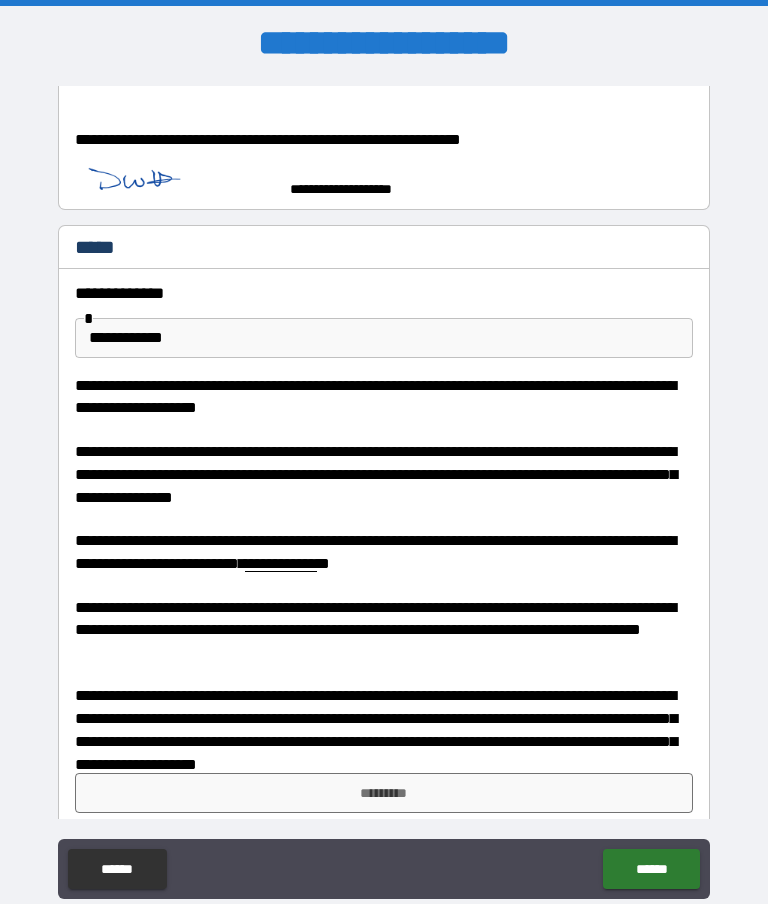 click on "*********" at bounding box center (384, 793) 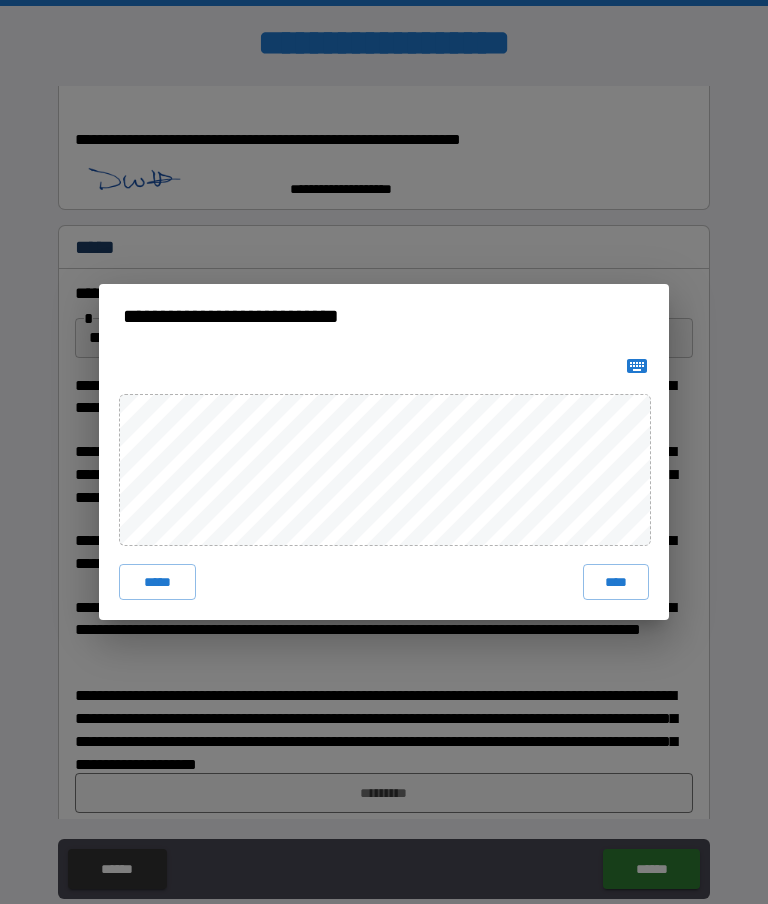 click on "****" at bounding box center [616, 582] 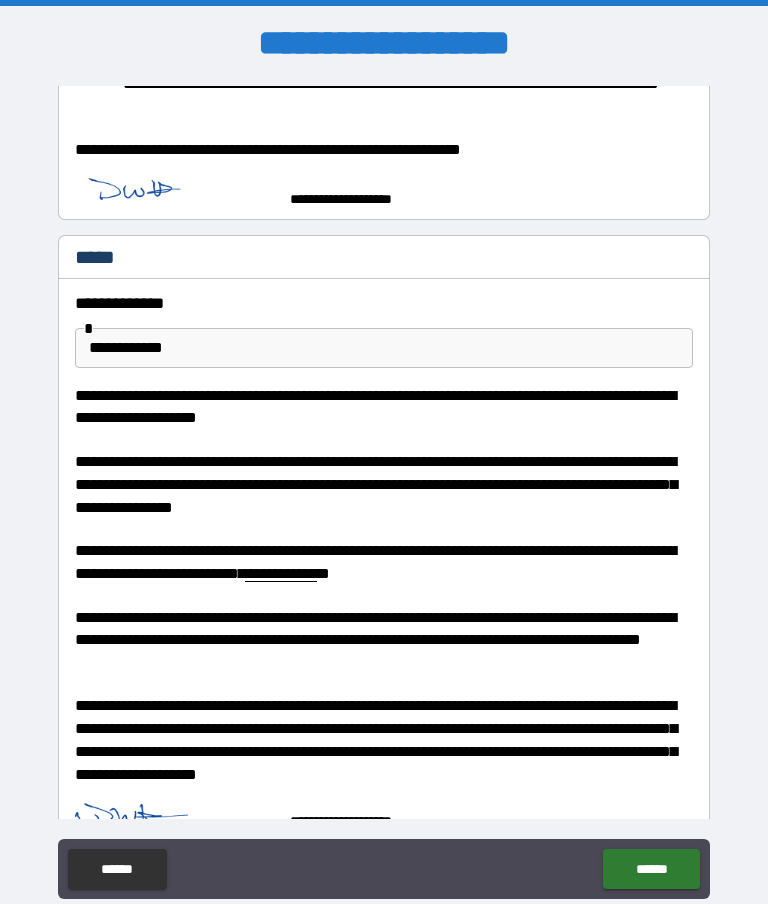 click on "******" at bounding box center [651, 869] 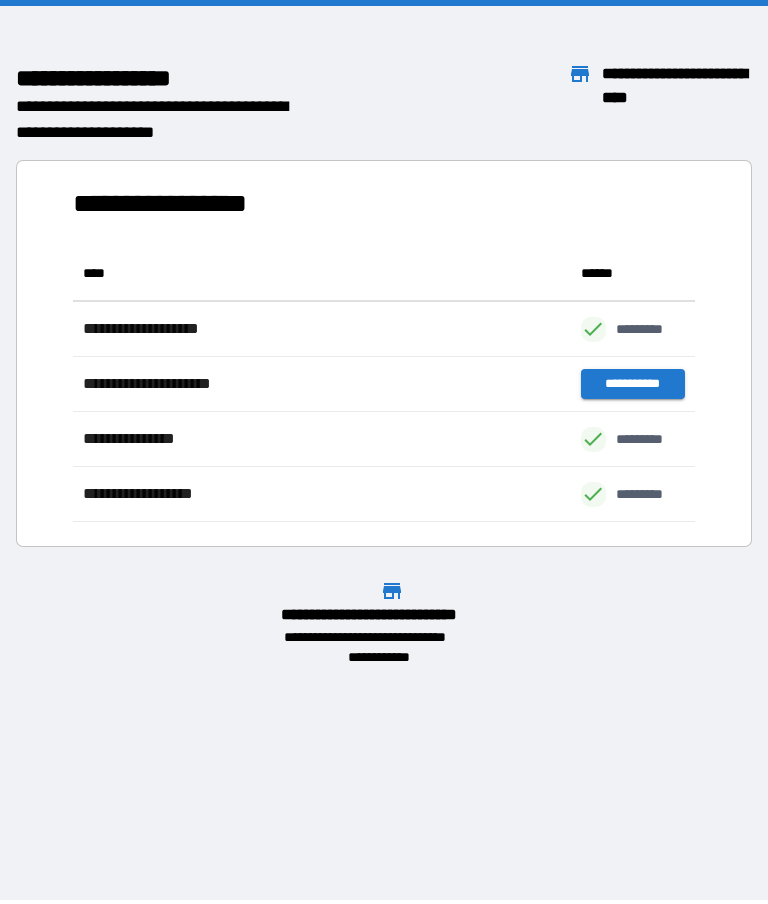 scroll, scrollTop: 276, scrollLeft: 622, axis: both 